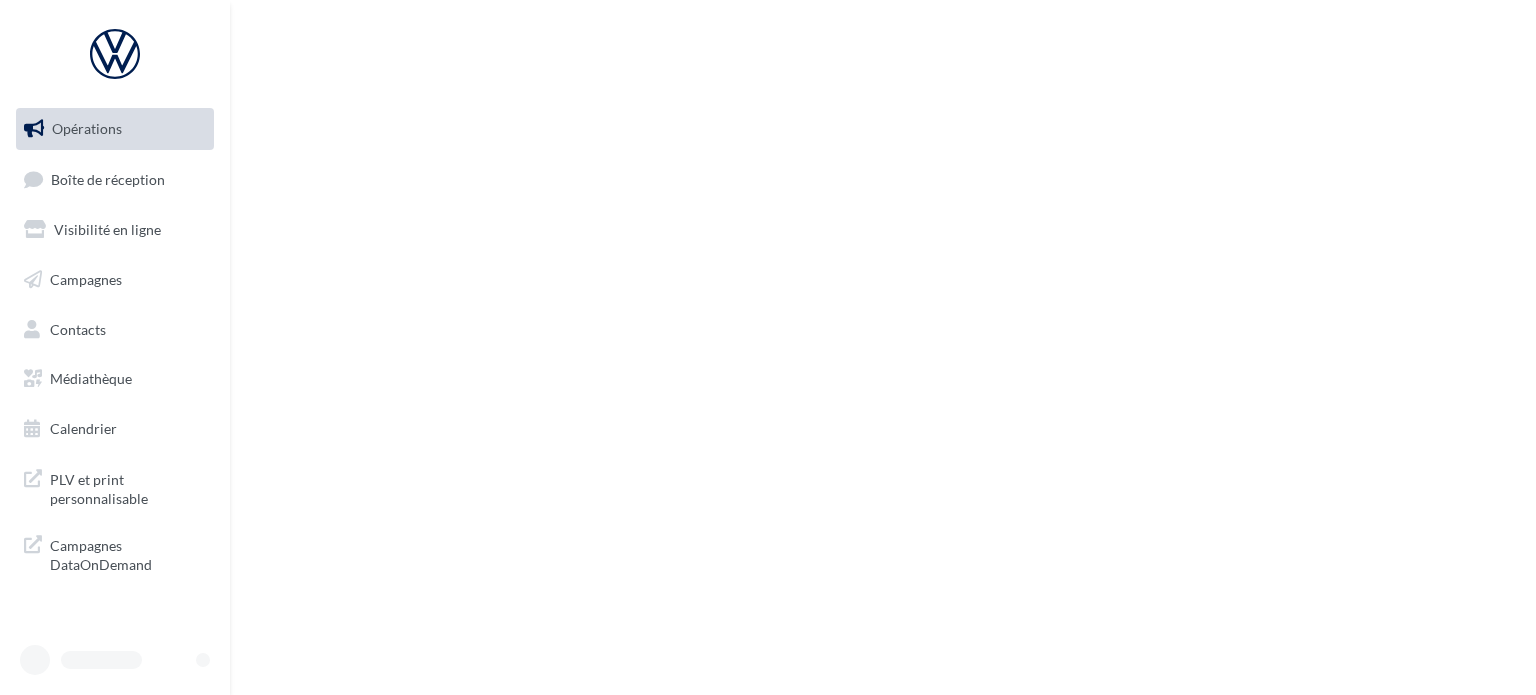 scroll, scrollTop: 0, scrollLeft: 0, axis: both 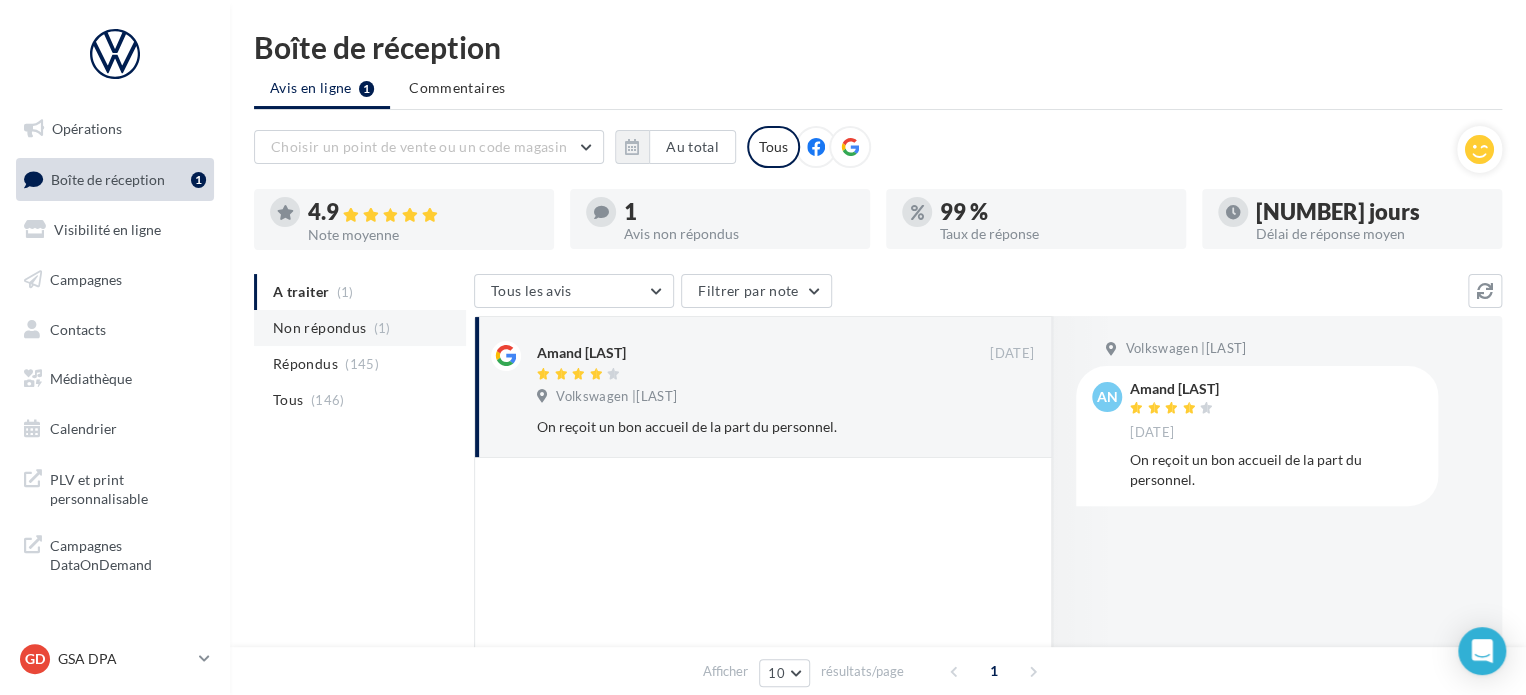 click on "Non répondus" at bounding box center (319, 328) 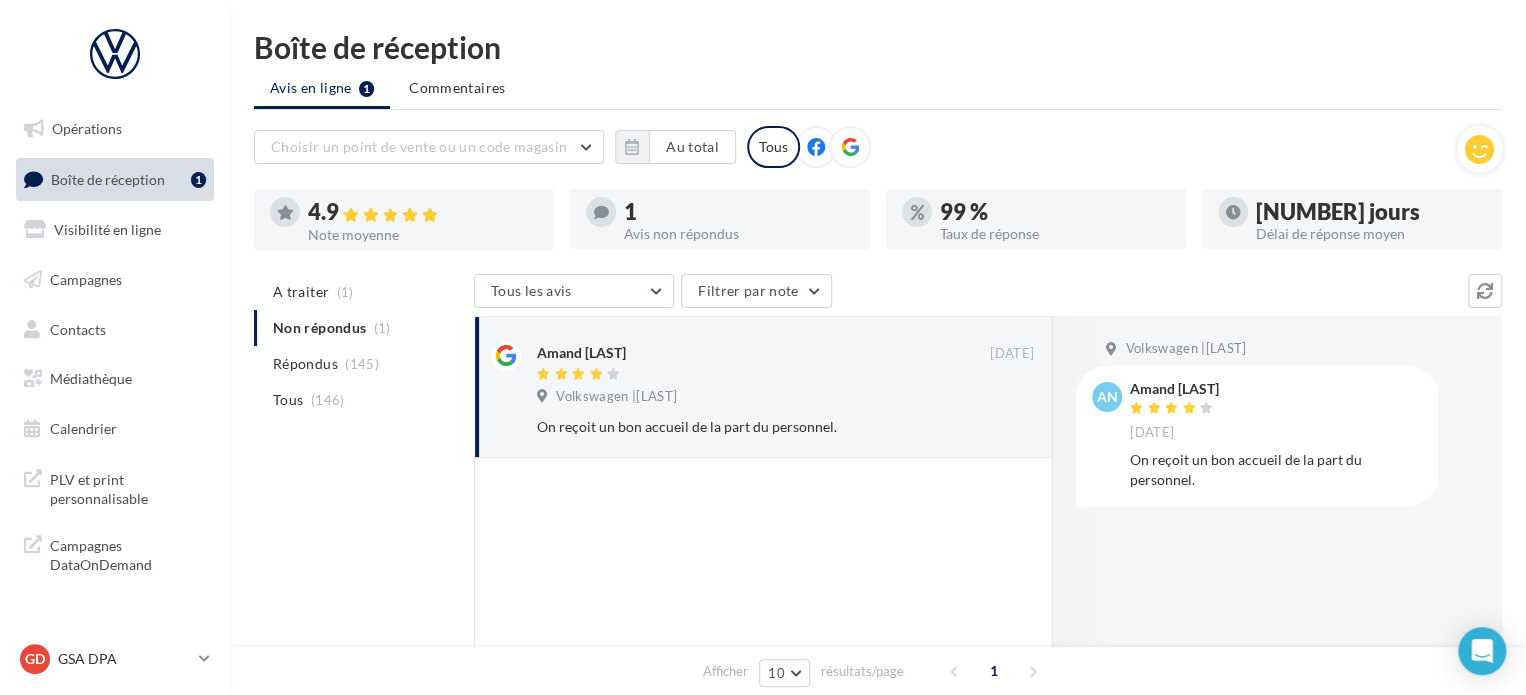 click on "On reçoit un bon accueil de la part du personnel." at bounding box center [1276, 470] 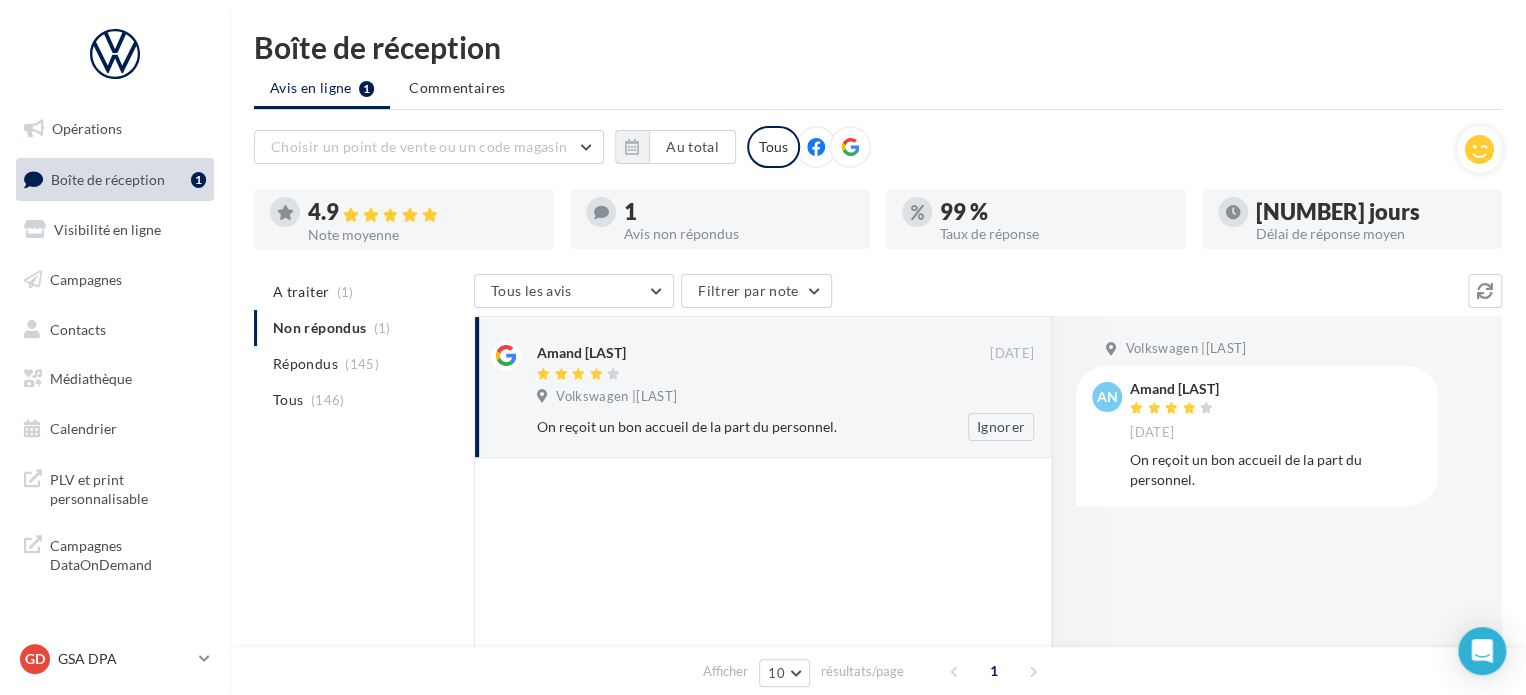 click on "Volkswagen |[LAST]" at bounding box center [616, 397] 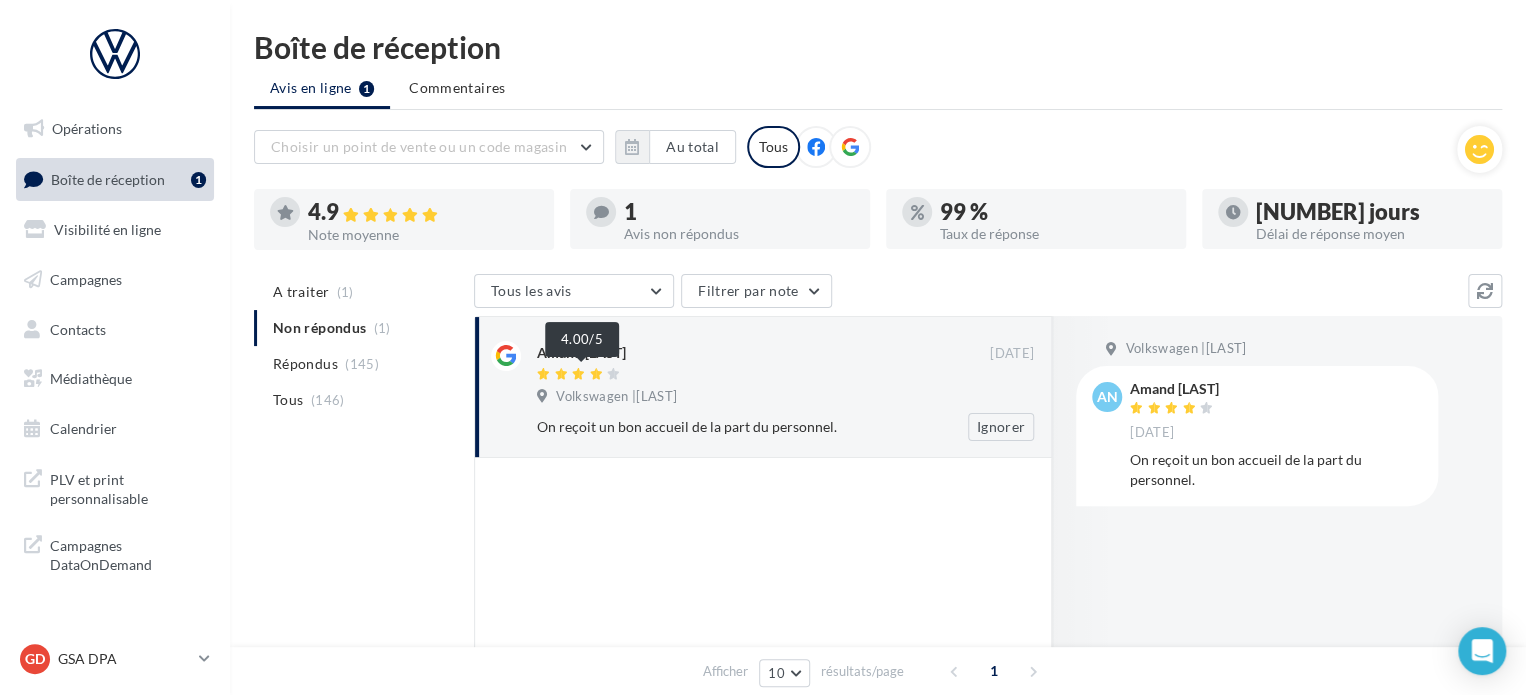 click at bounding box center (561, 374) 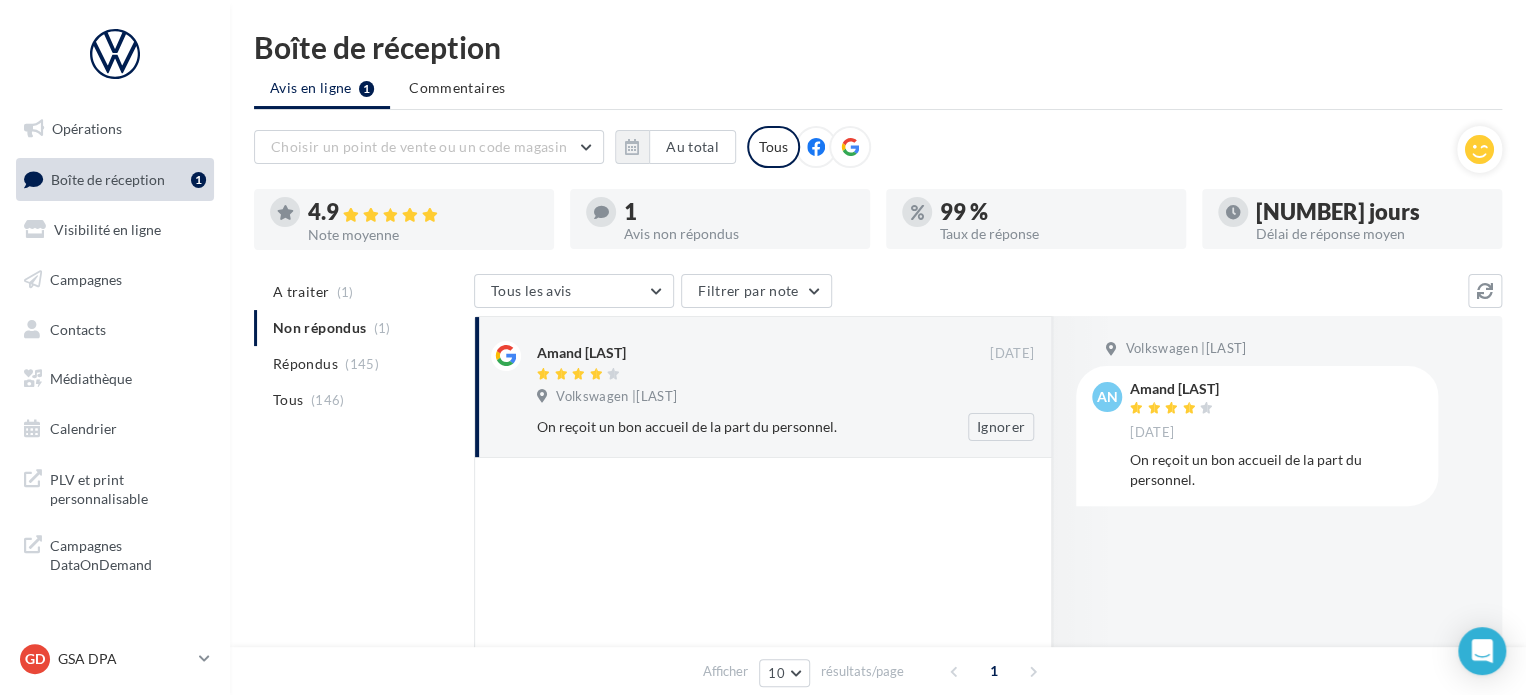 click at bounding box center (561, 374) 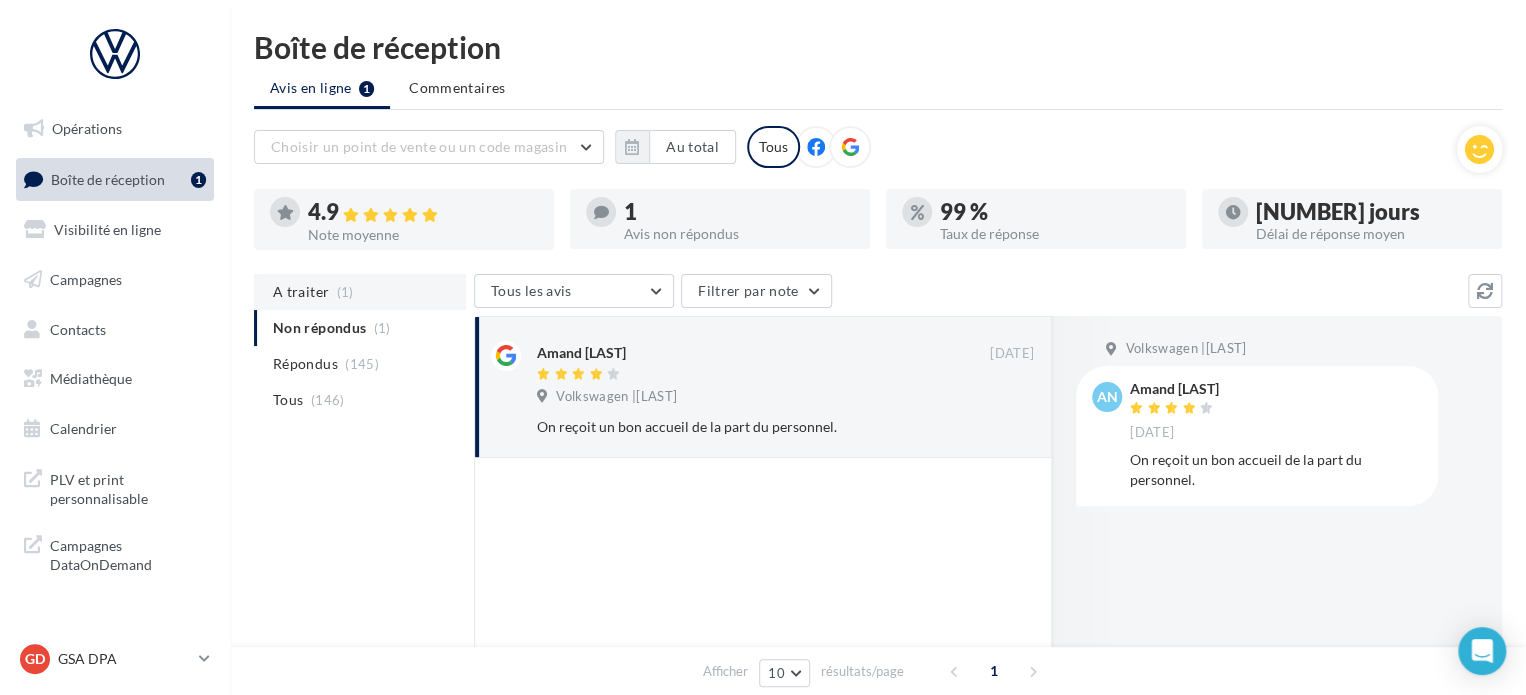click on "A traiter" at bounding box center (301, 292) 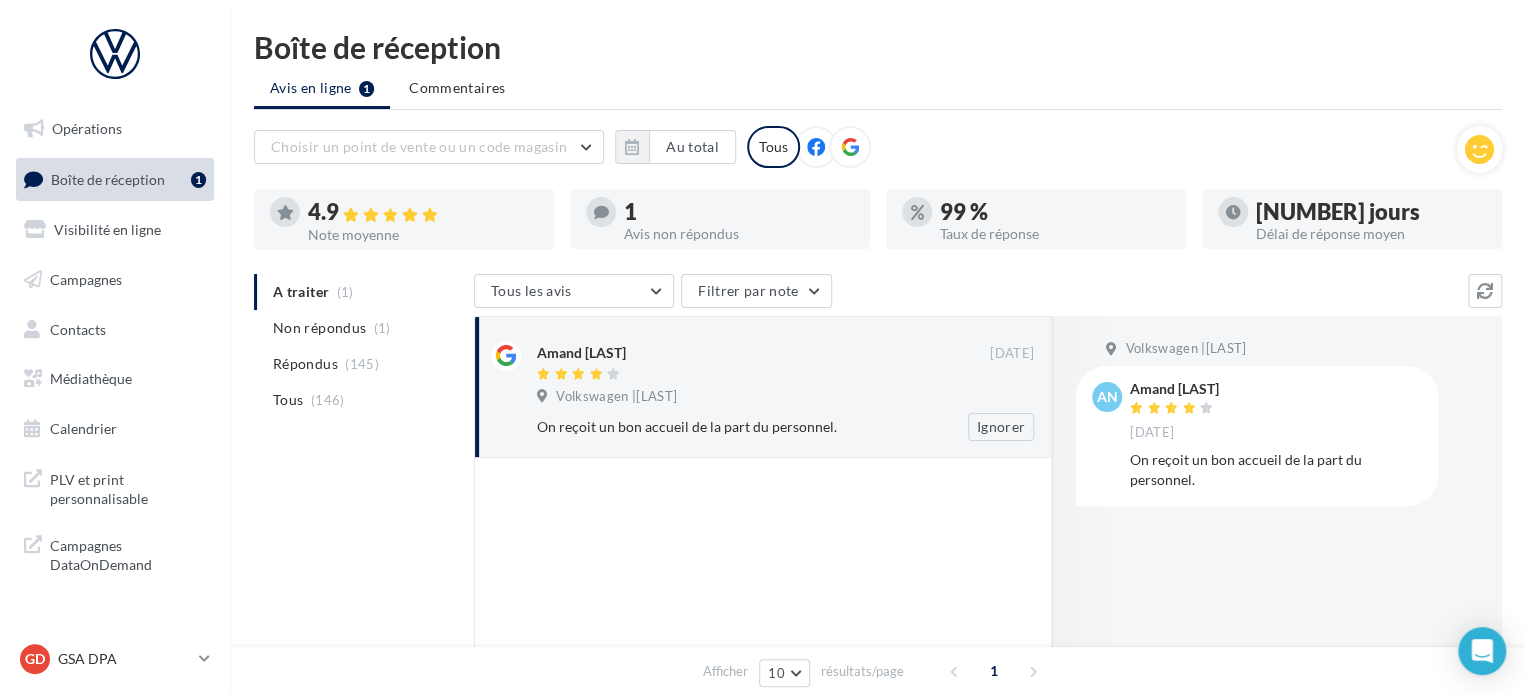 click on "Amand [LAST]" at bounding box center [581, 353] 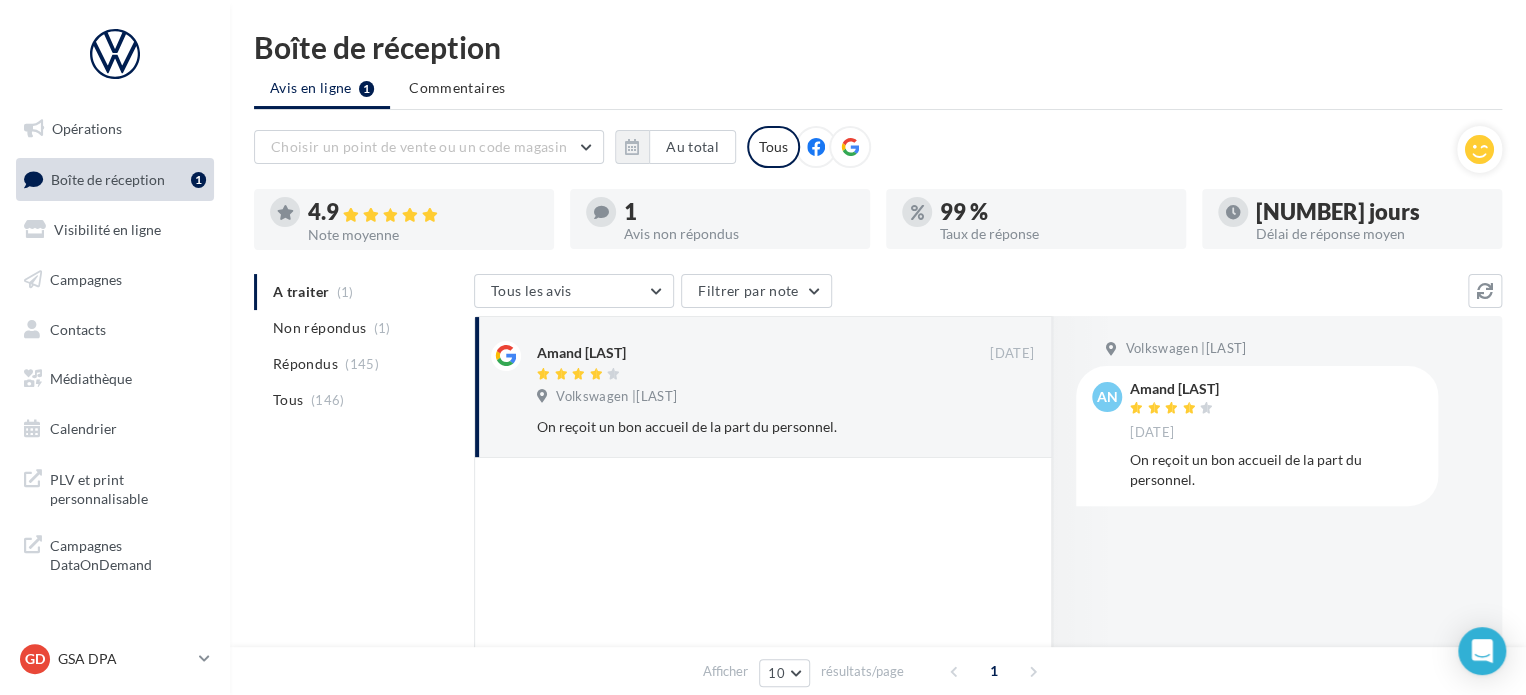 click on "Amand [LAST]
[DATE]" at bounding box center [1276, 411] 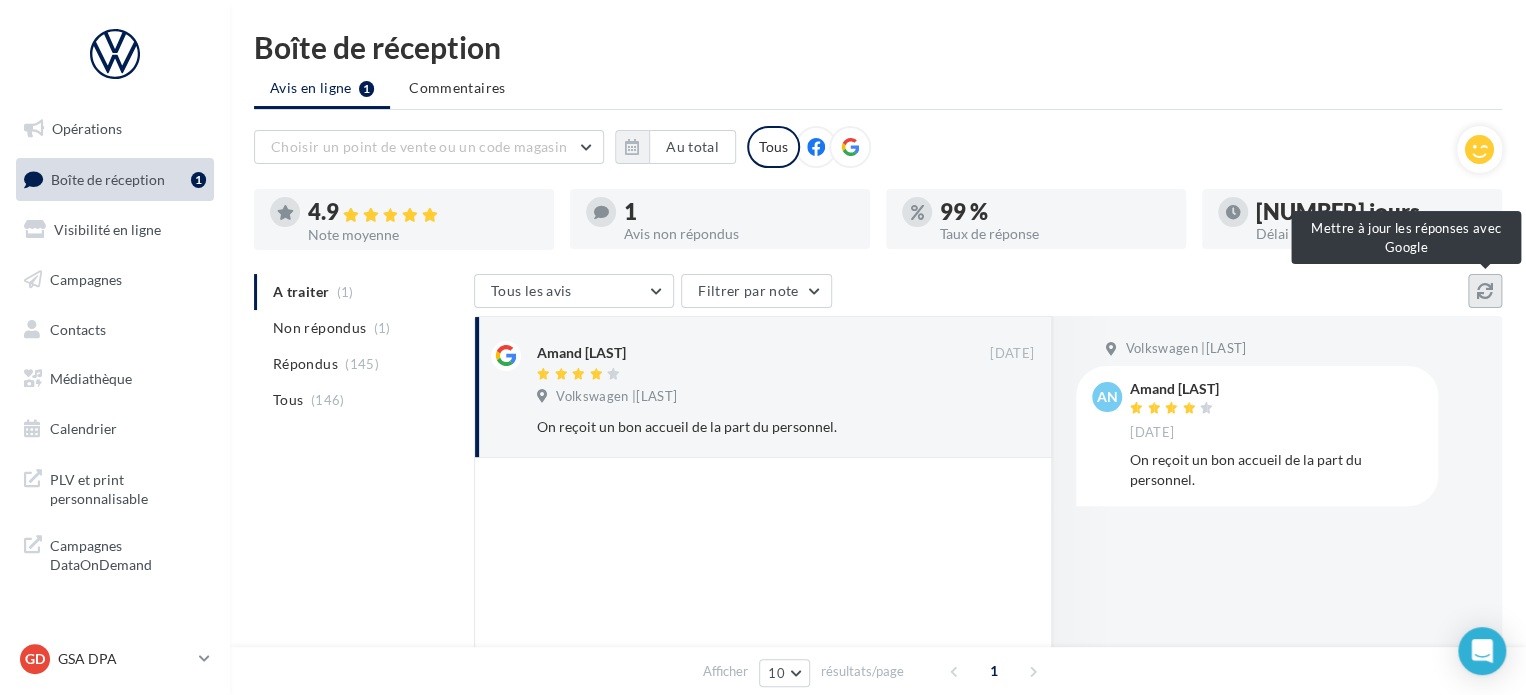 click at bounding box center (1485, 291) 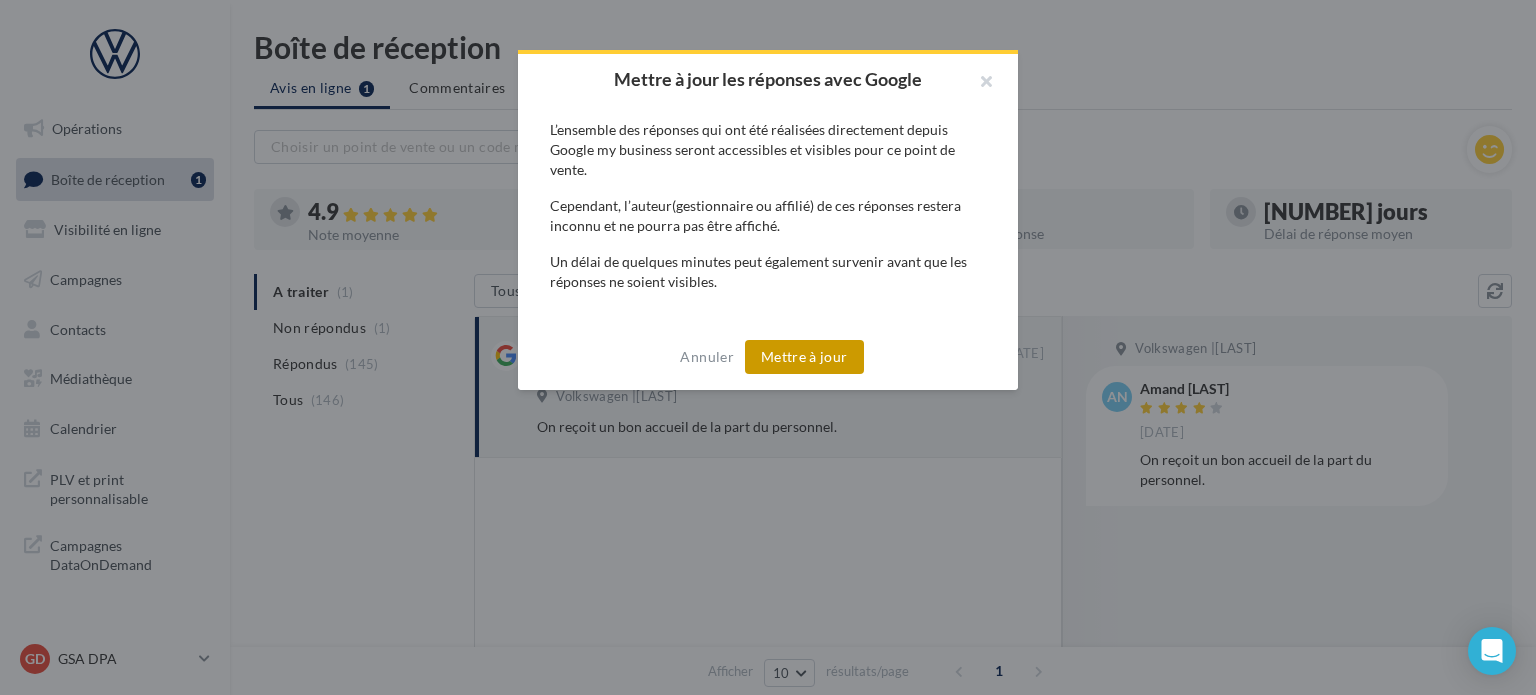 click on "Mettre à jour" at bounding box center (804, 357) 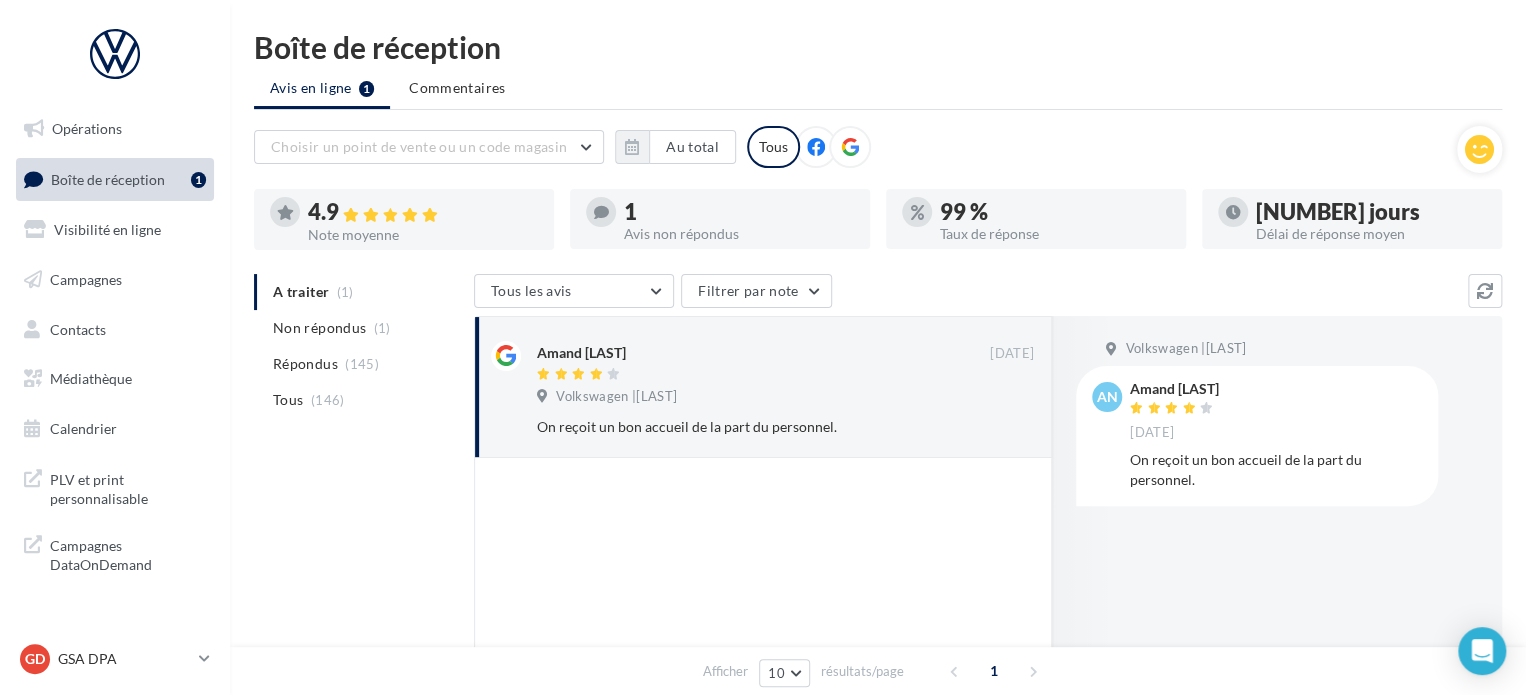 click on "Amand NAVY" at bounding box center (1174, 389) 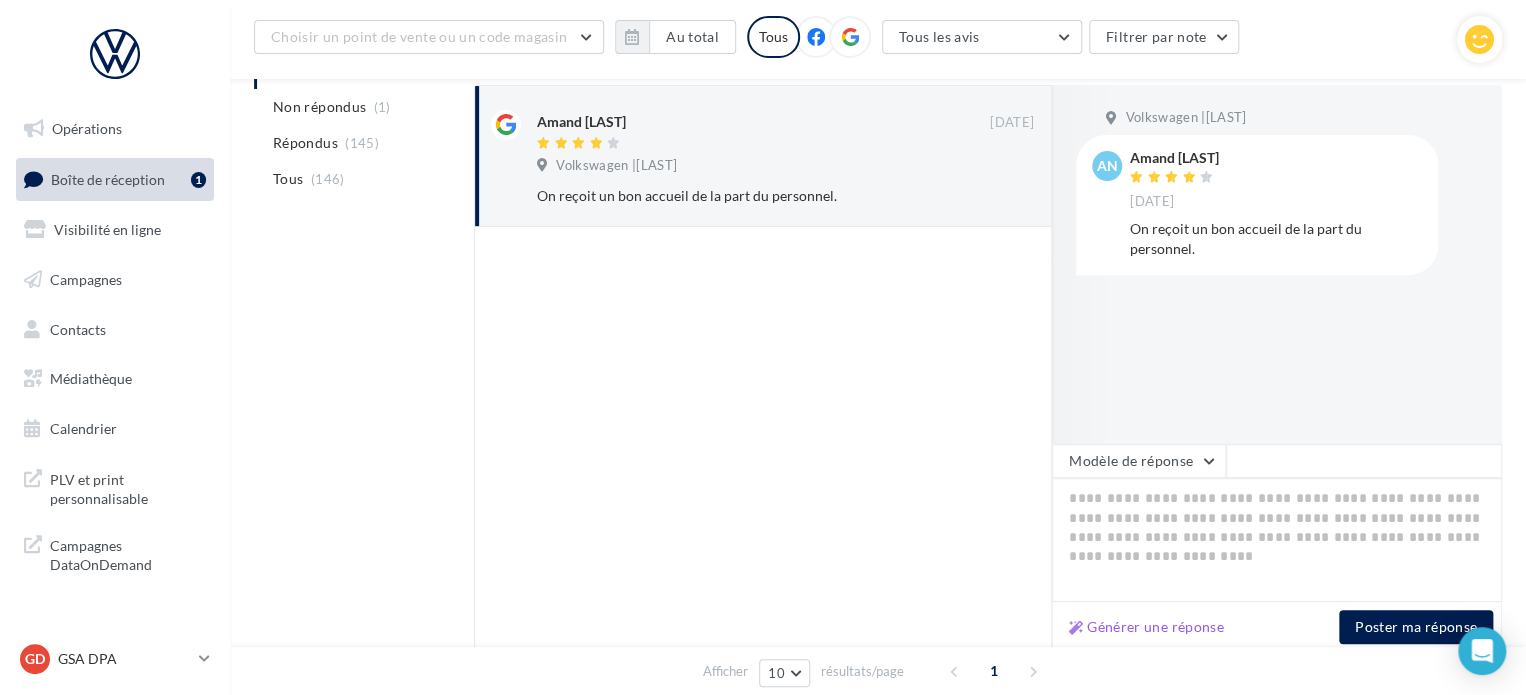 scroll, scrollTop: 246, scrollLeft: 0, axis: vertical 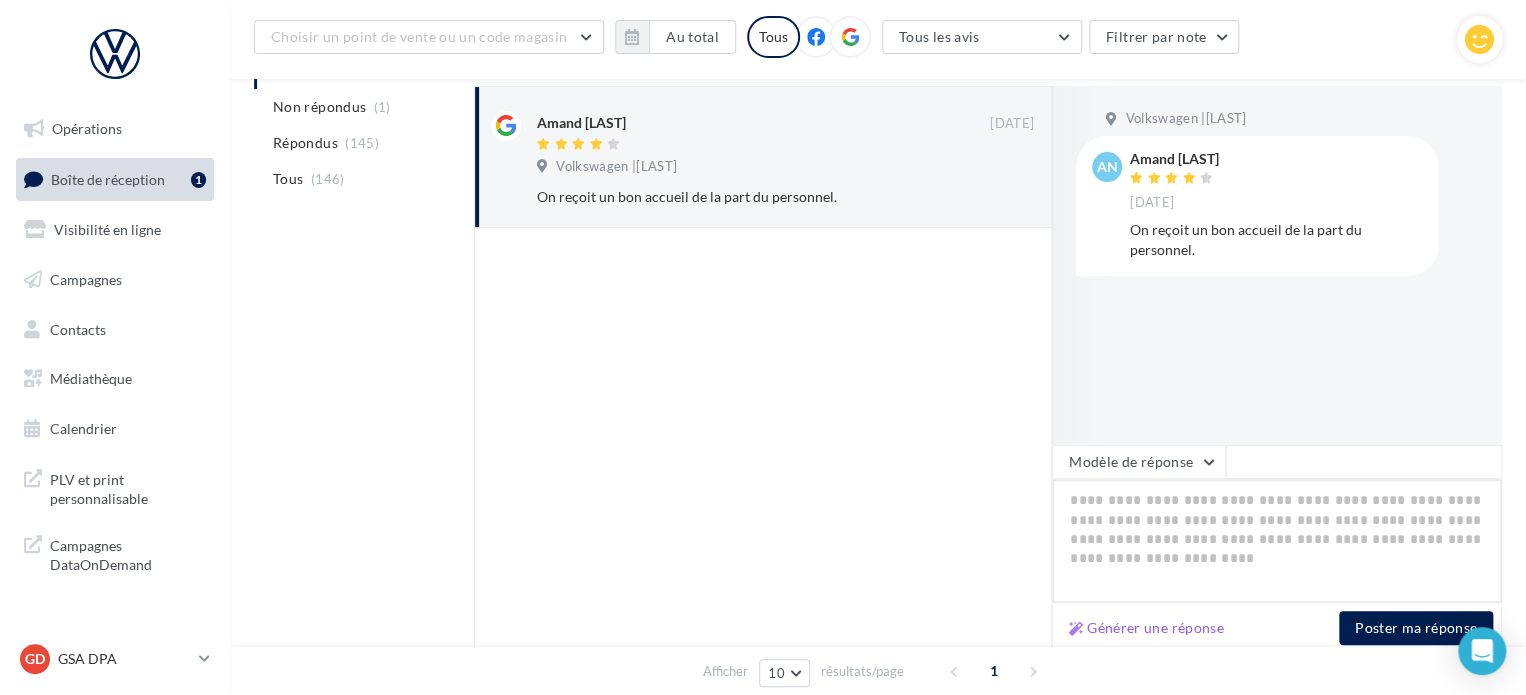 click at bounding box center (1277, 541) 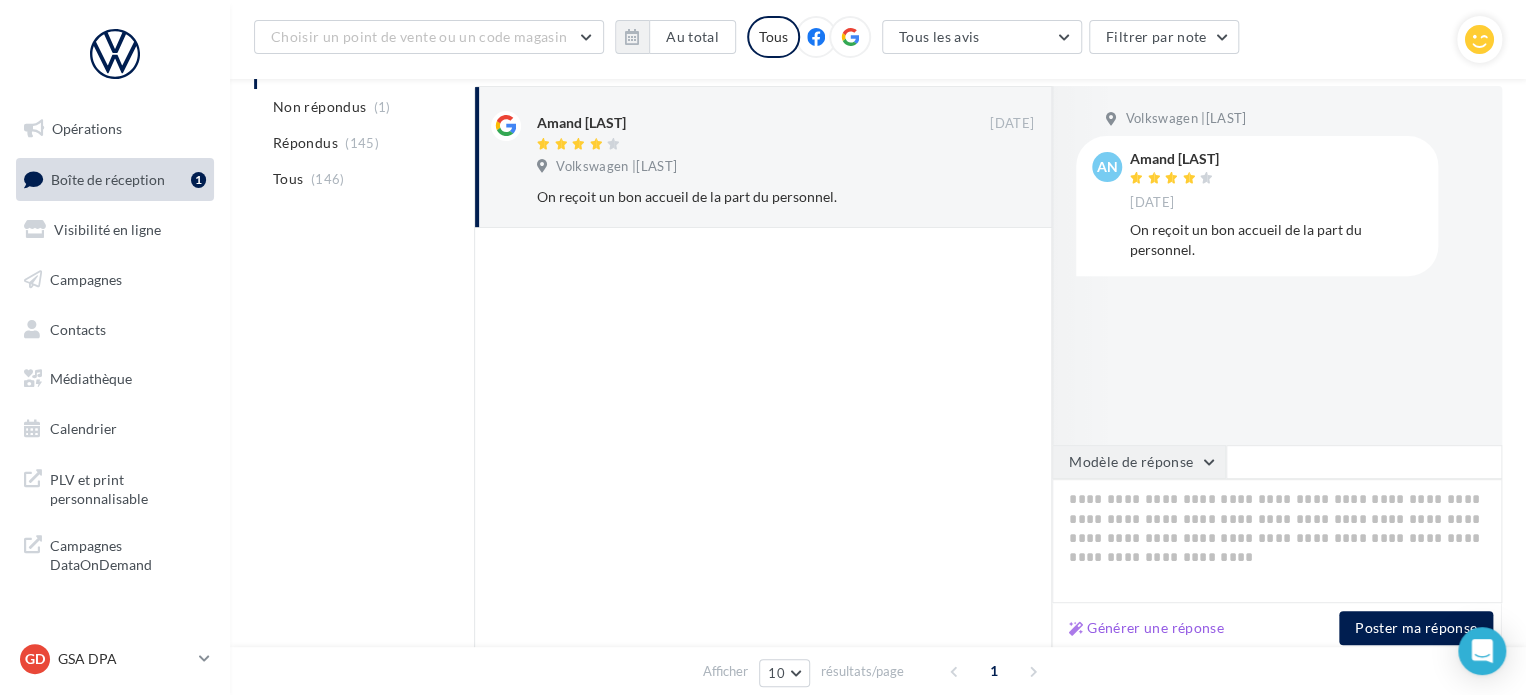 click on "Modèle de réponse" at bounding box center (1139, 462) 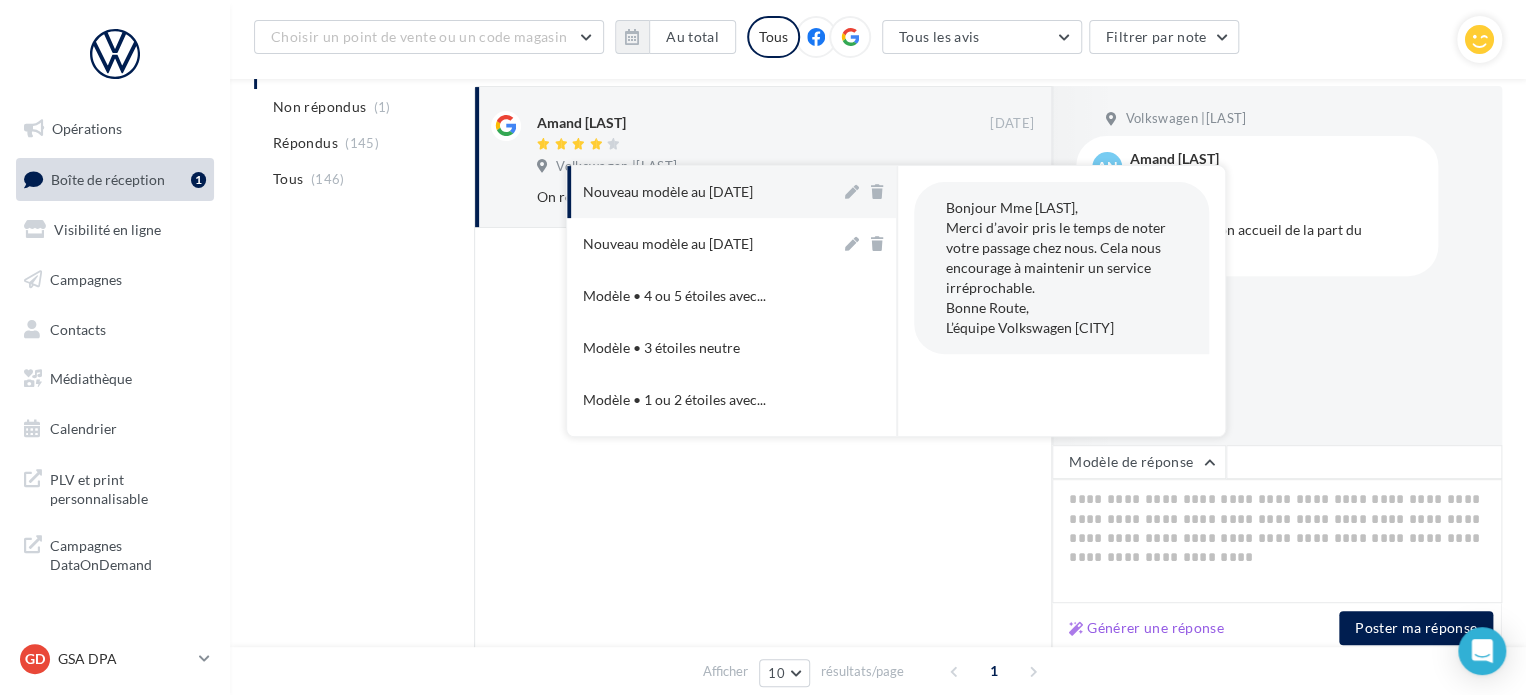 click on "Bonjour Mme Nabal,
Merci d’avoir pris le temps de noter votre passage chez nous. Cela nous encourage à maintenir un service irréprochable.
Bonne Route,
L’équipe Volkswagen Baillif" at bounding box center (1056, 267) 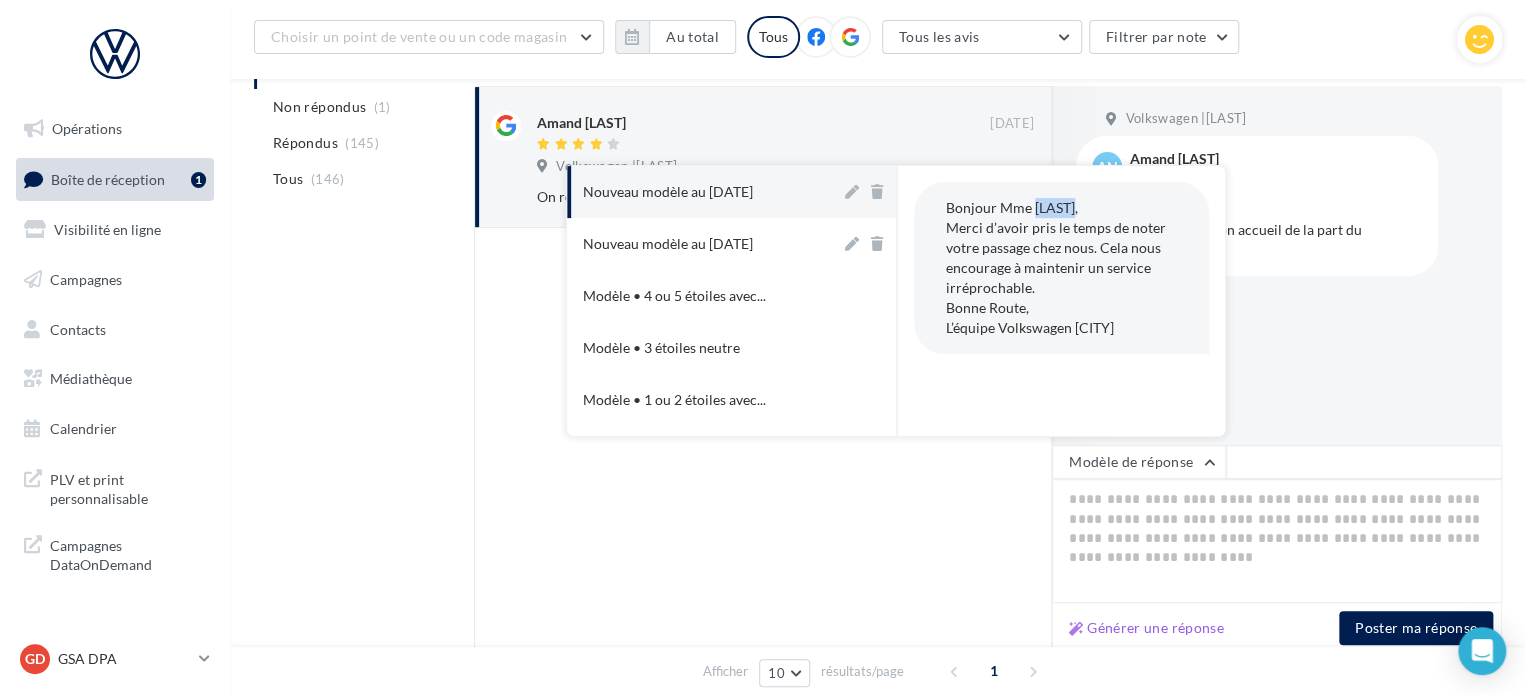 drag, startPoint x: 1066, startPoint y: 207, endPoint x: 1048, endPoint y: 209, distance: 18.110771 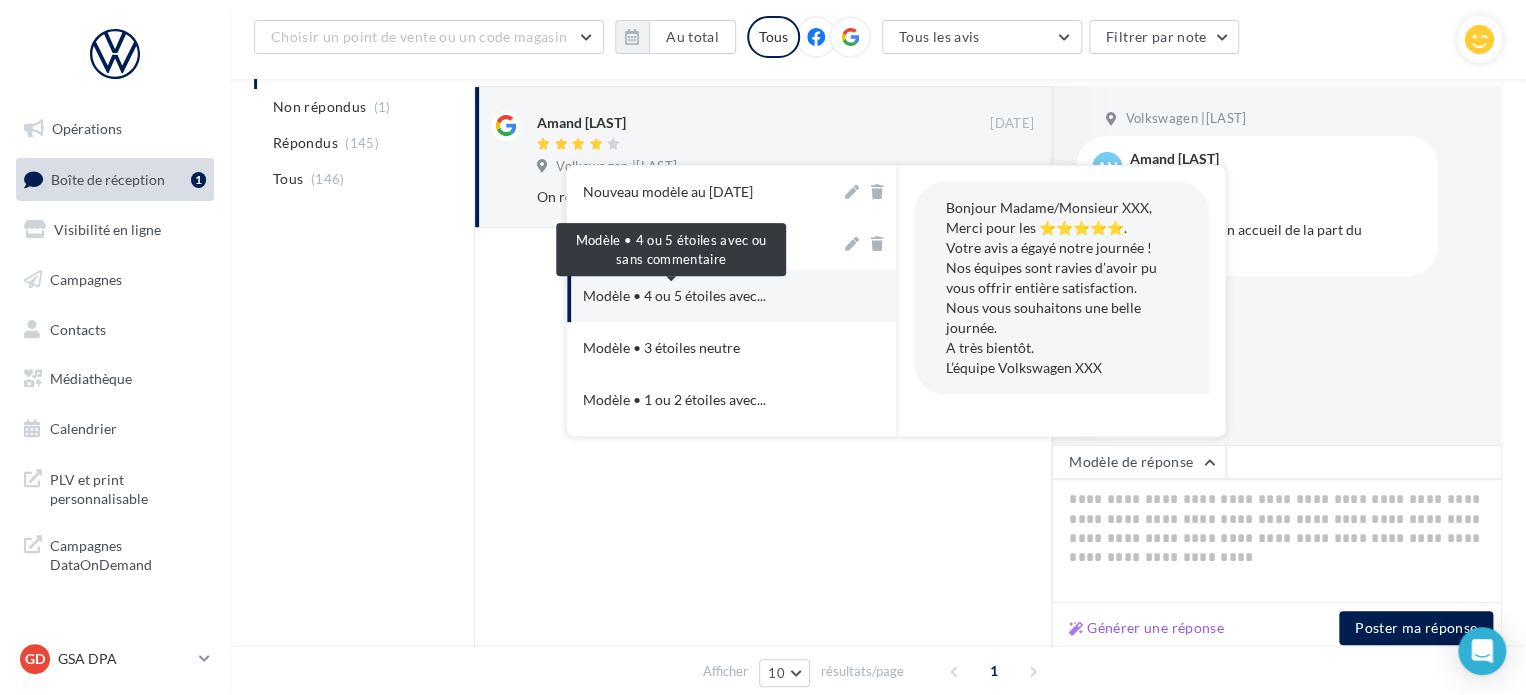 click on "Modèle •	4 ou 5 étoiles avec..." at bounding box center [674, 296] 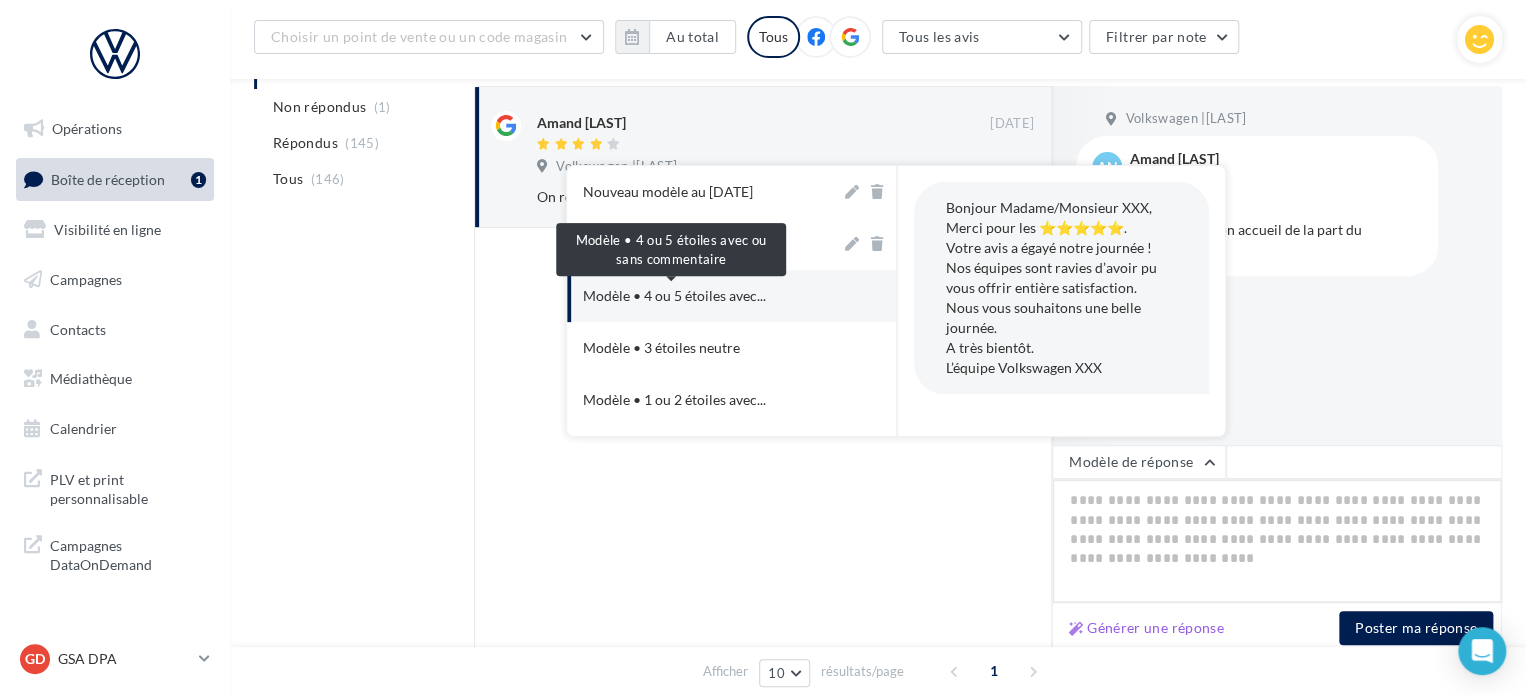 type on "**********" 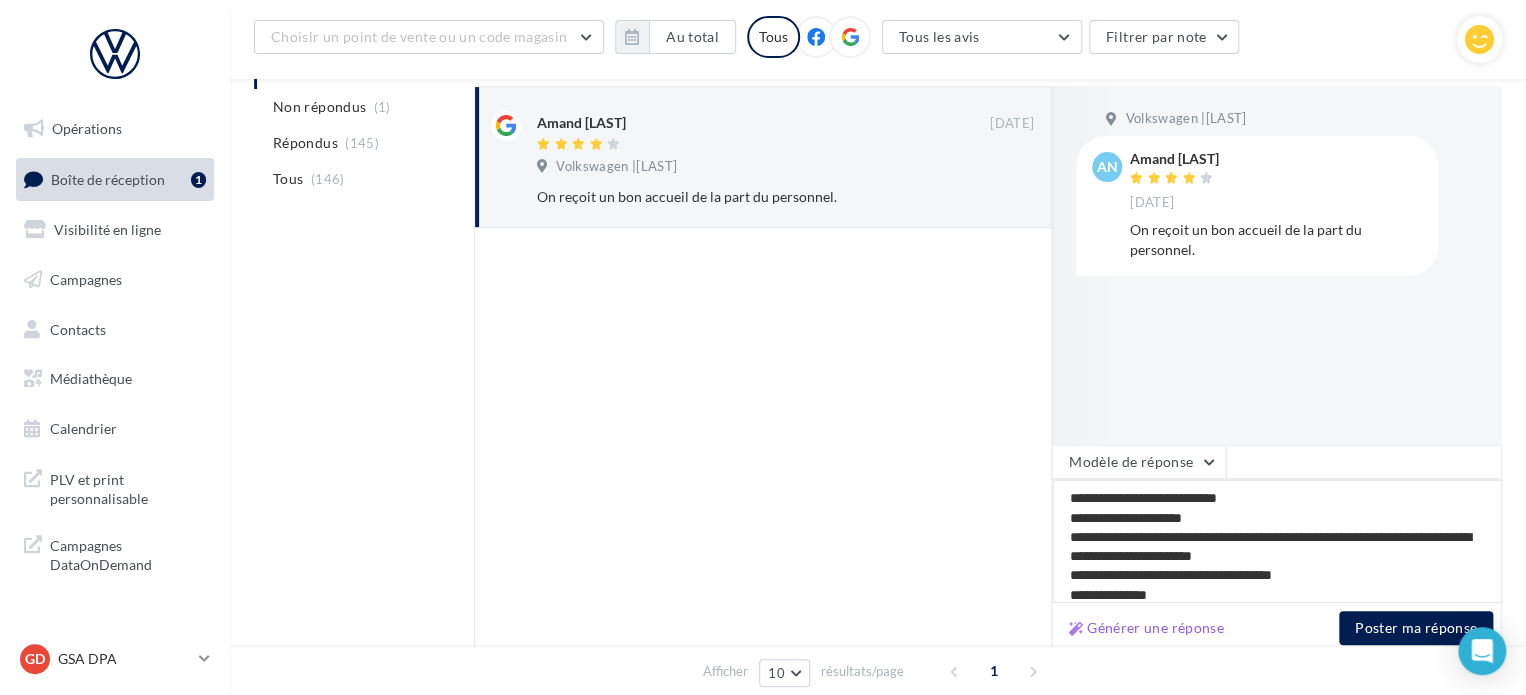 click on "**********" at bounding box center [1277, 541] 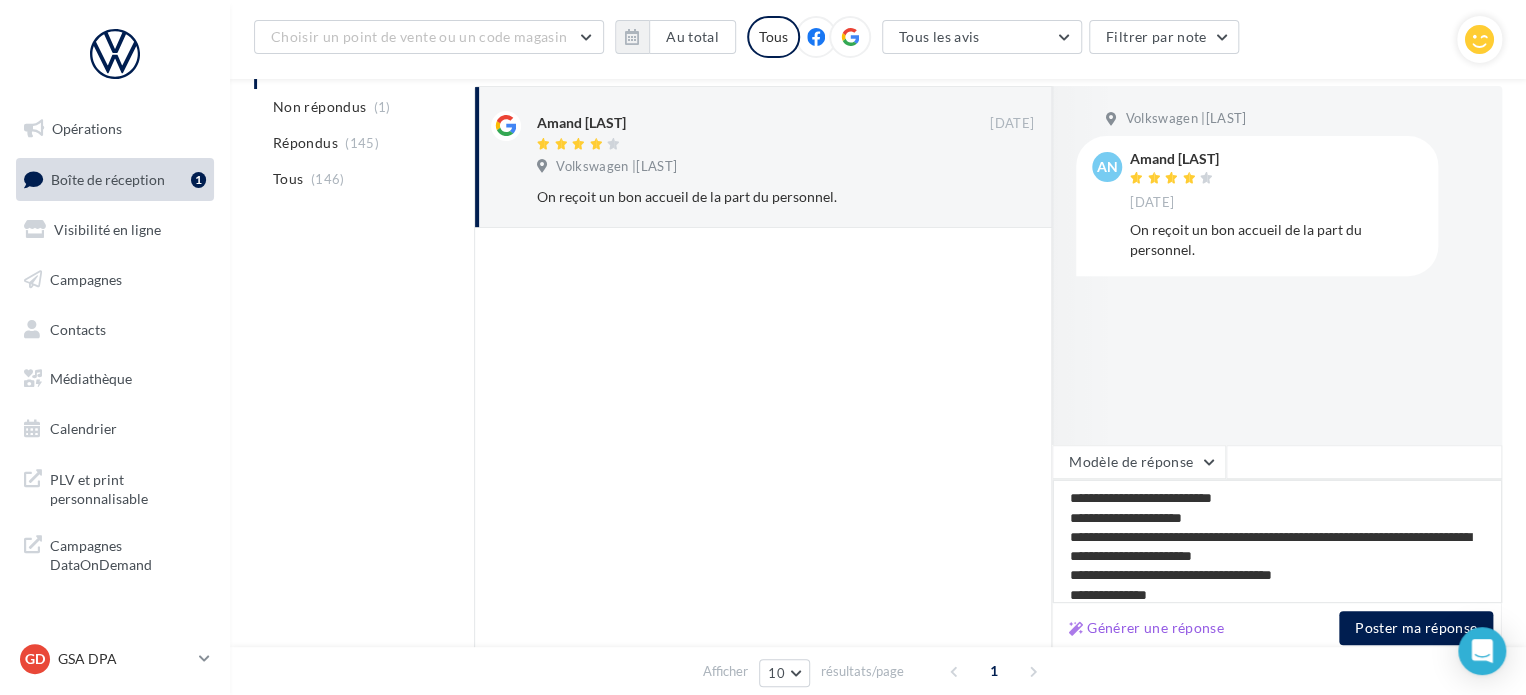 type on "**********" 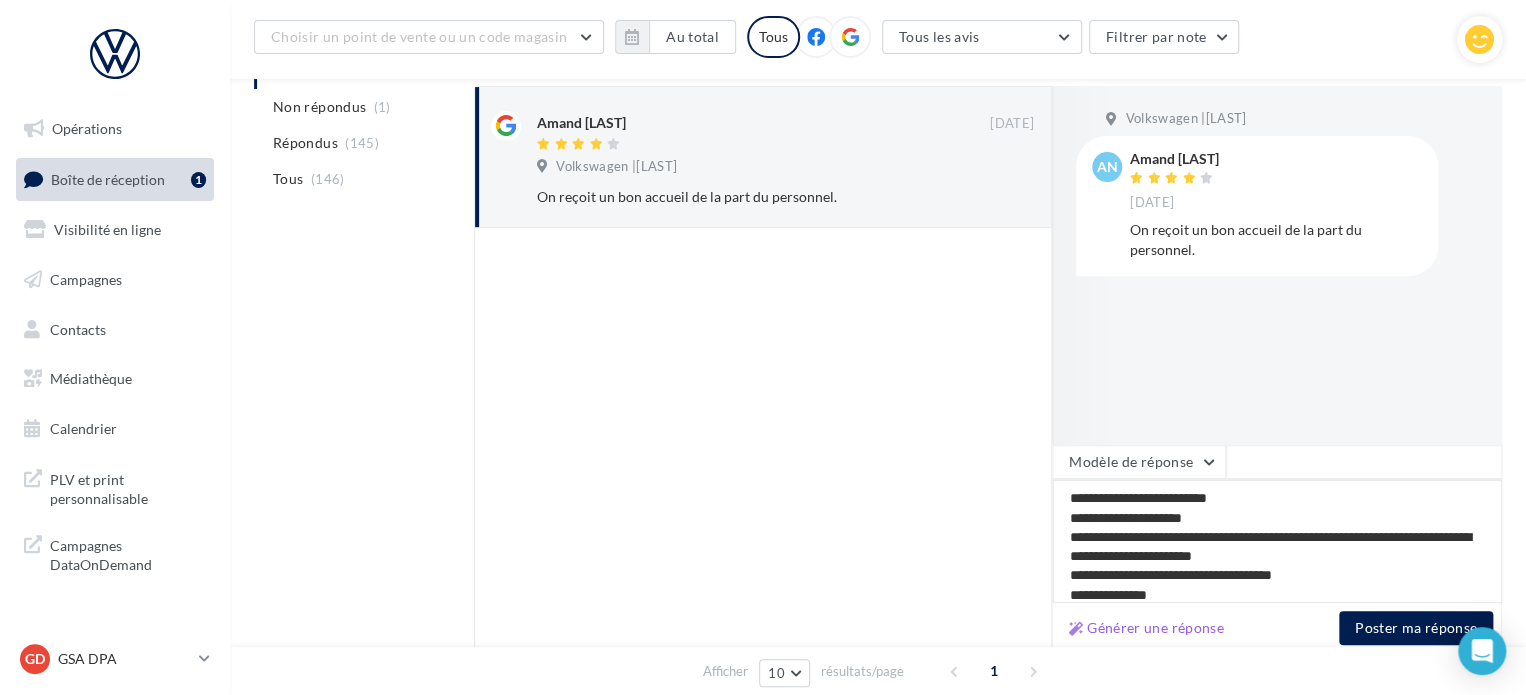 type on "**********" 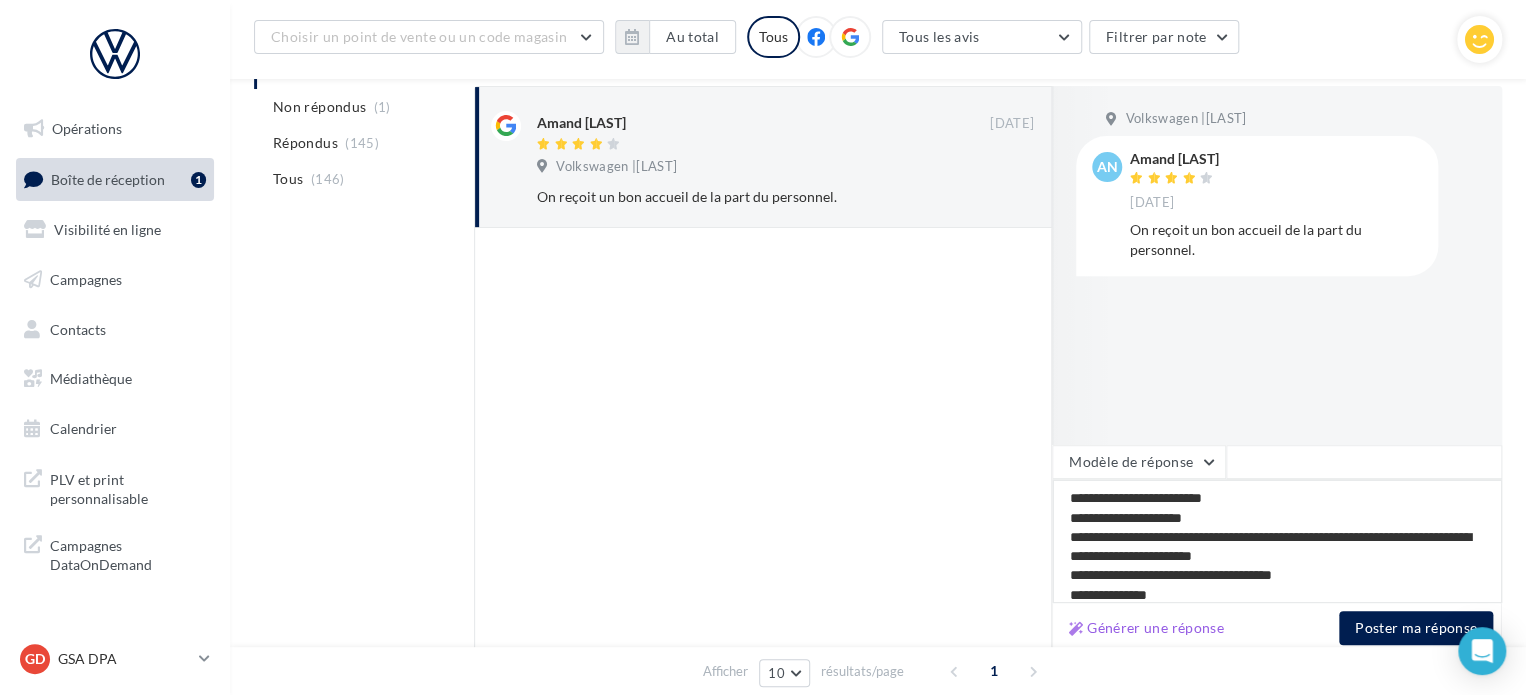 type on "**********" 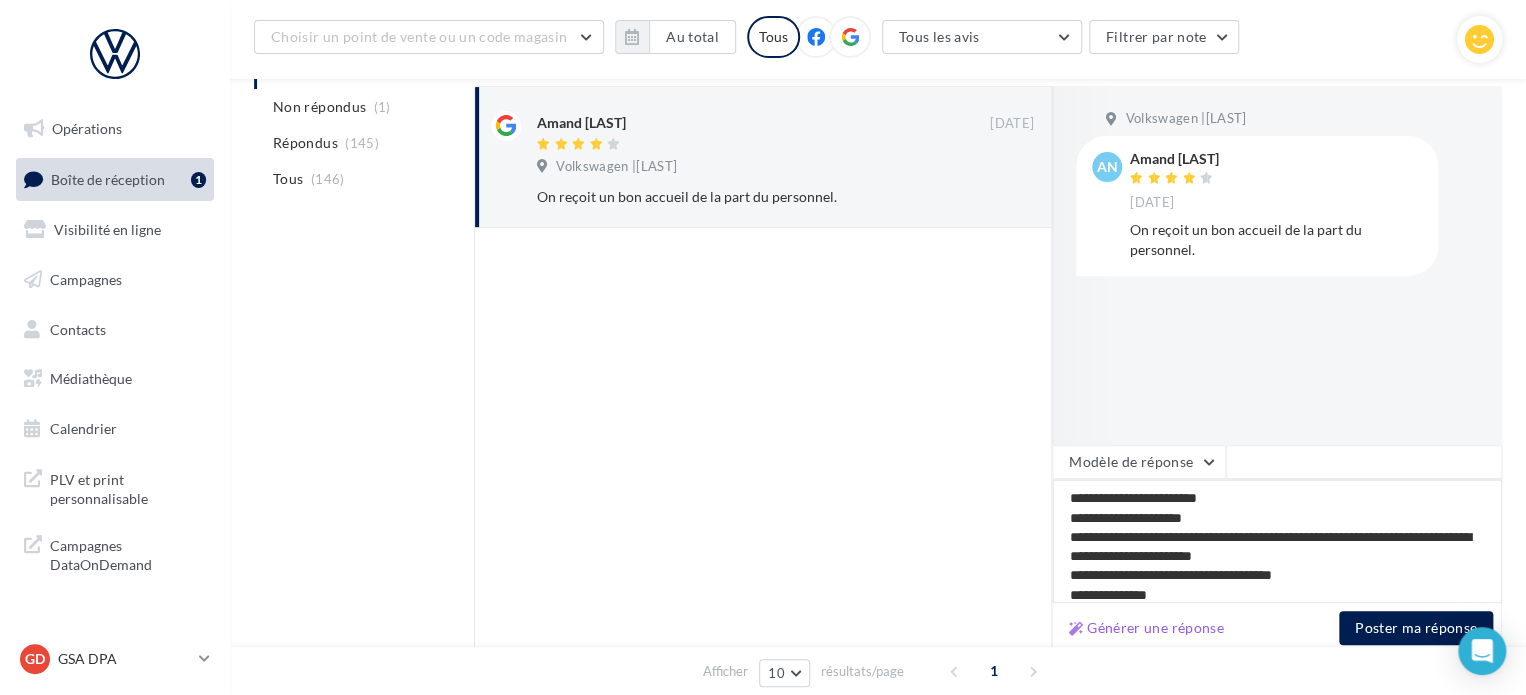 type on "**********" 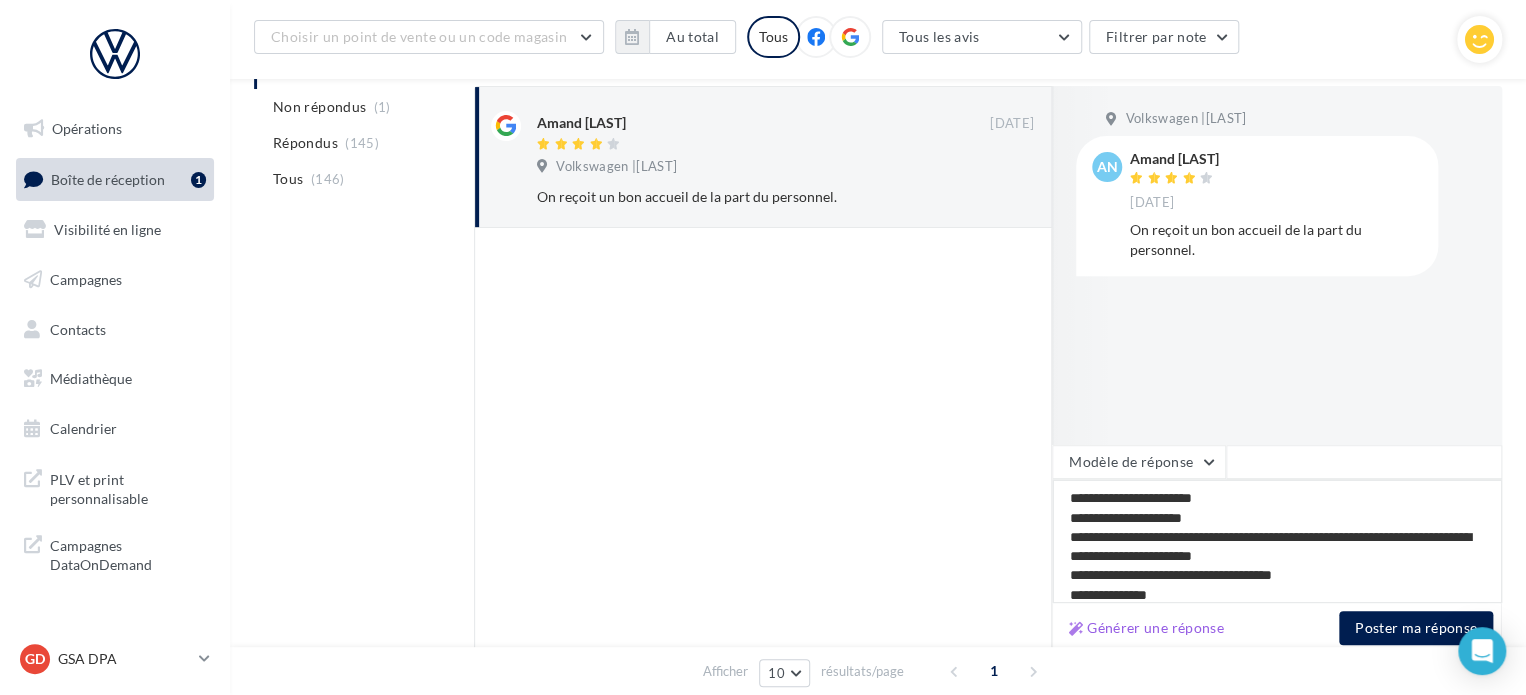 type on "**********" 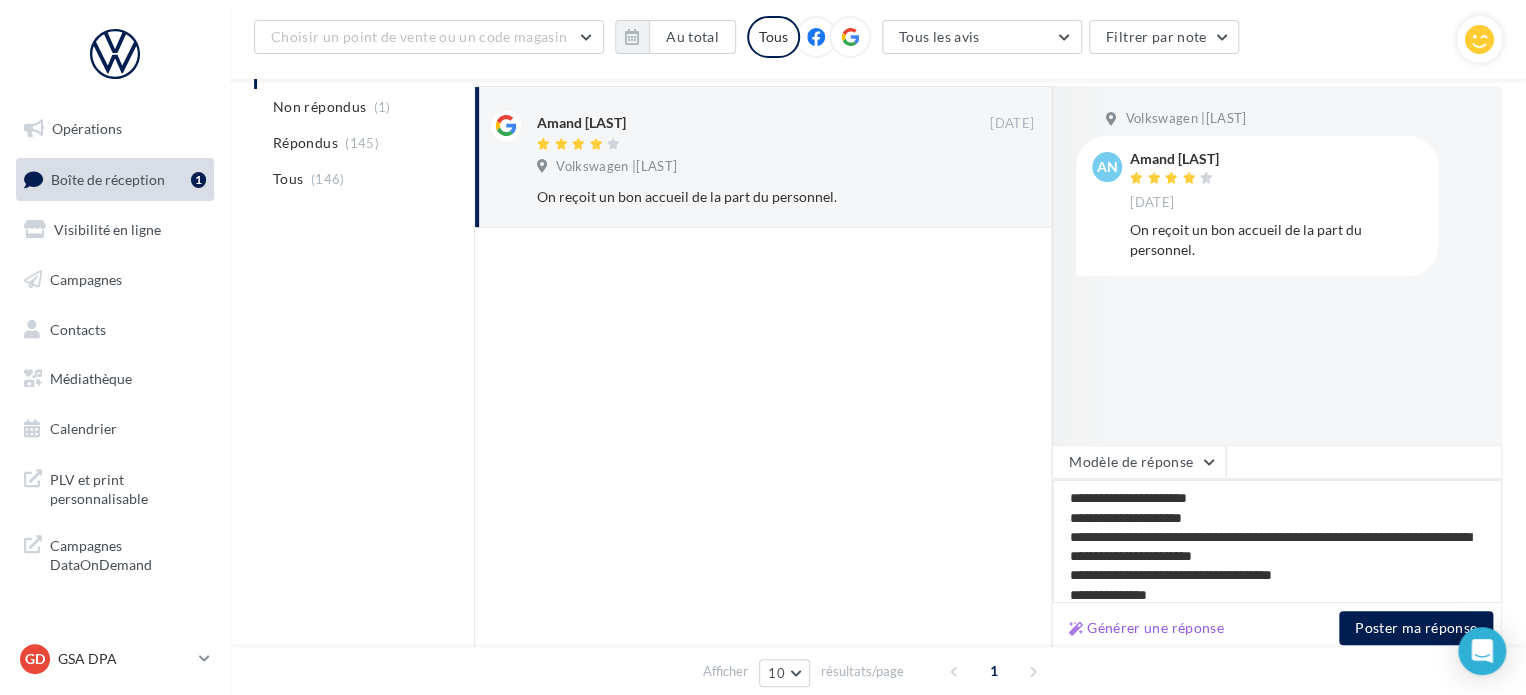 type on "**********" 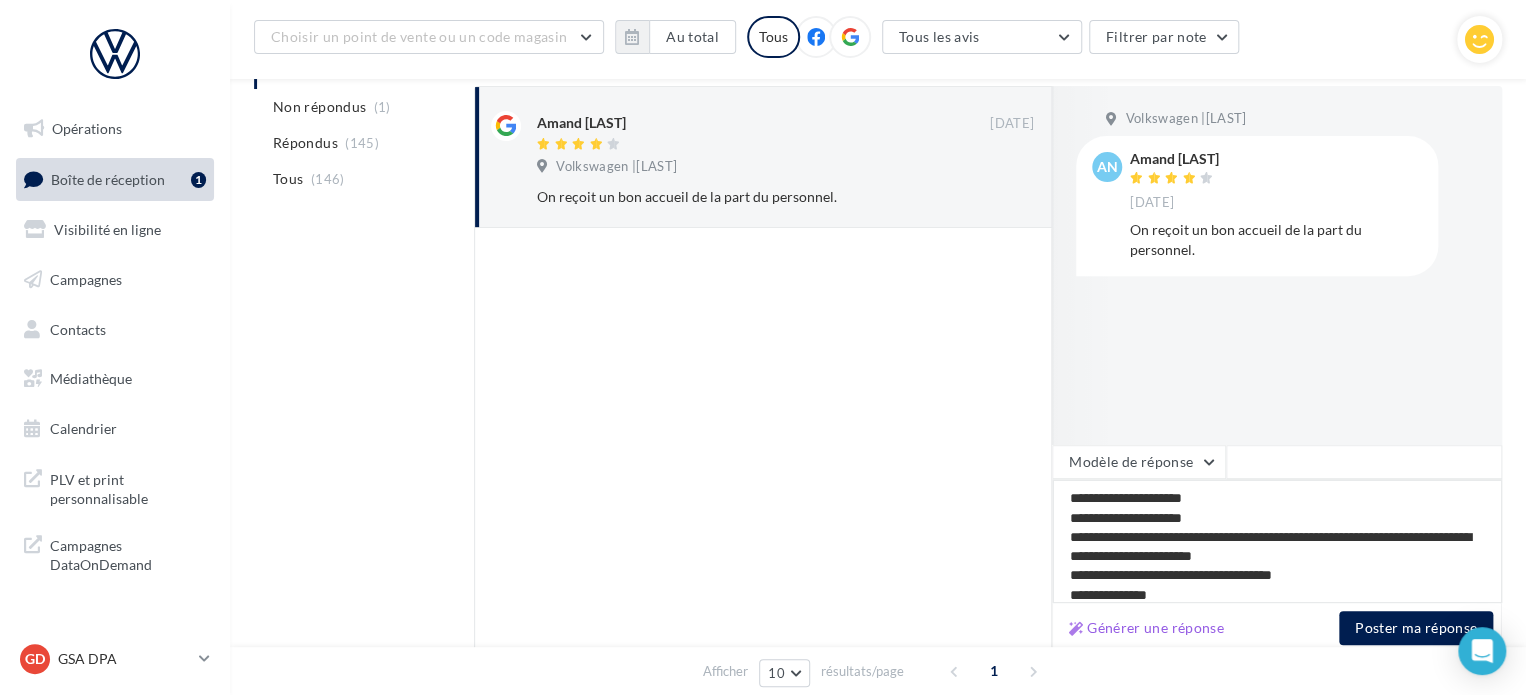 click on "**********" at bounding box center [1277, 541] 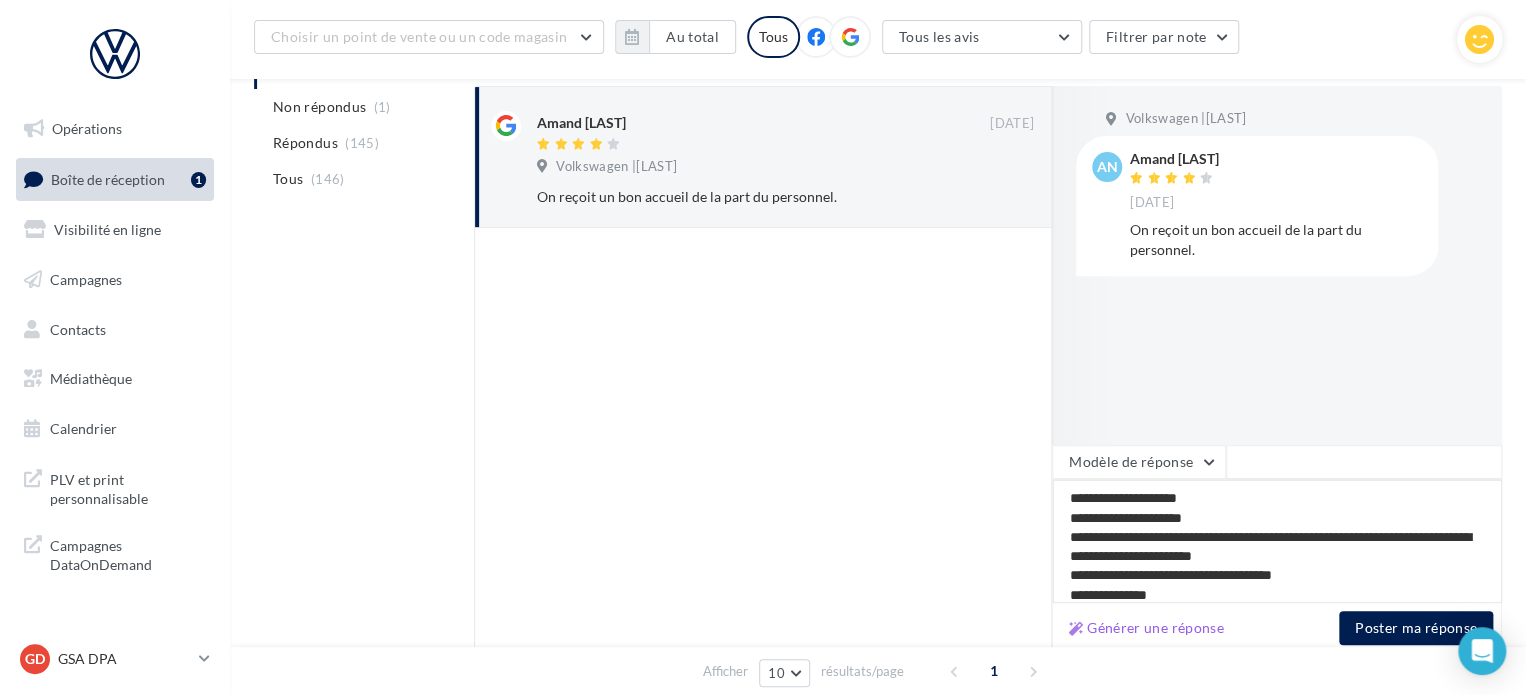 type on "**********" 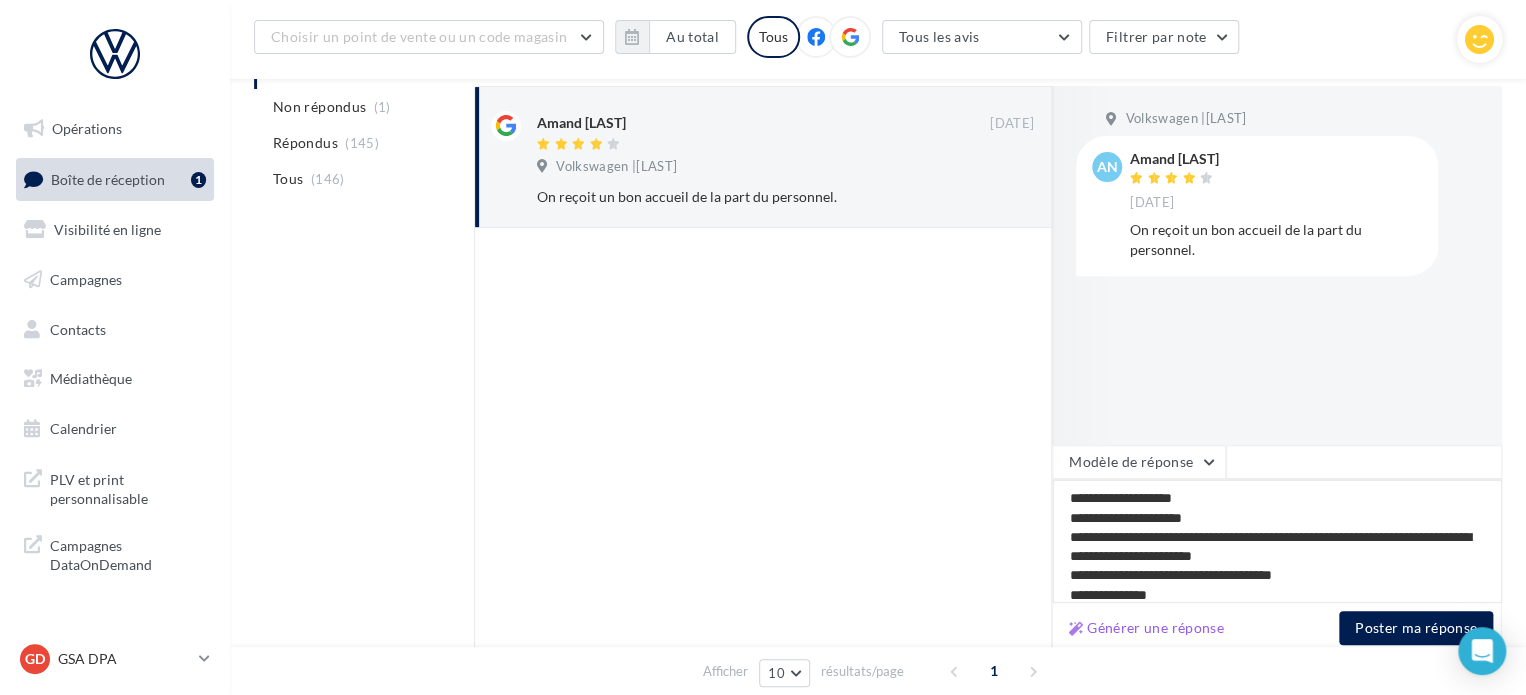 type on "**********" 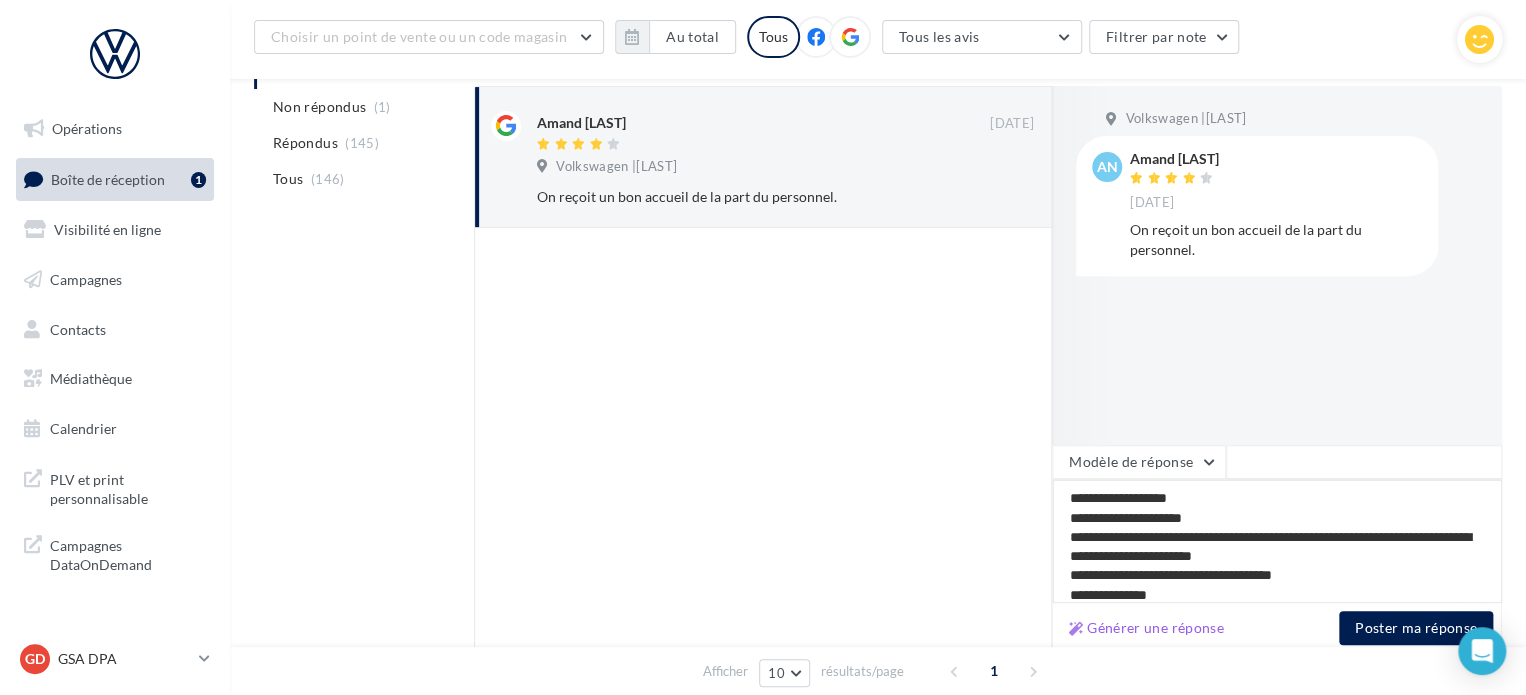 type on "**********" 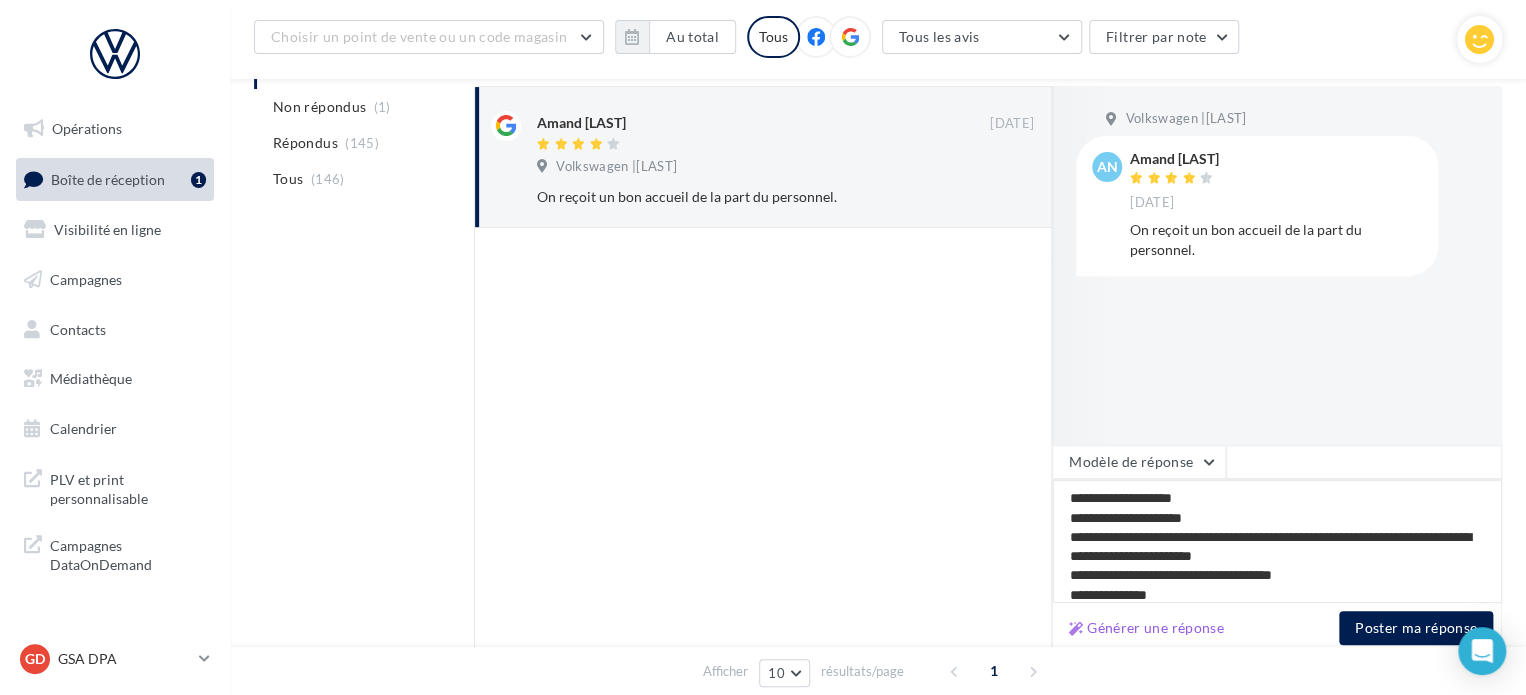 type on "**********" 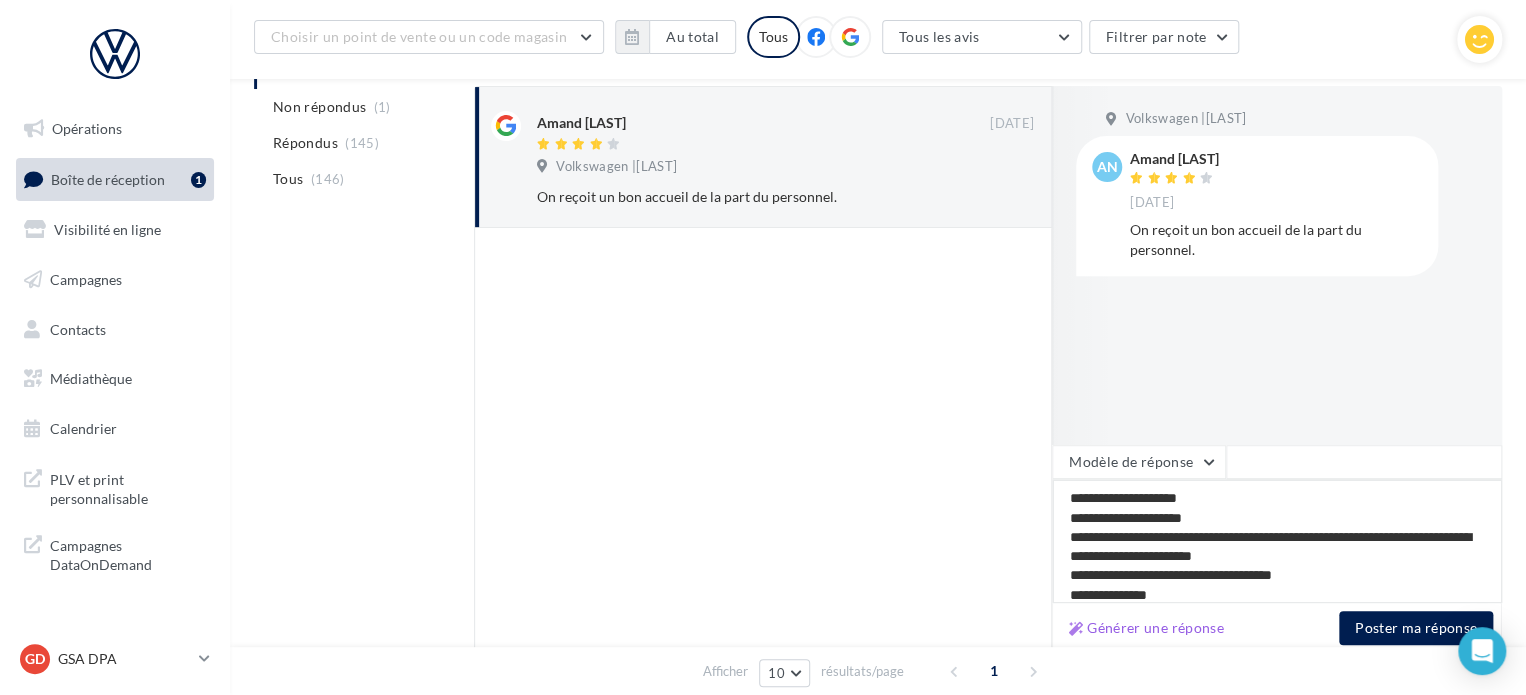 type on "**********" 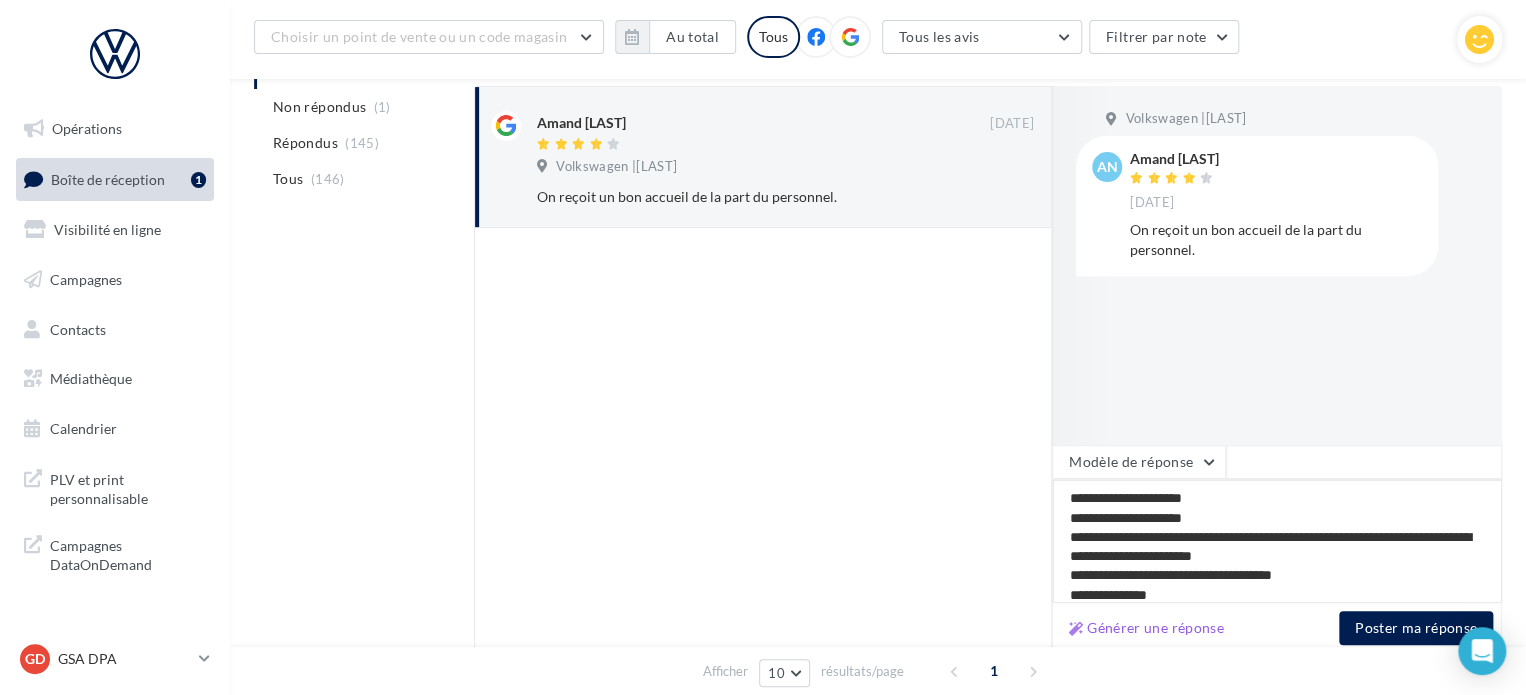 type on "**********" 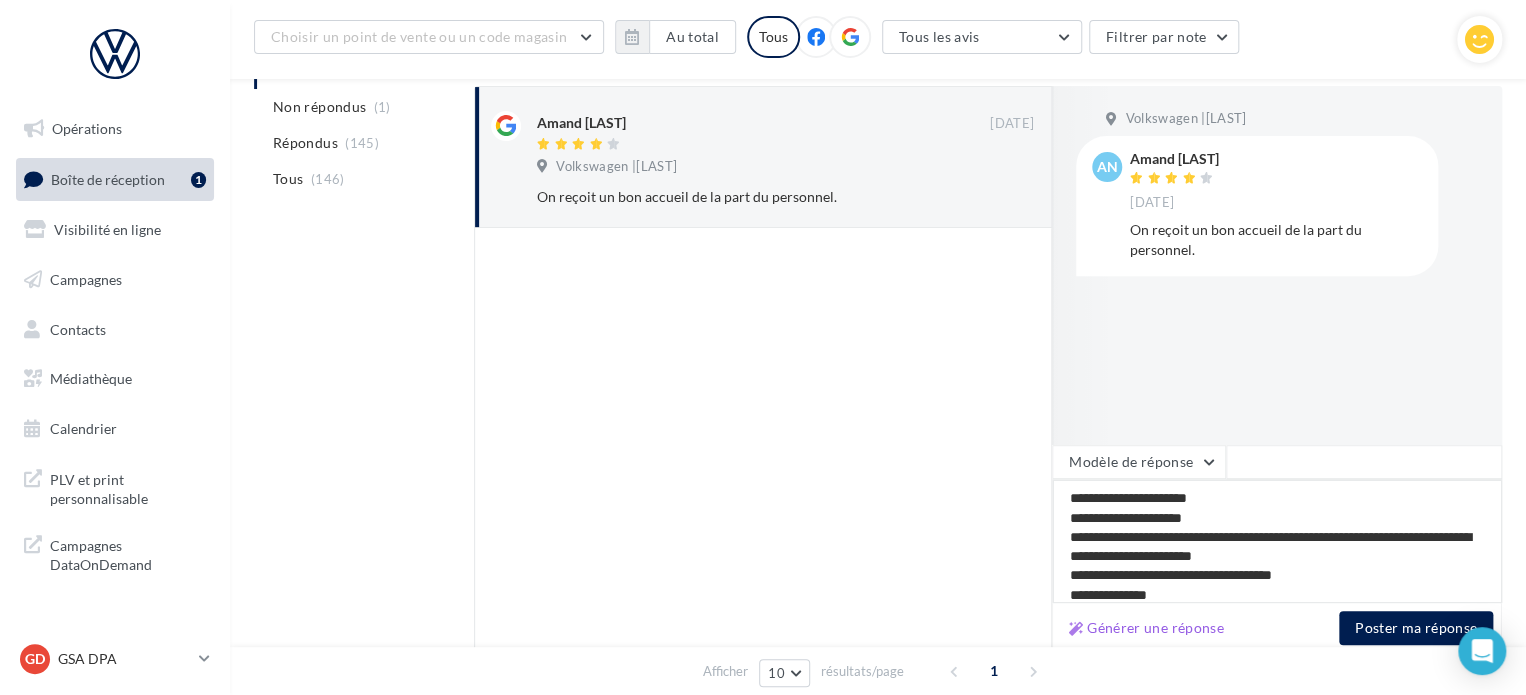 click on "**********" at bounding box center [1277, 541] 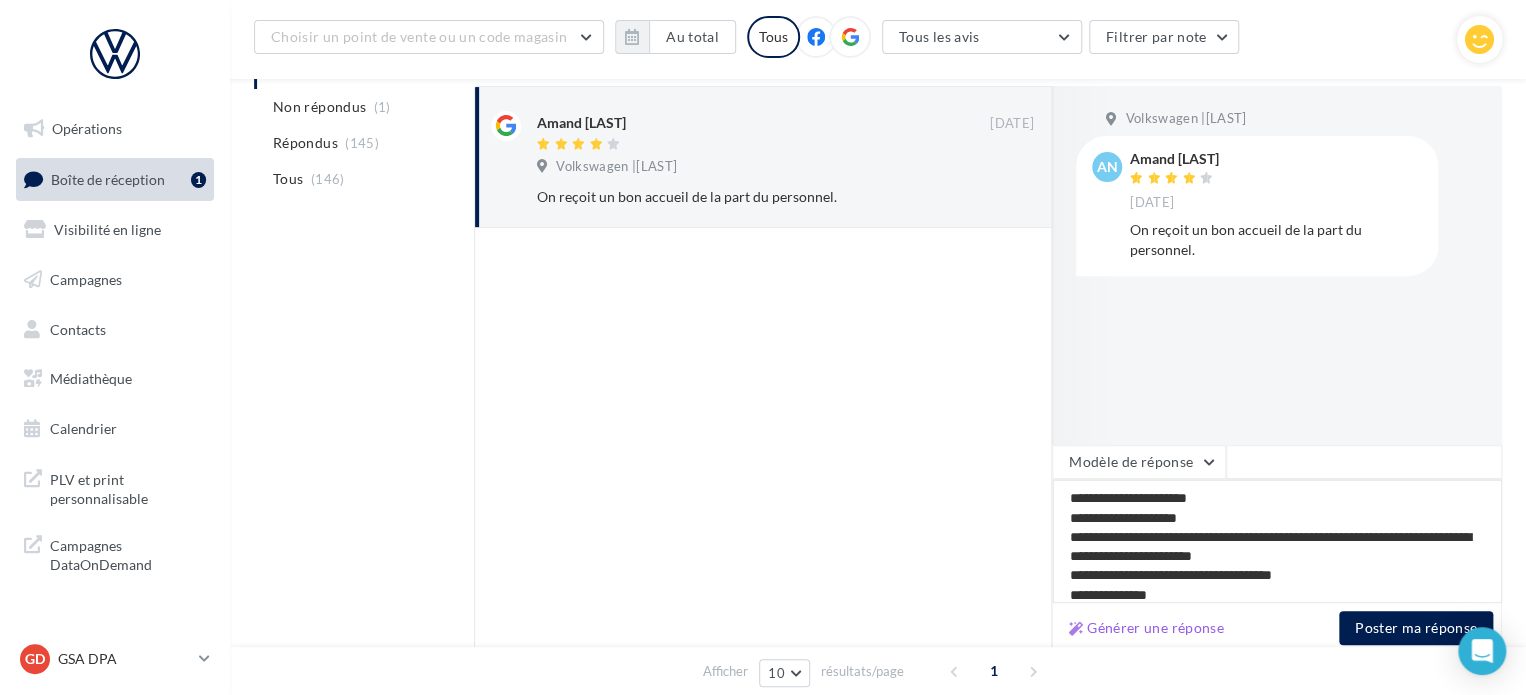 type on "**********" 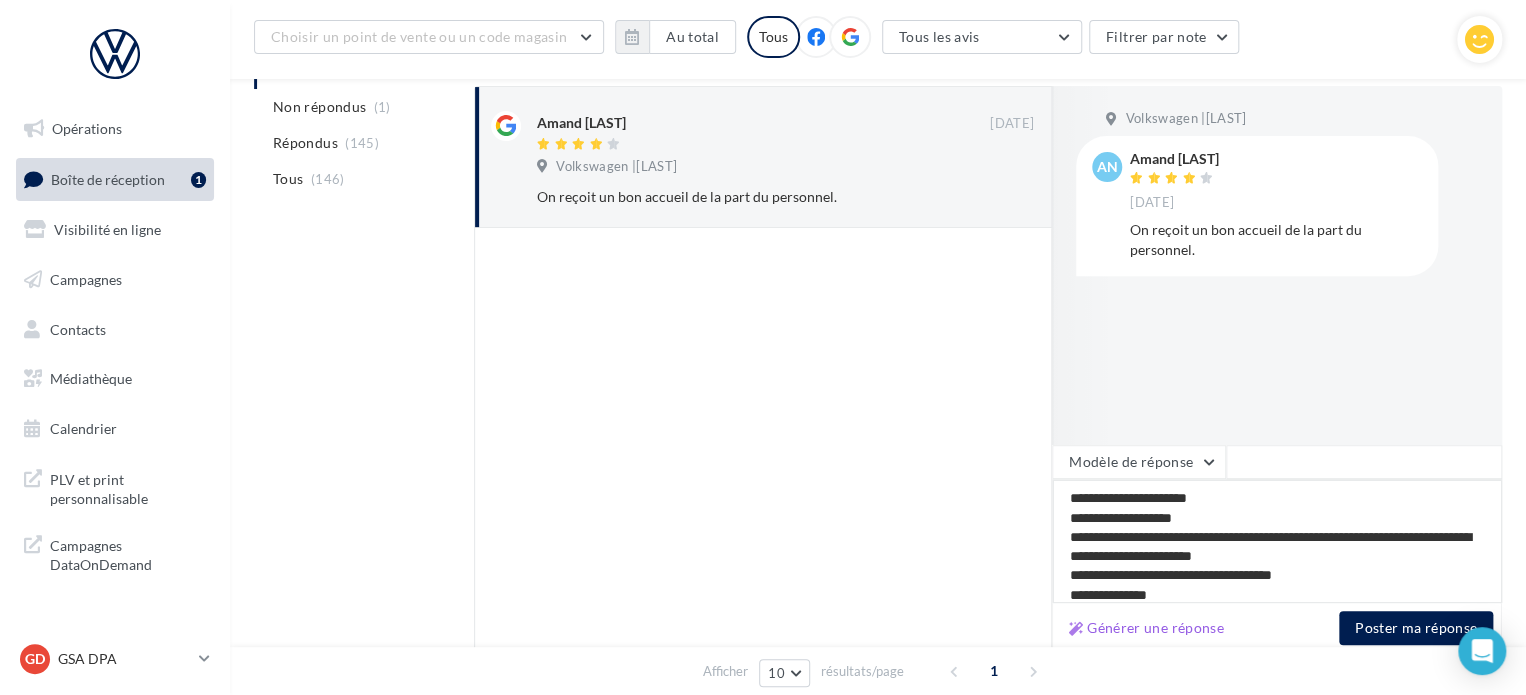 scroll, scrollTop: 29, scrollLeft: 0, axis: vertical 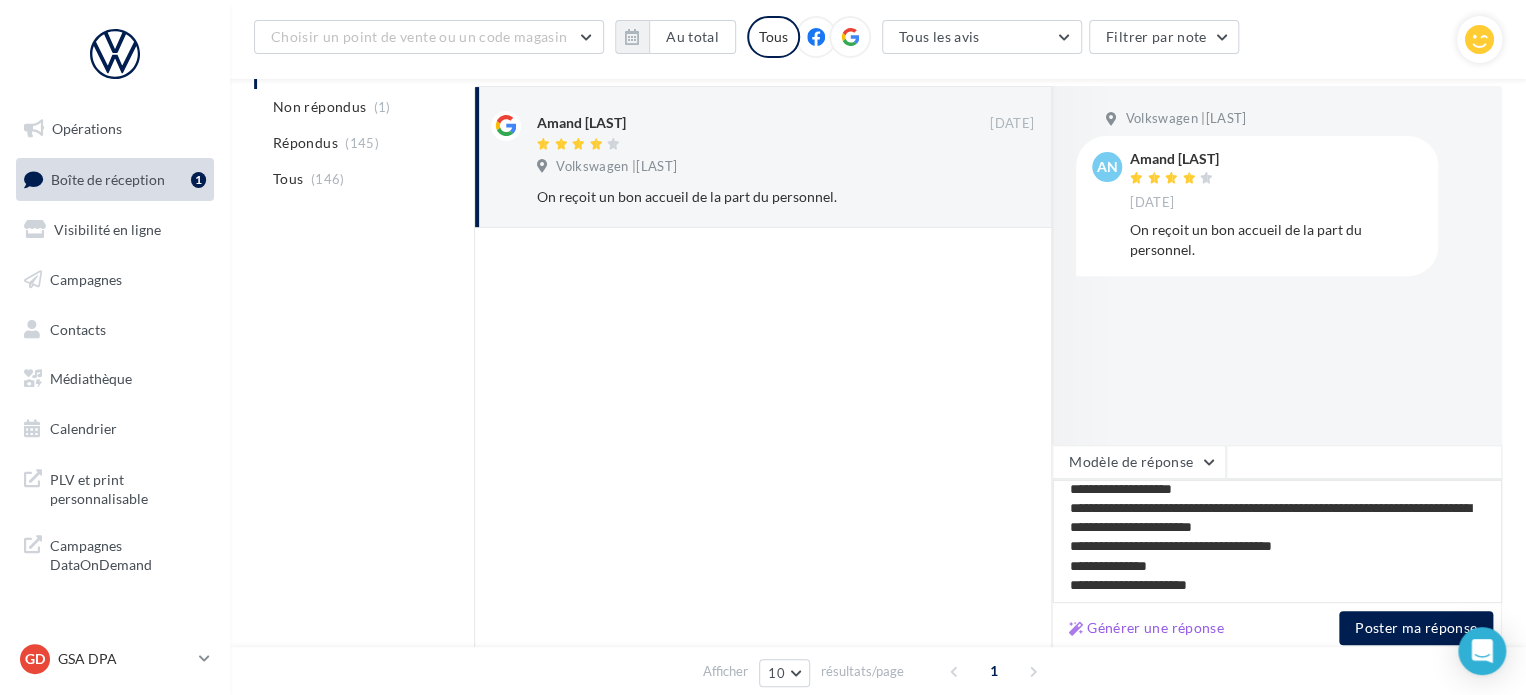 click on "**********" at bounding box center (1277, 541) 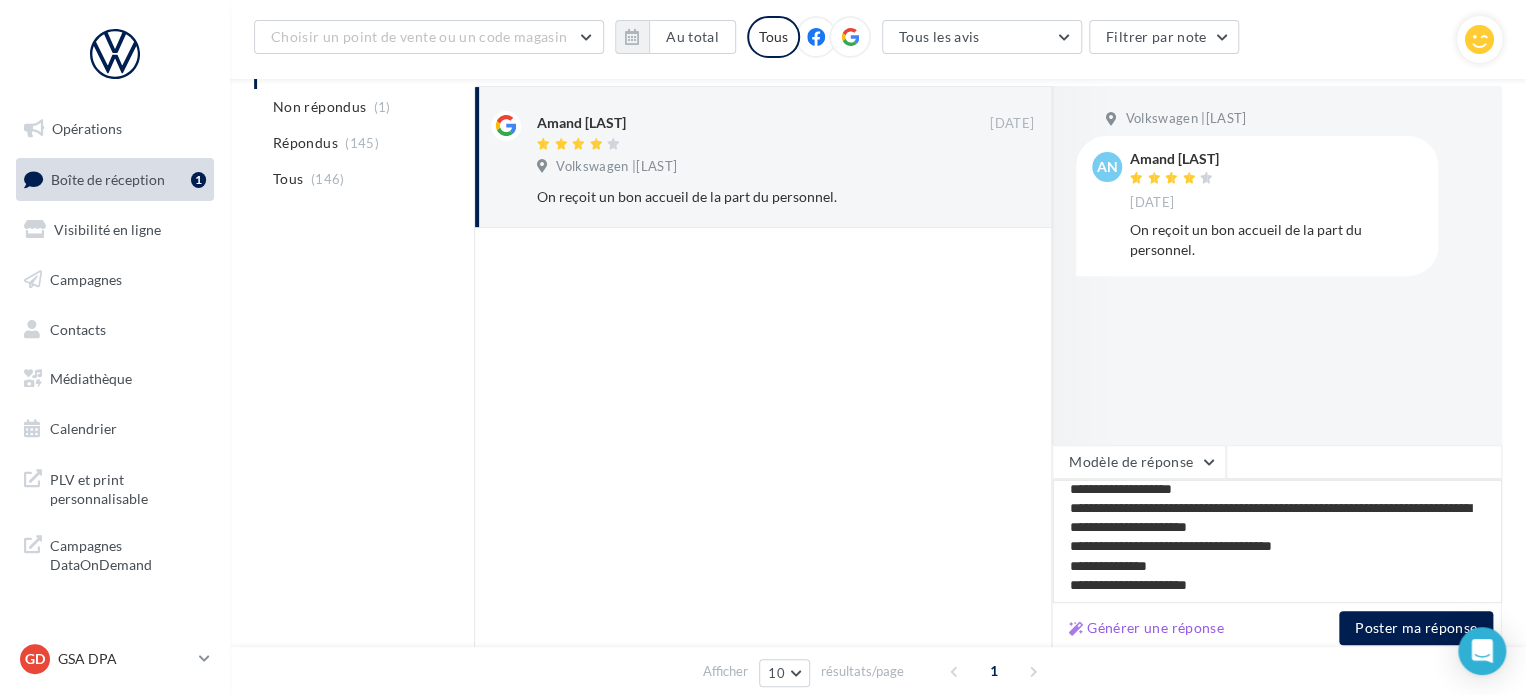 type on "**********" 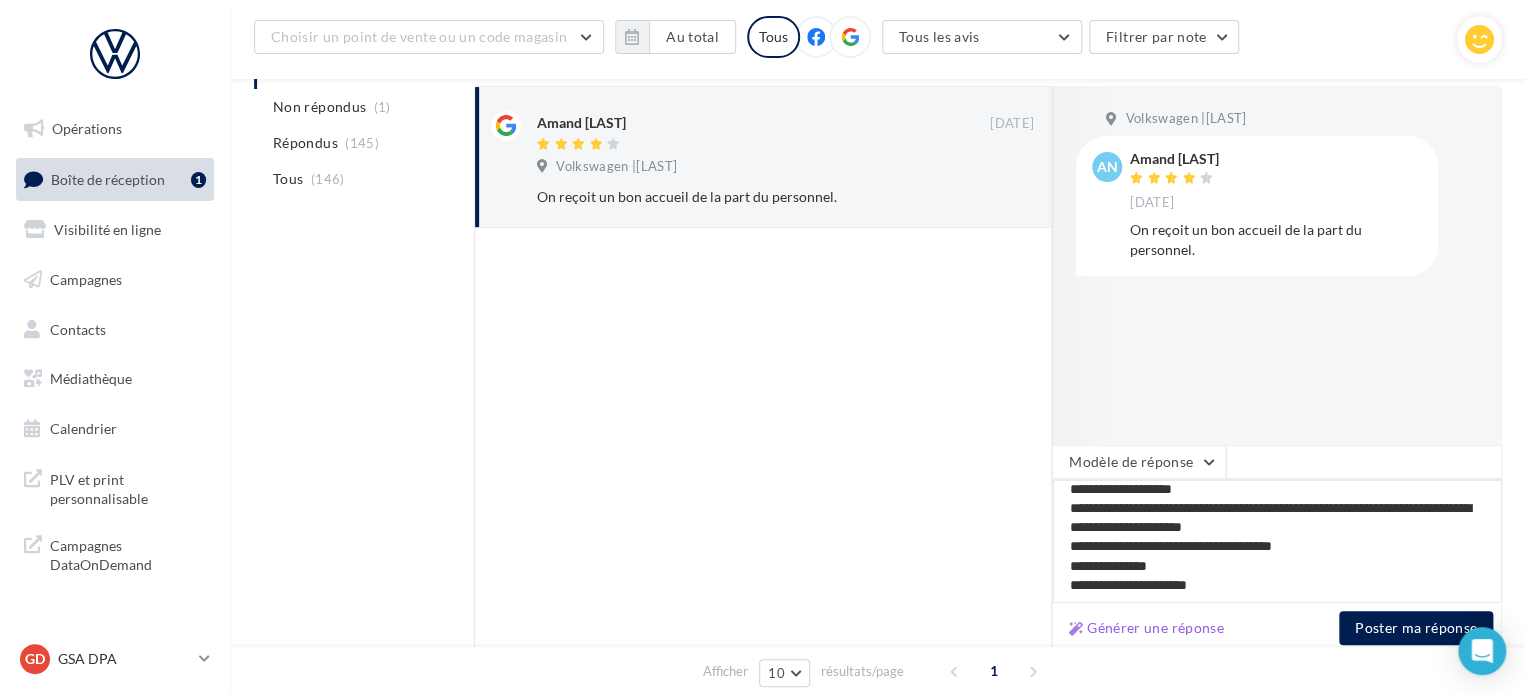 type on "**********" 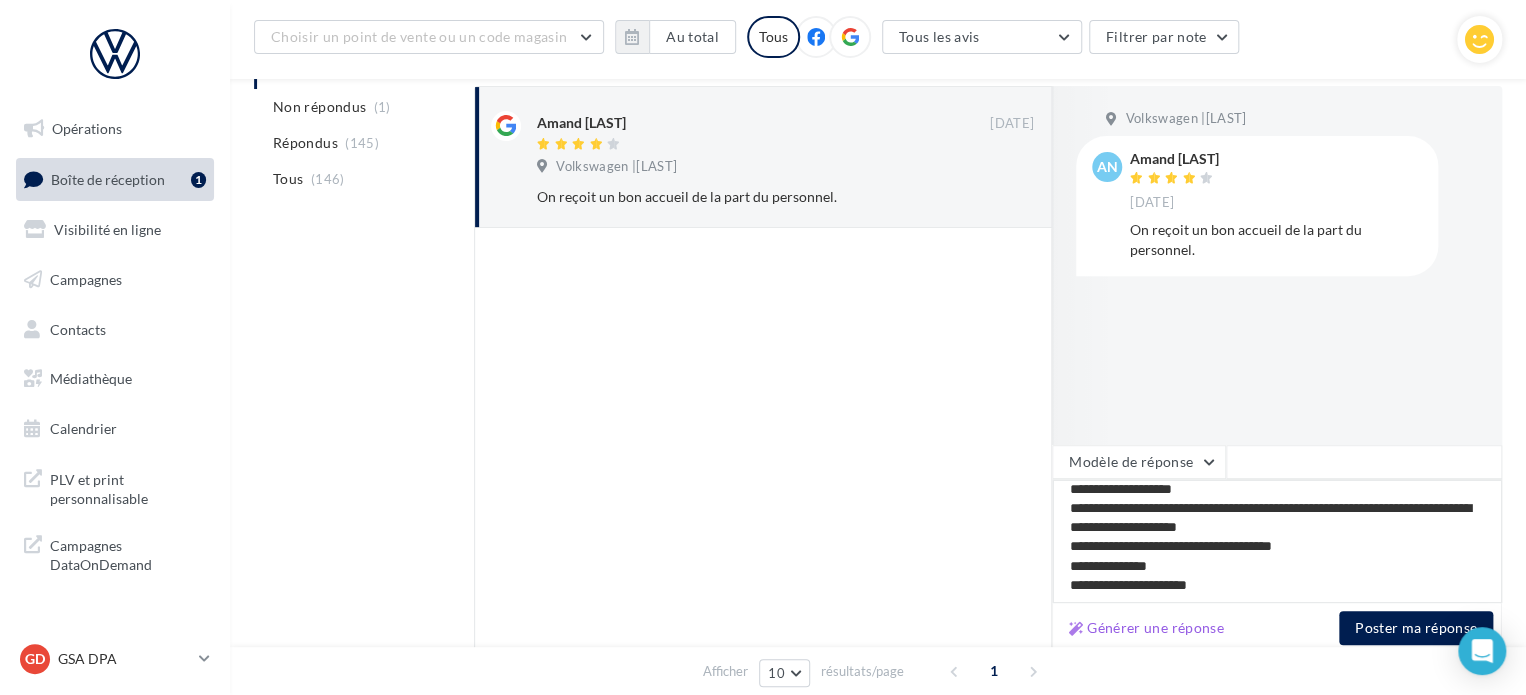type on "**********" 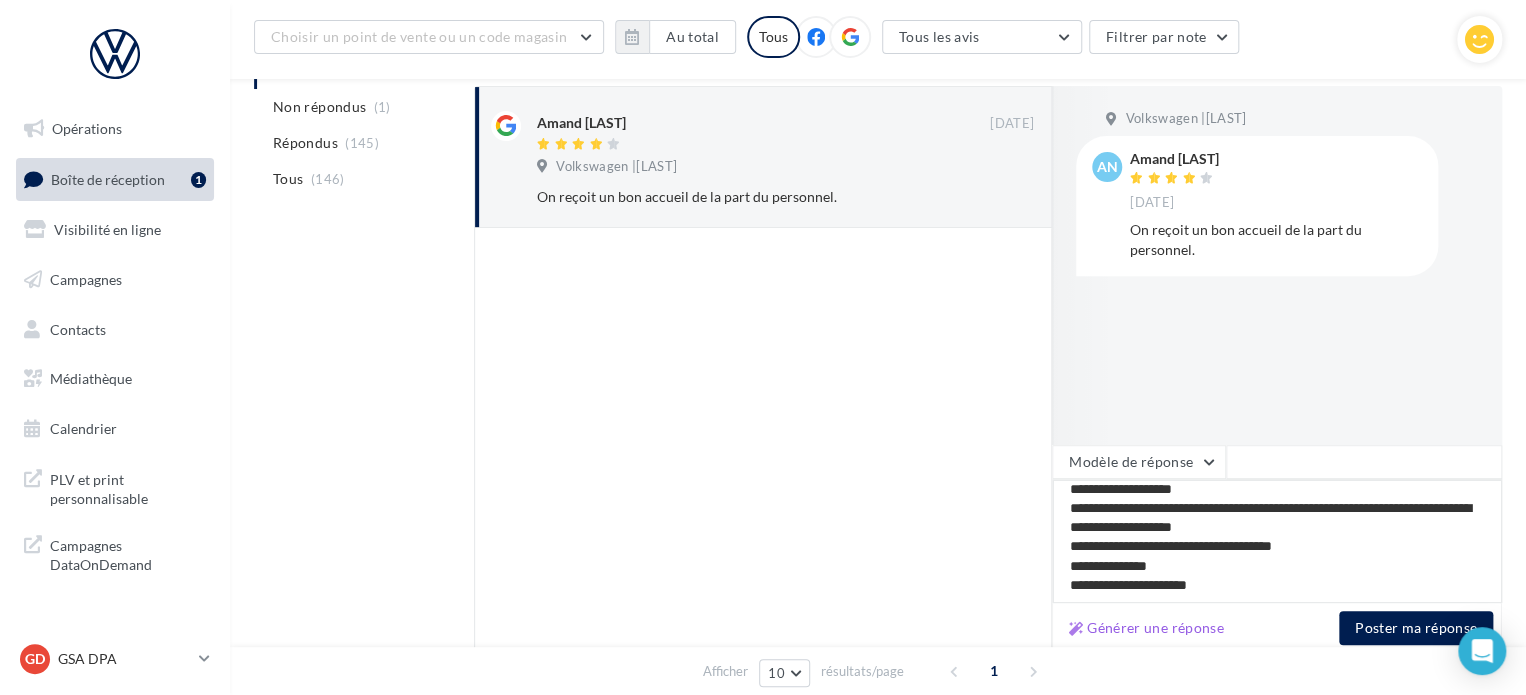 type on "**********" 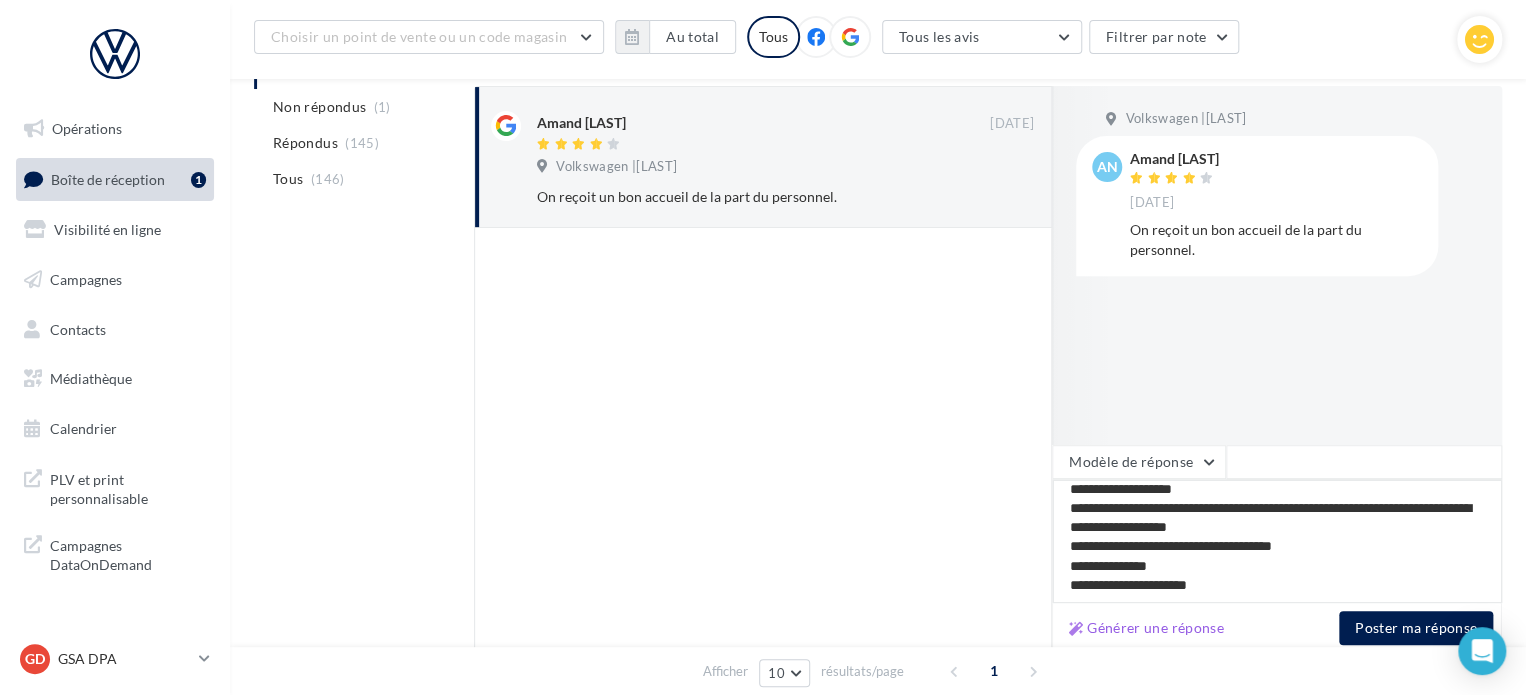 type on "**********" 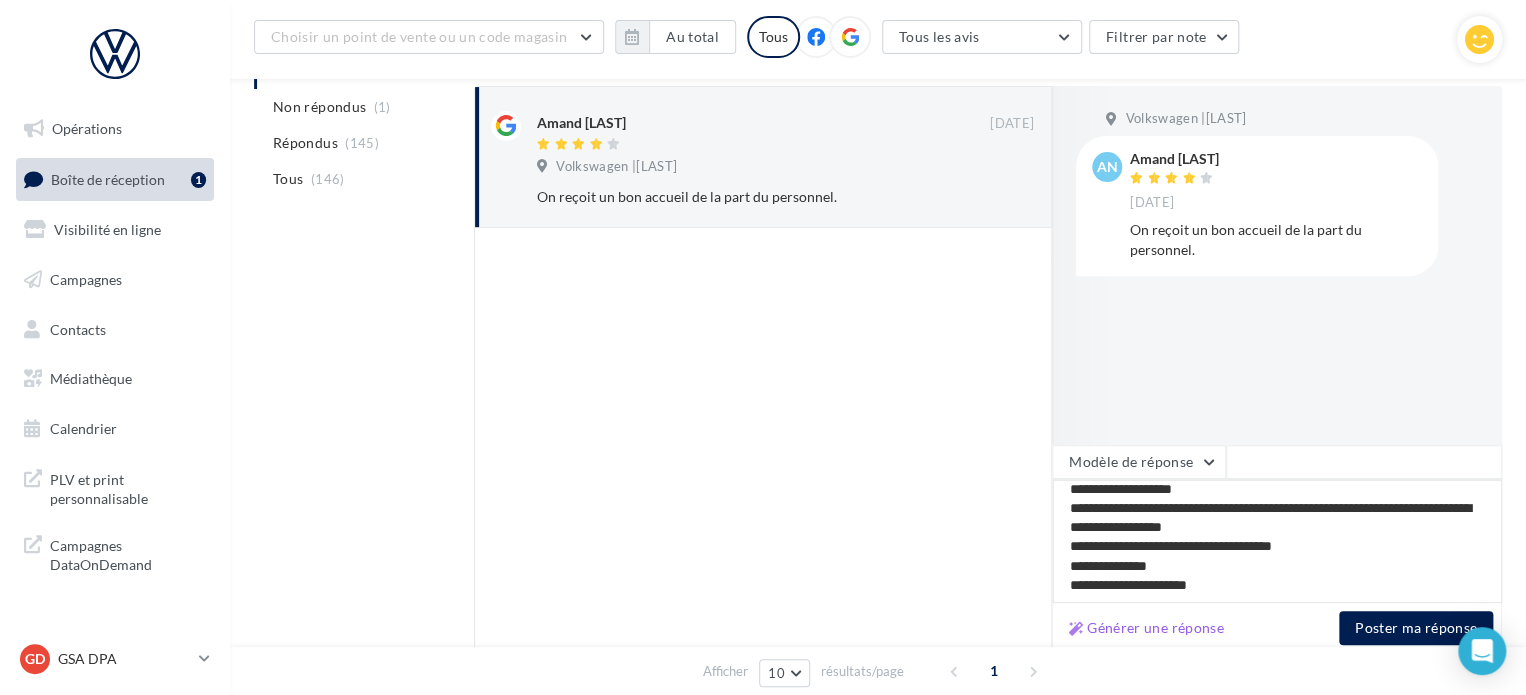 type on "**********" 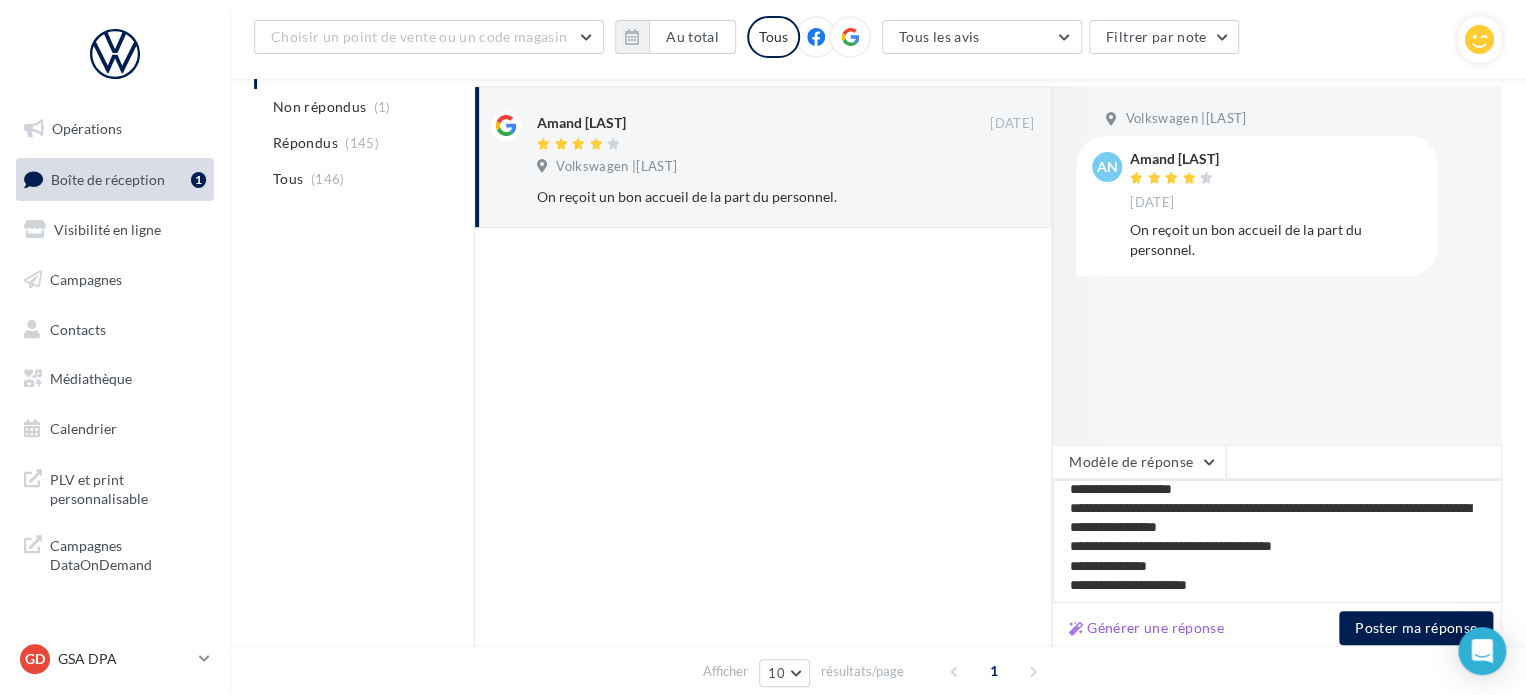 type on "**********" 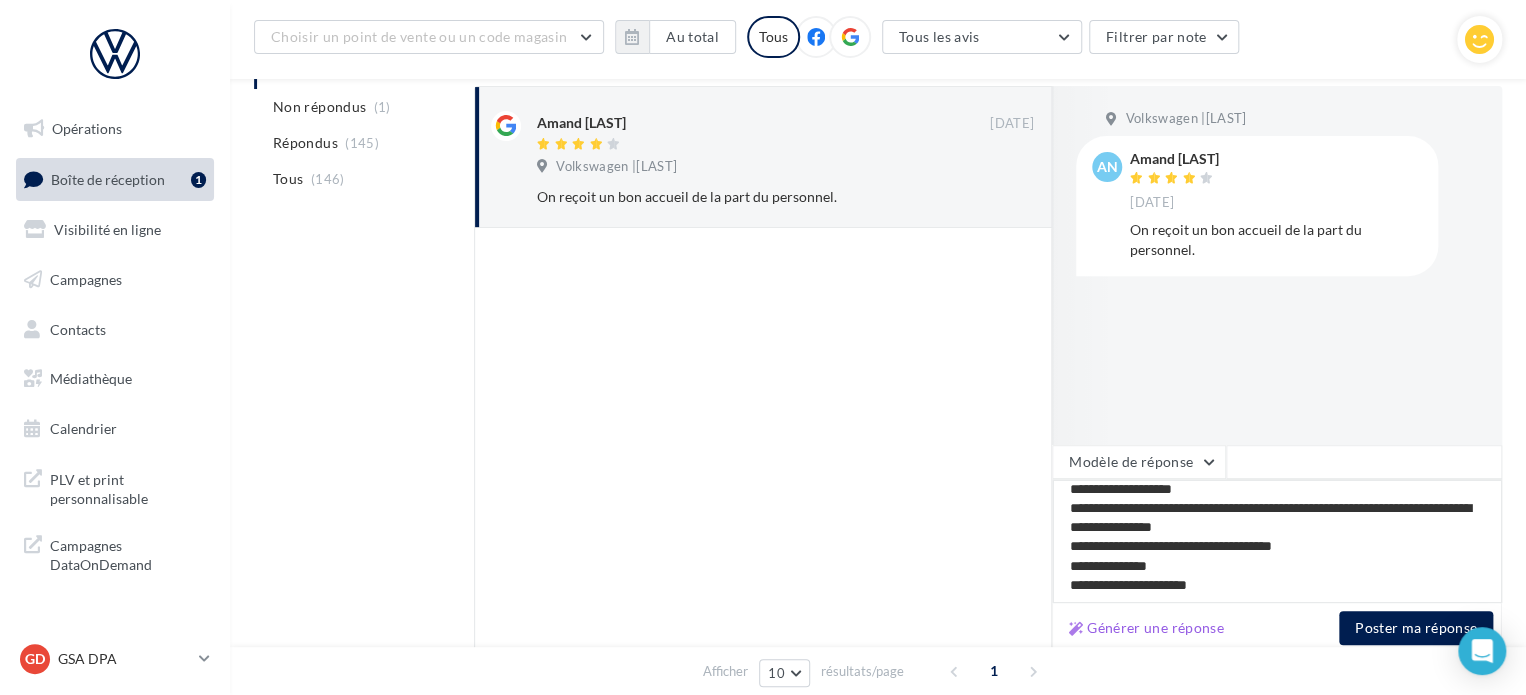 type on "**********" 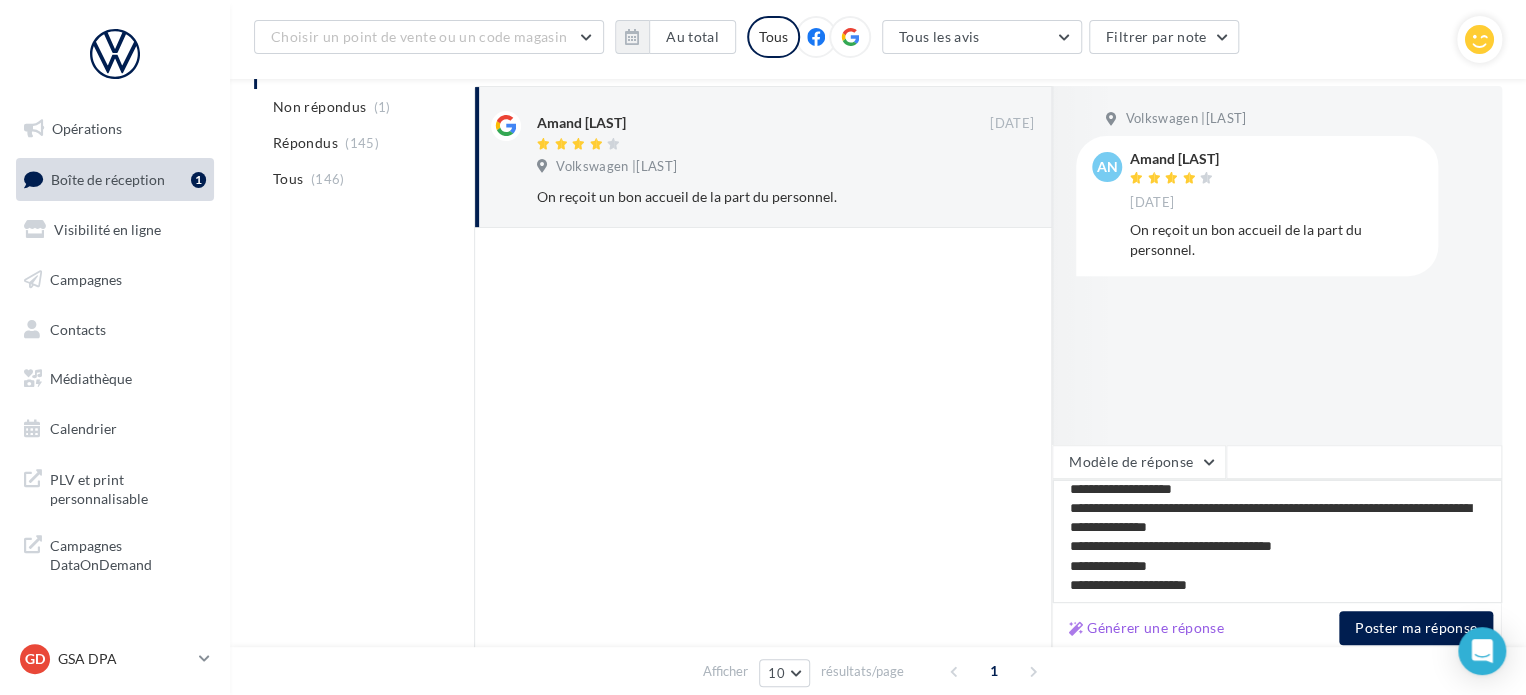 type on "**********" 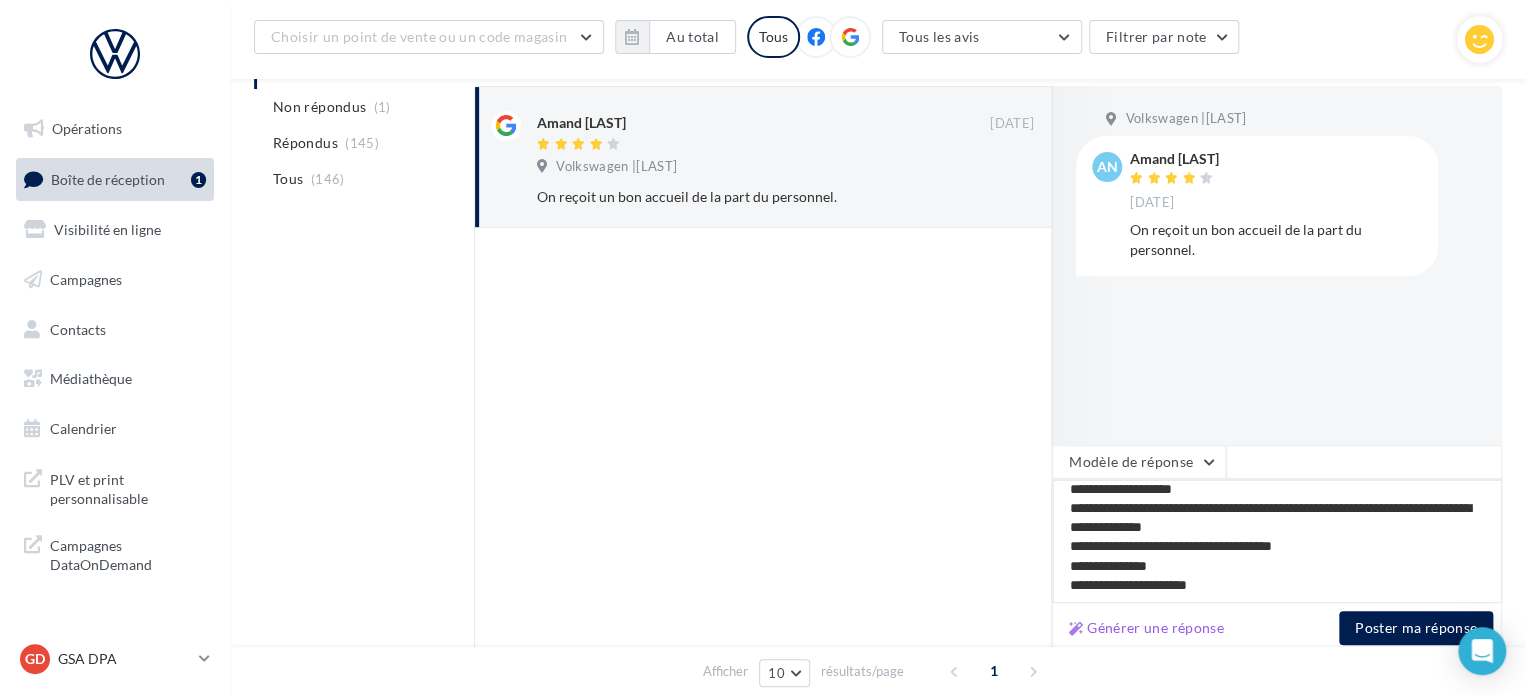 type on "**********" 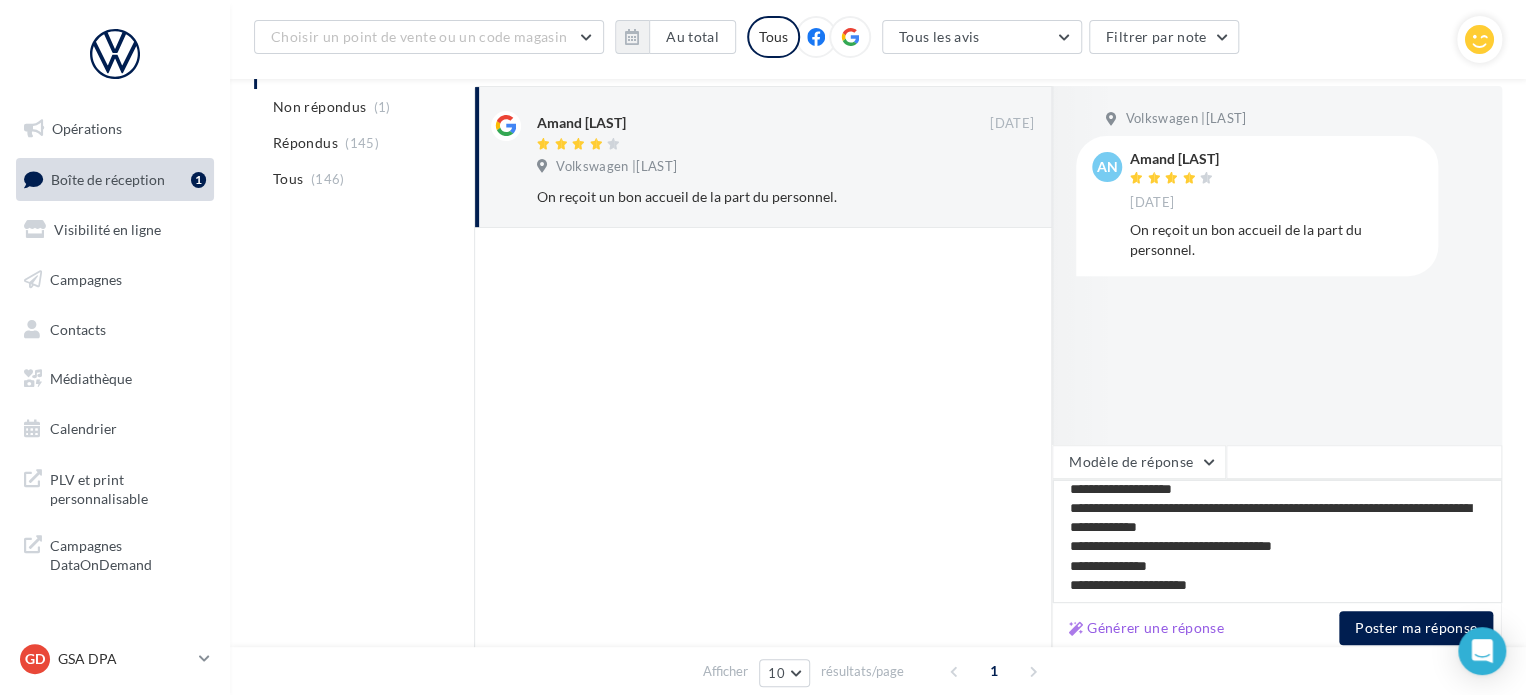 type on "**********" 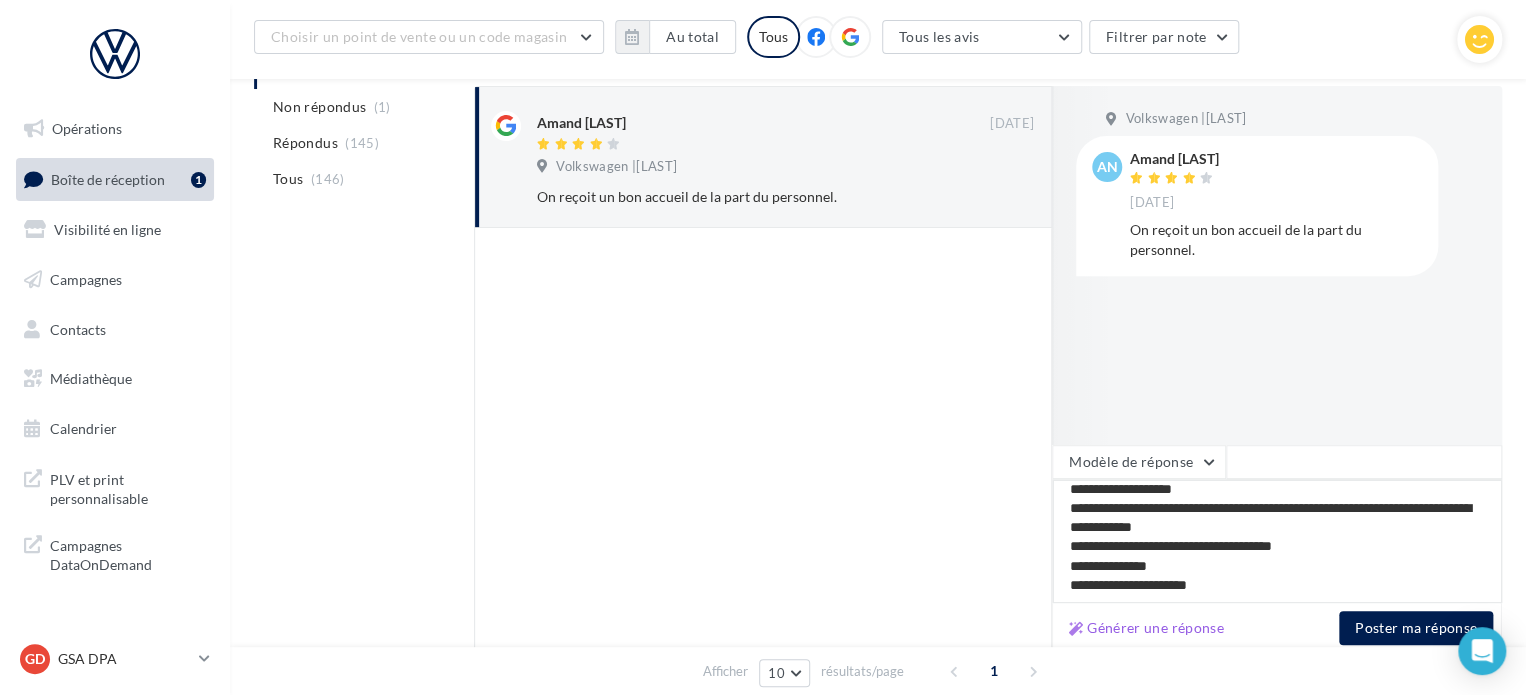 type on "**********" 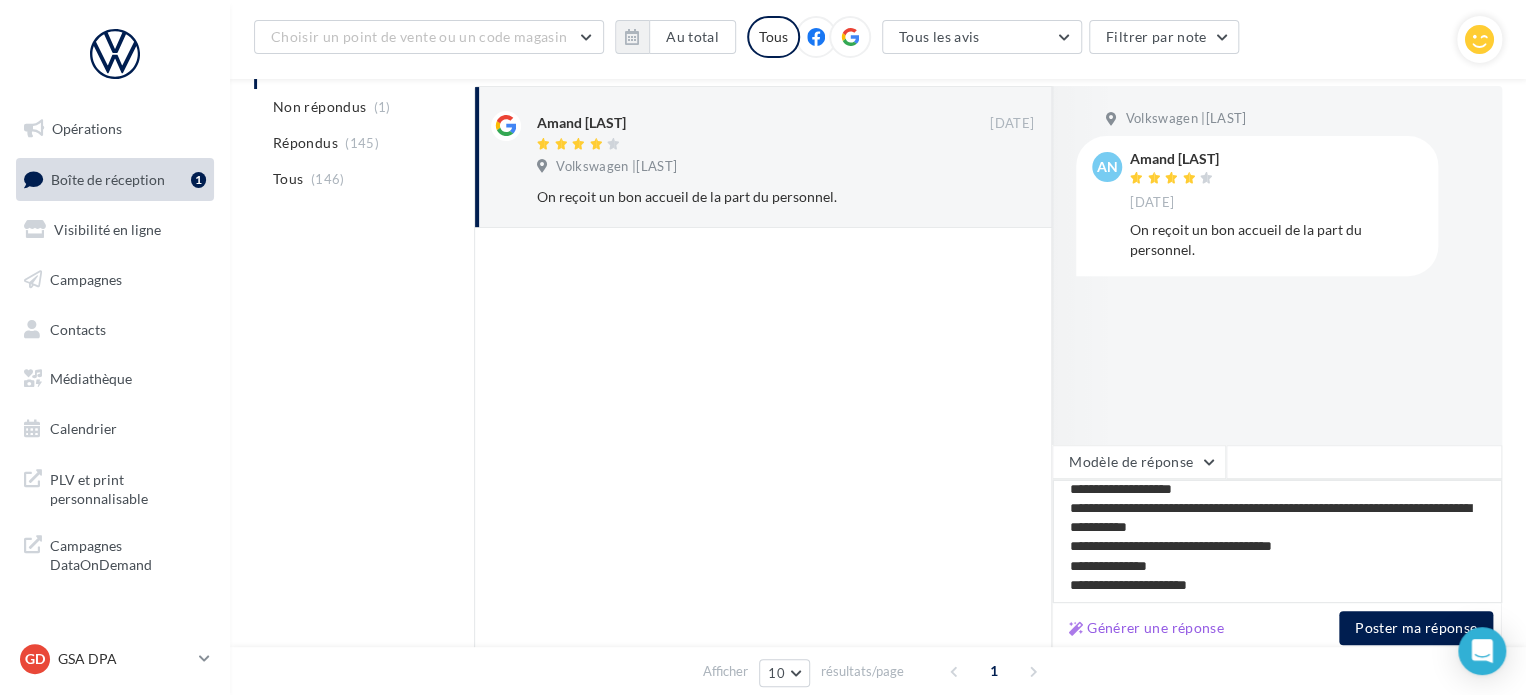 type on "**********" 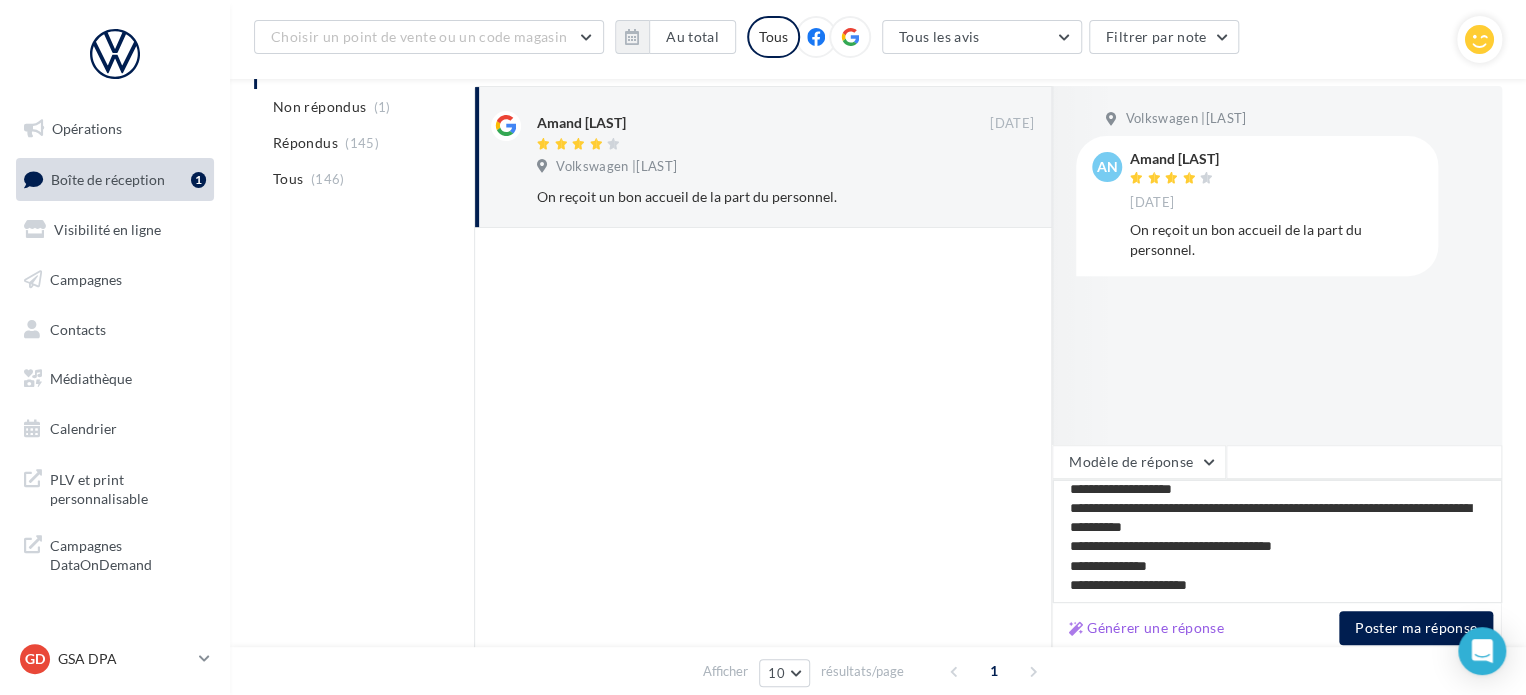 type on "**********" 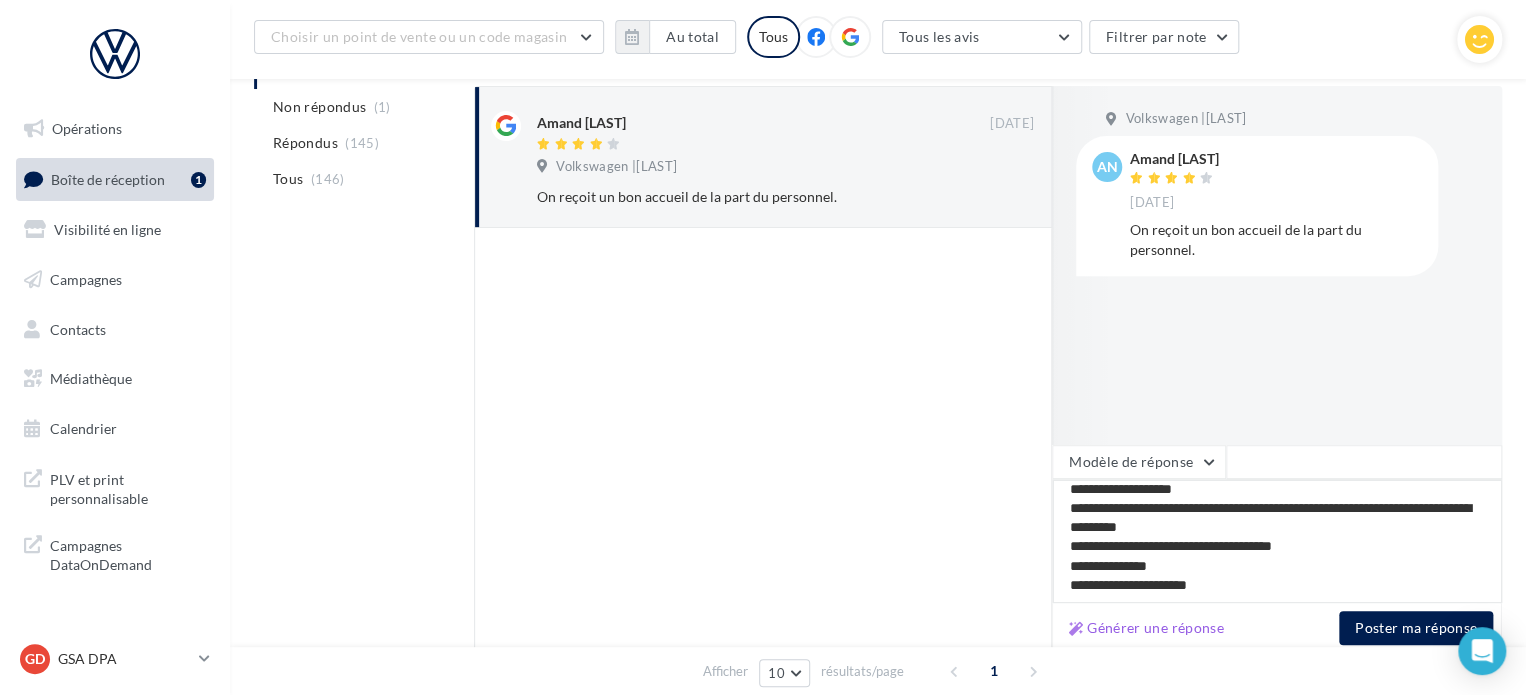type on "**********" 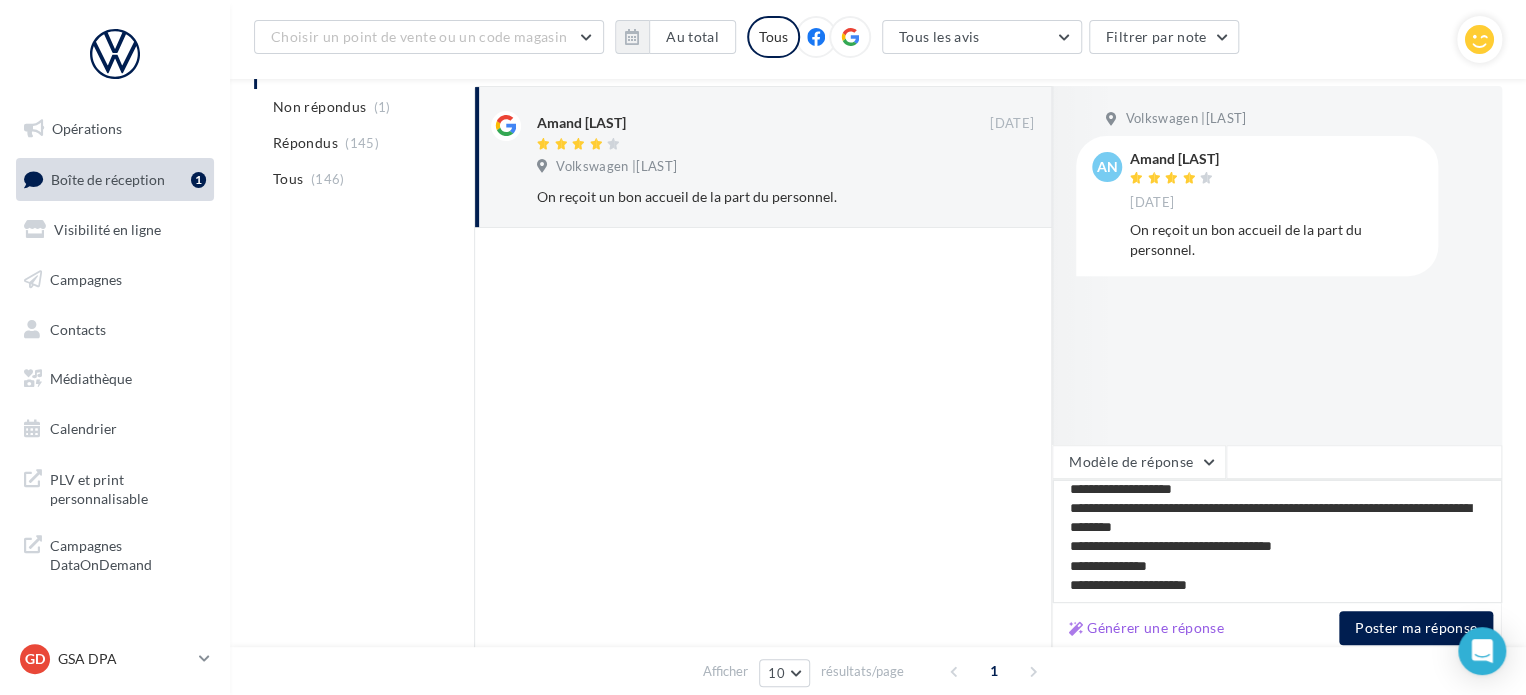 type on "**********" 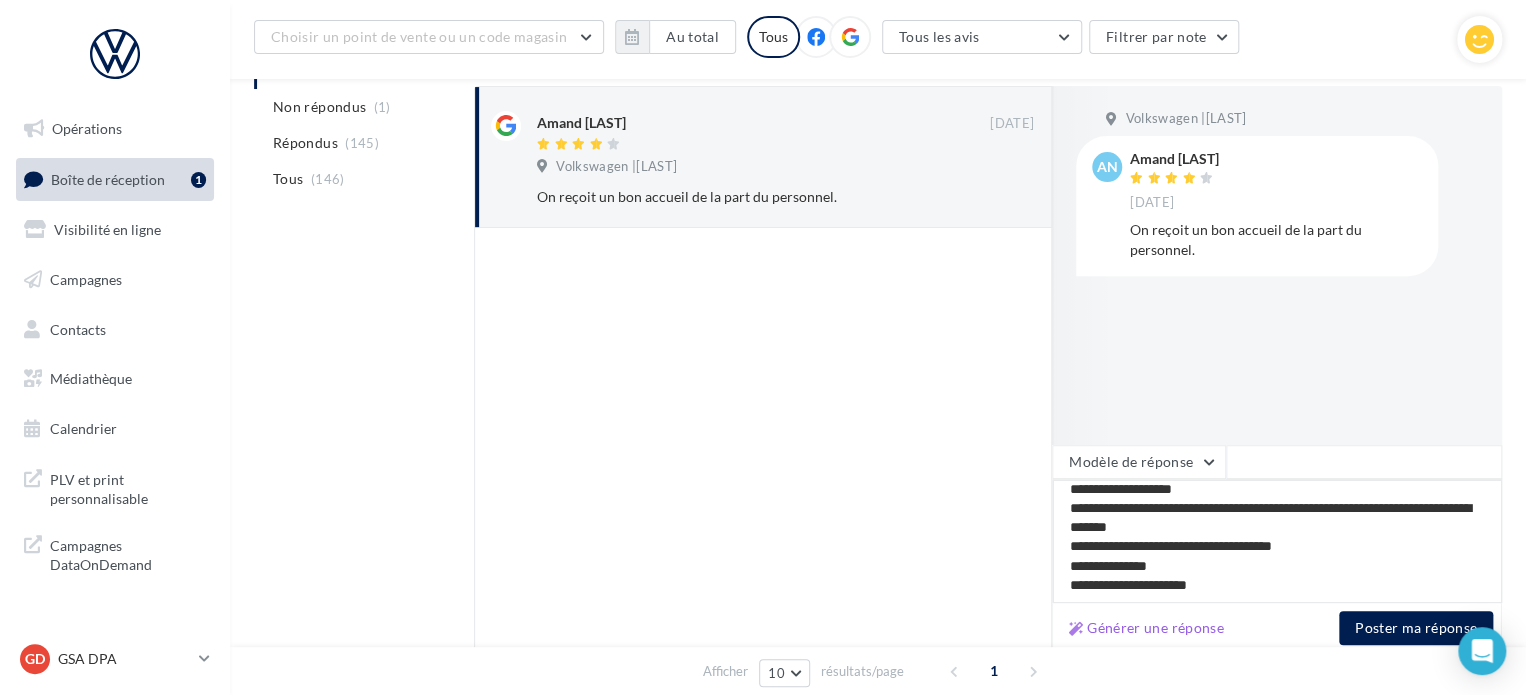 type on "**********" 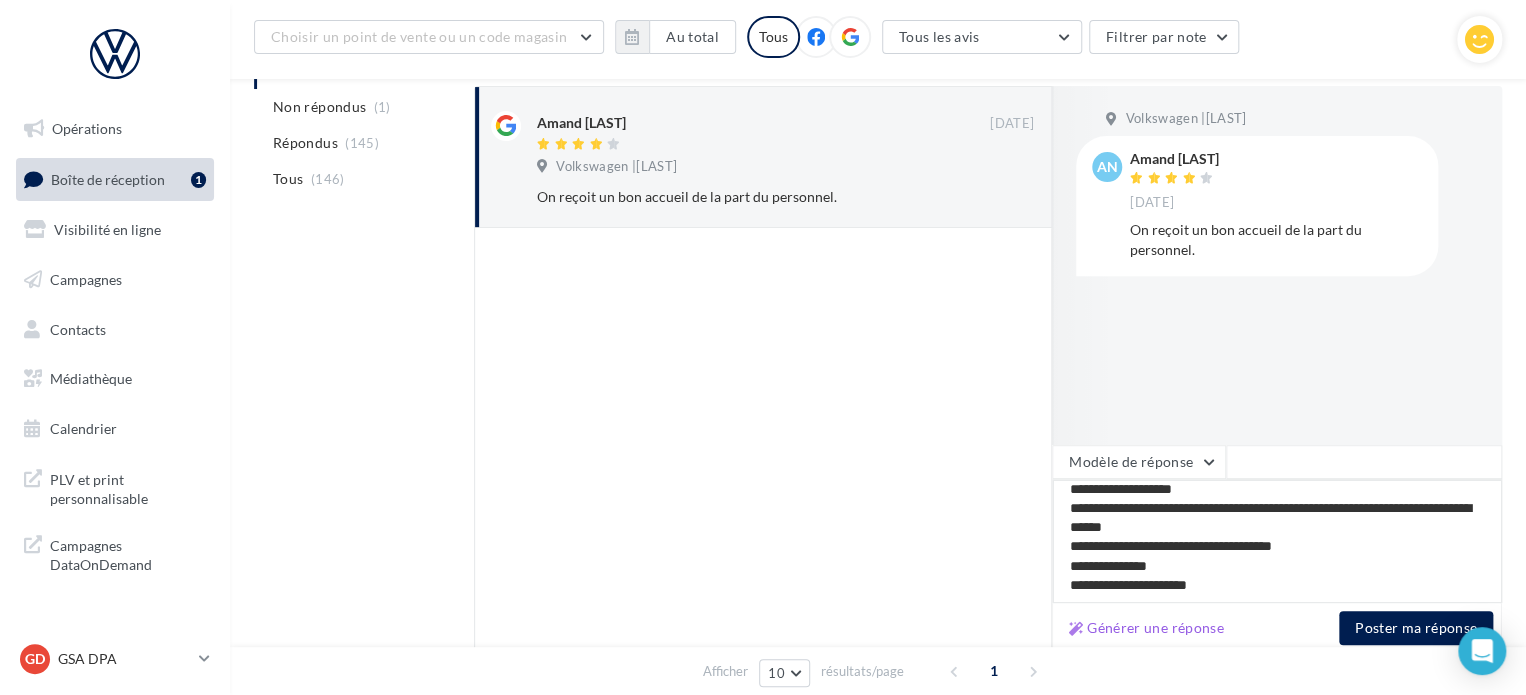 type on "**********" 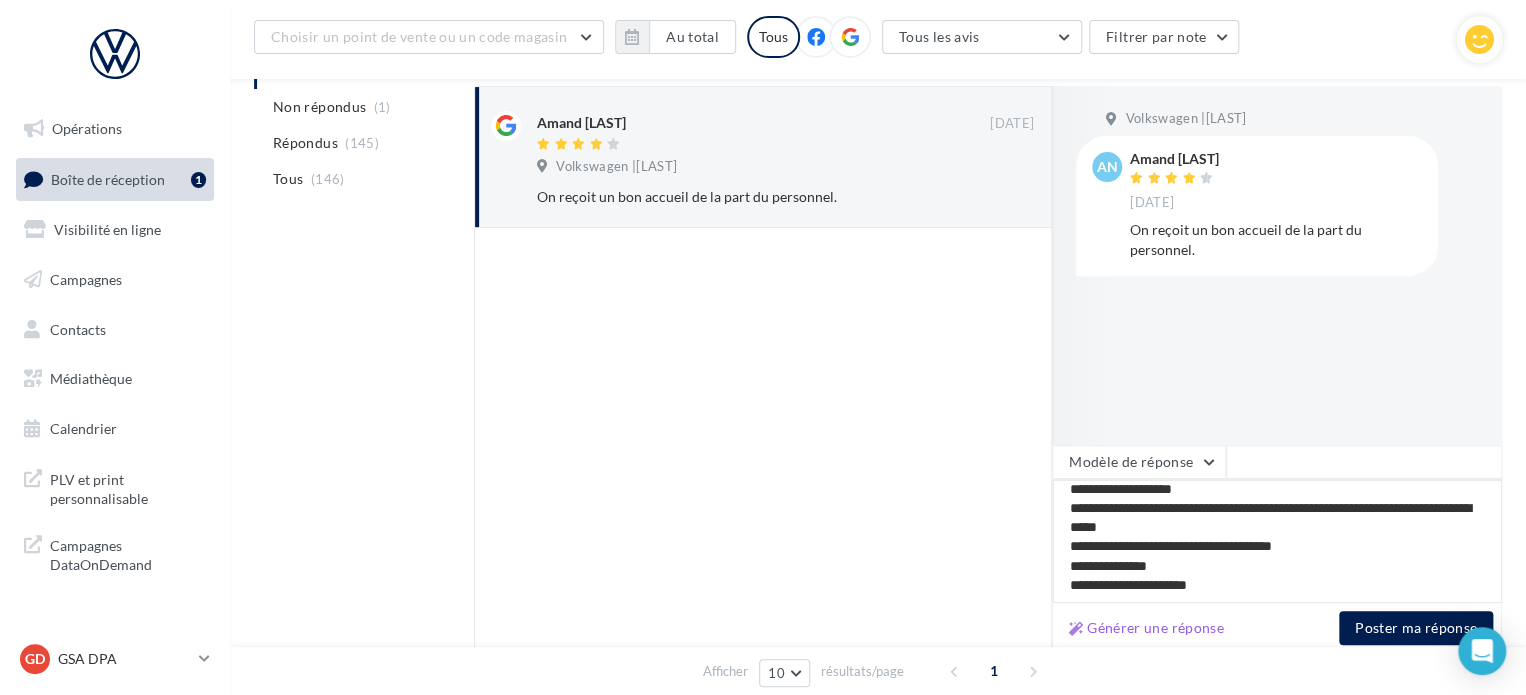type on "**********" 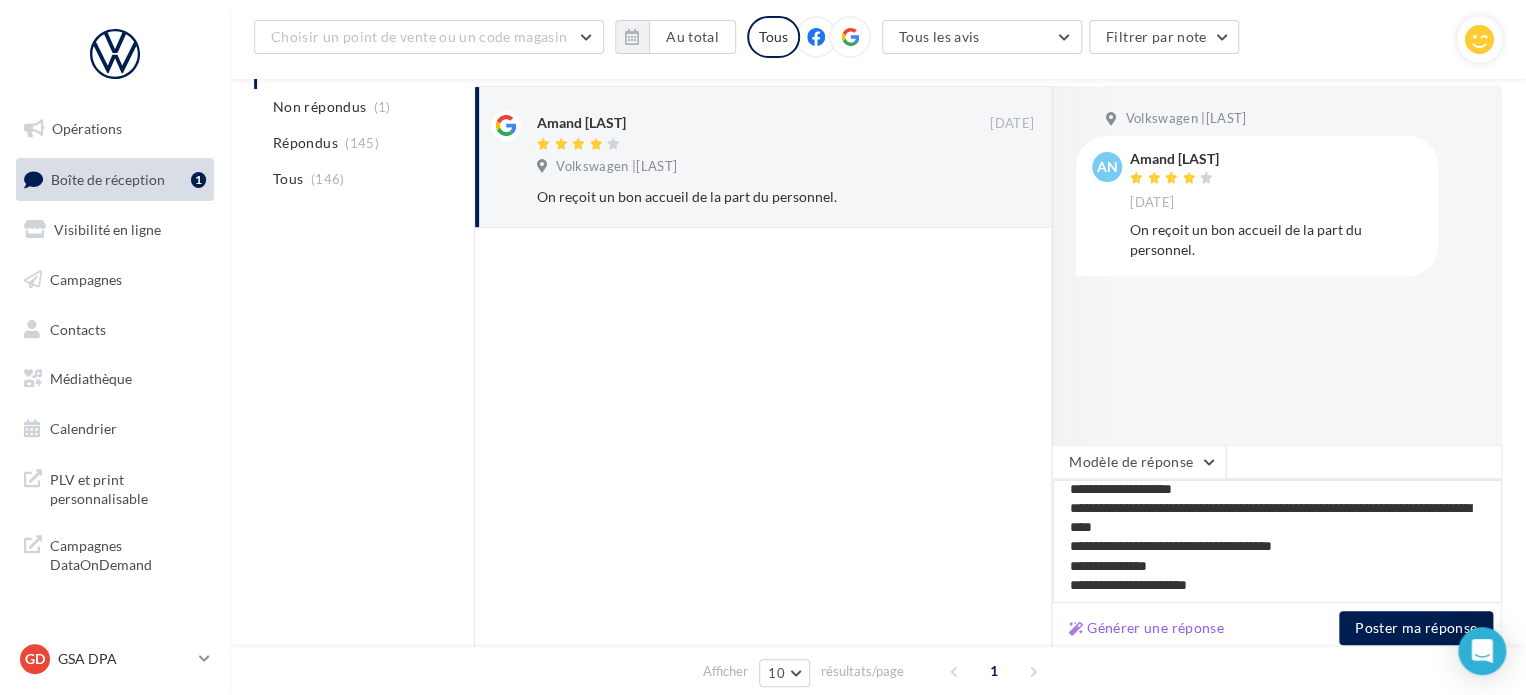 type on "**********" 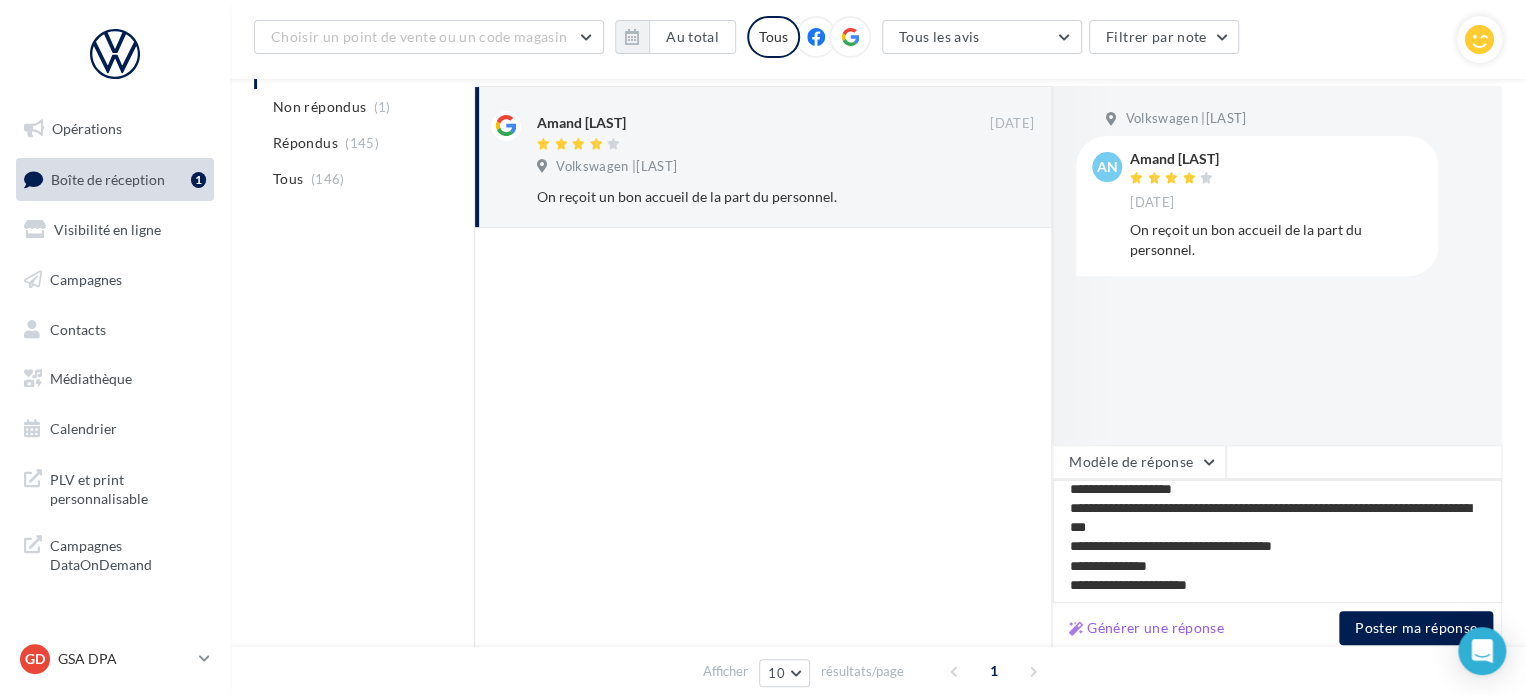 type on "**********" 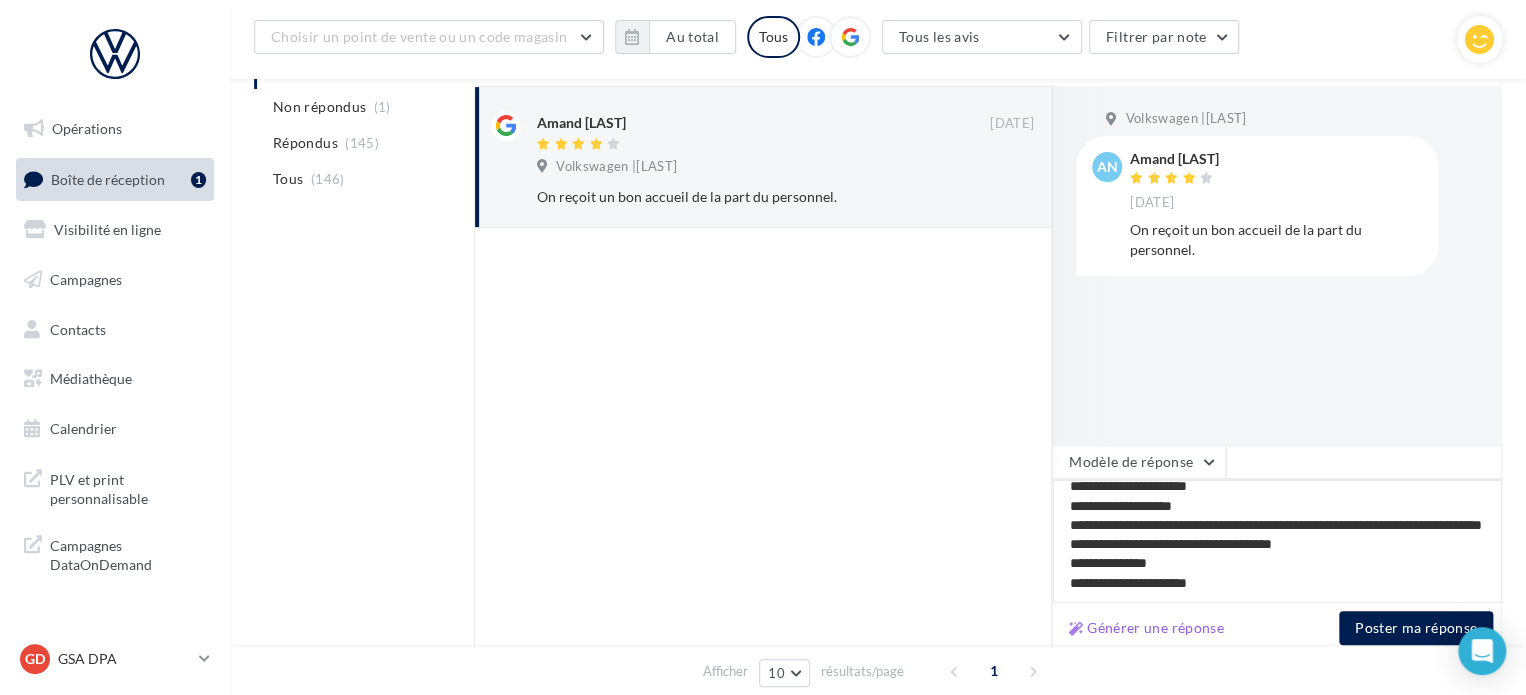 type on "**********" 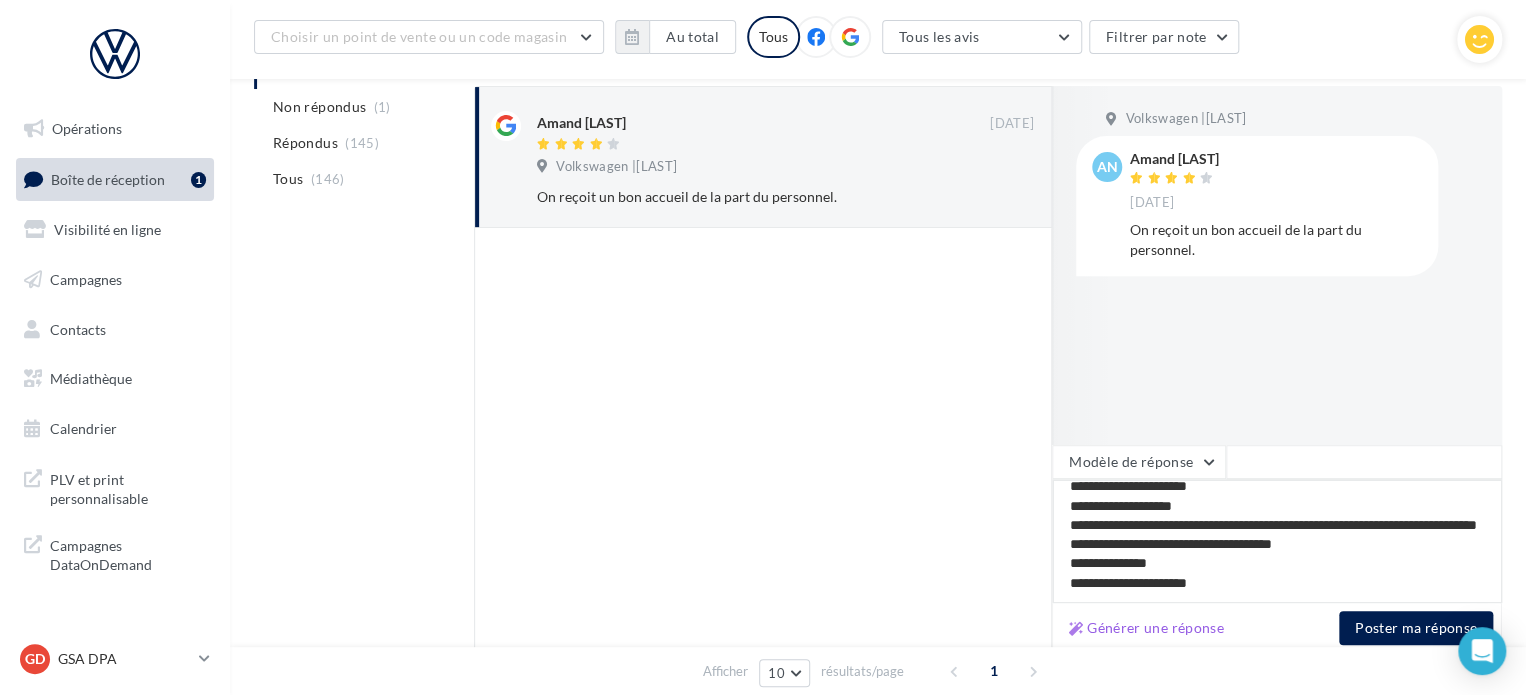 type on "**********" 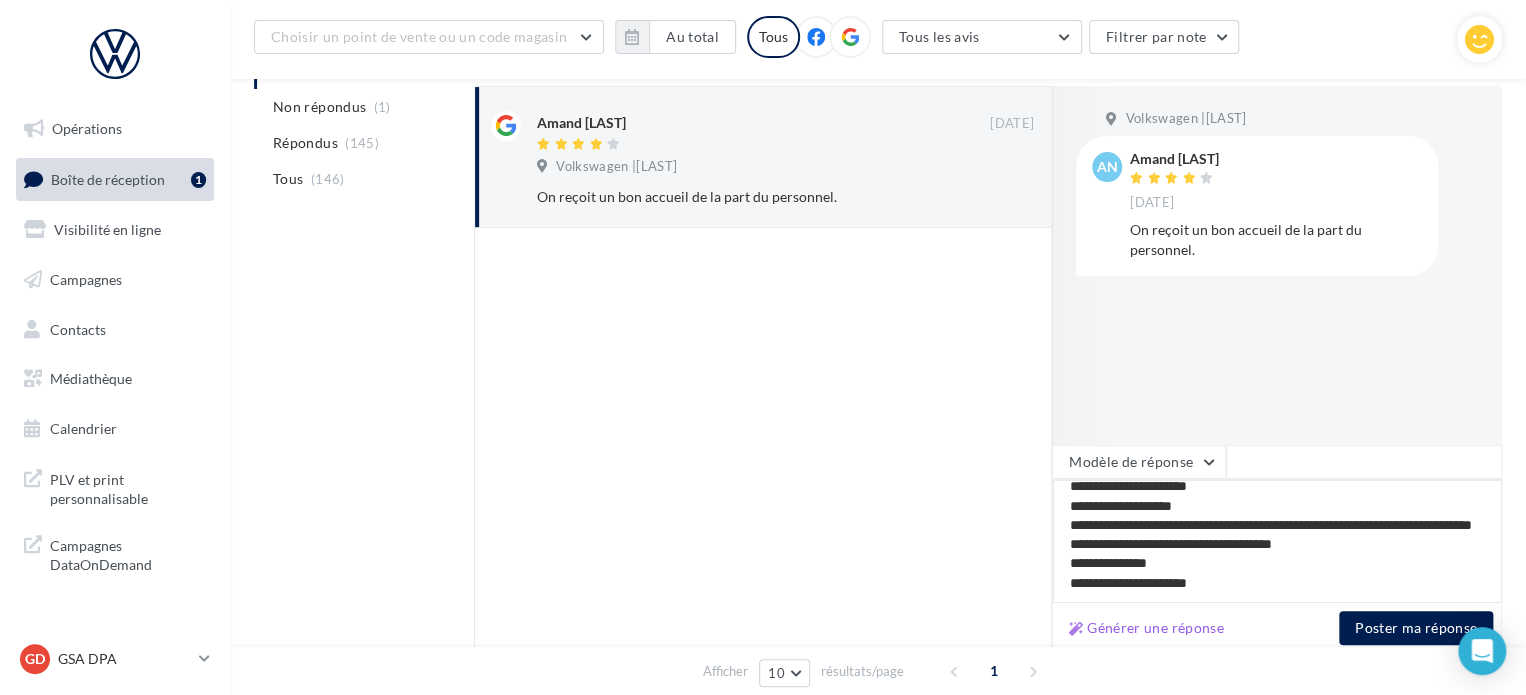 type on "**********" 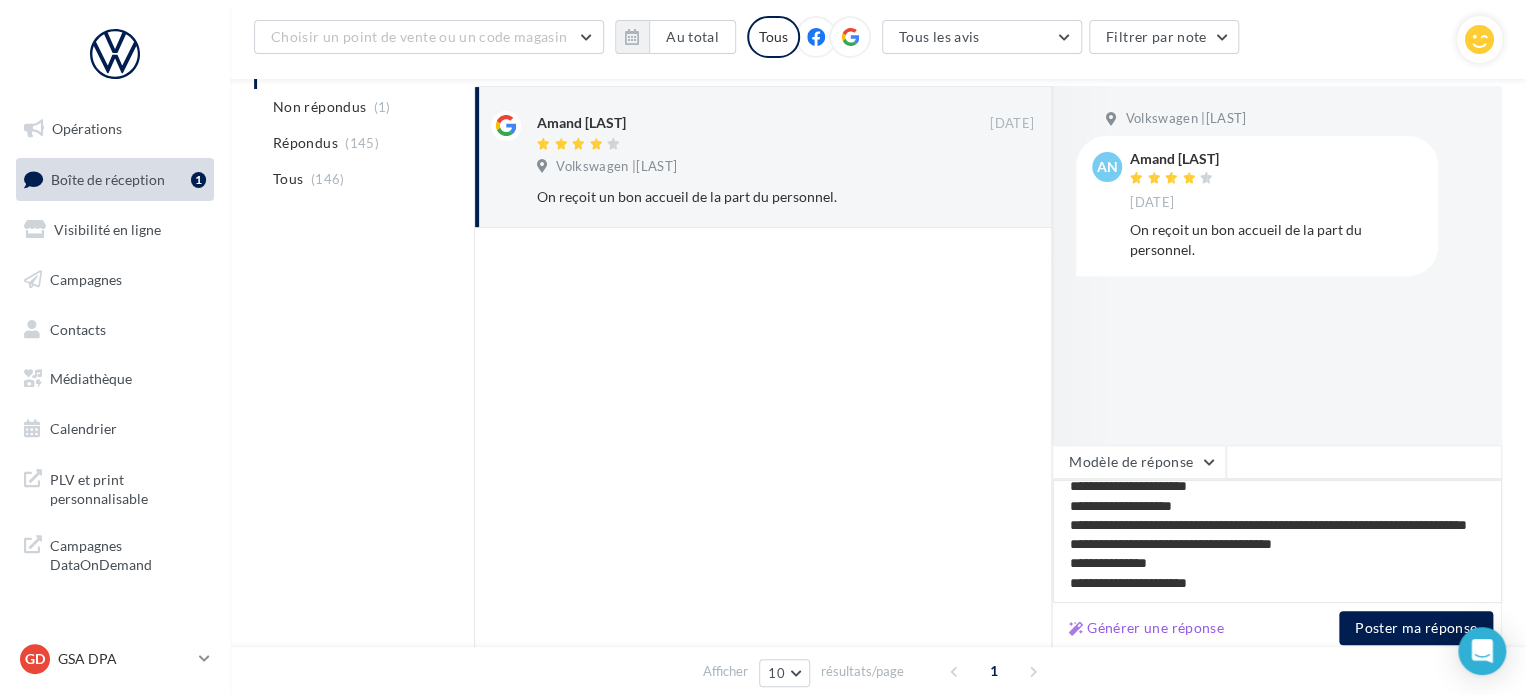 type on "**********" 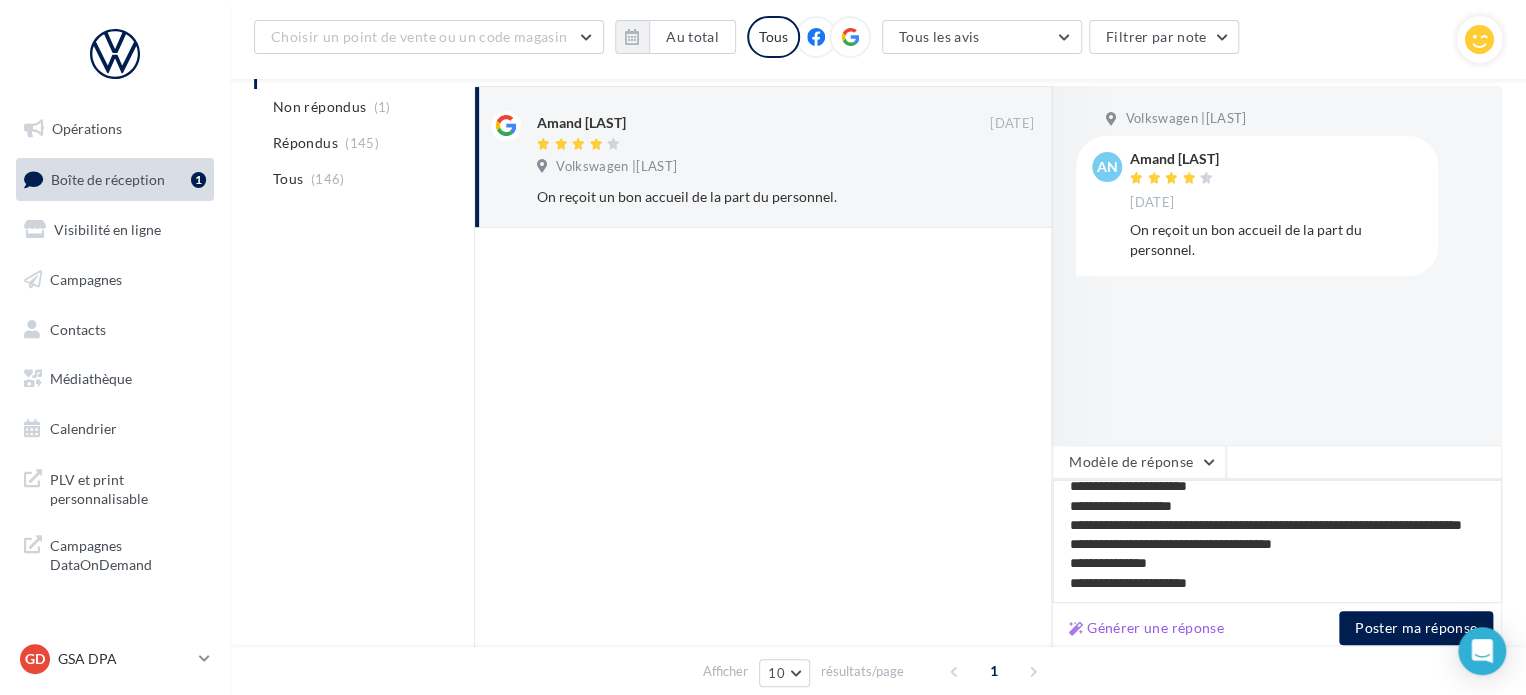 type on "**********" 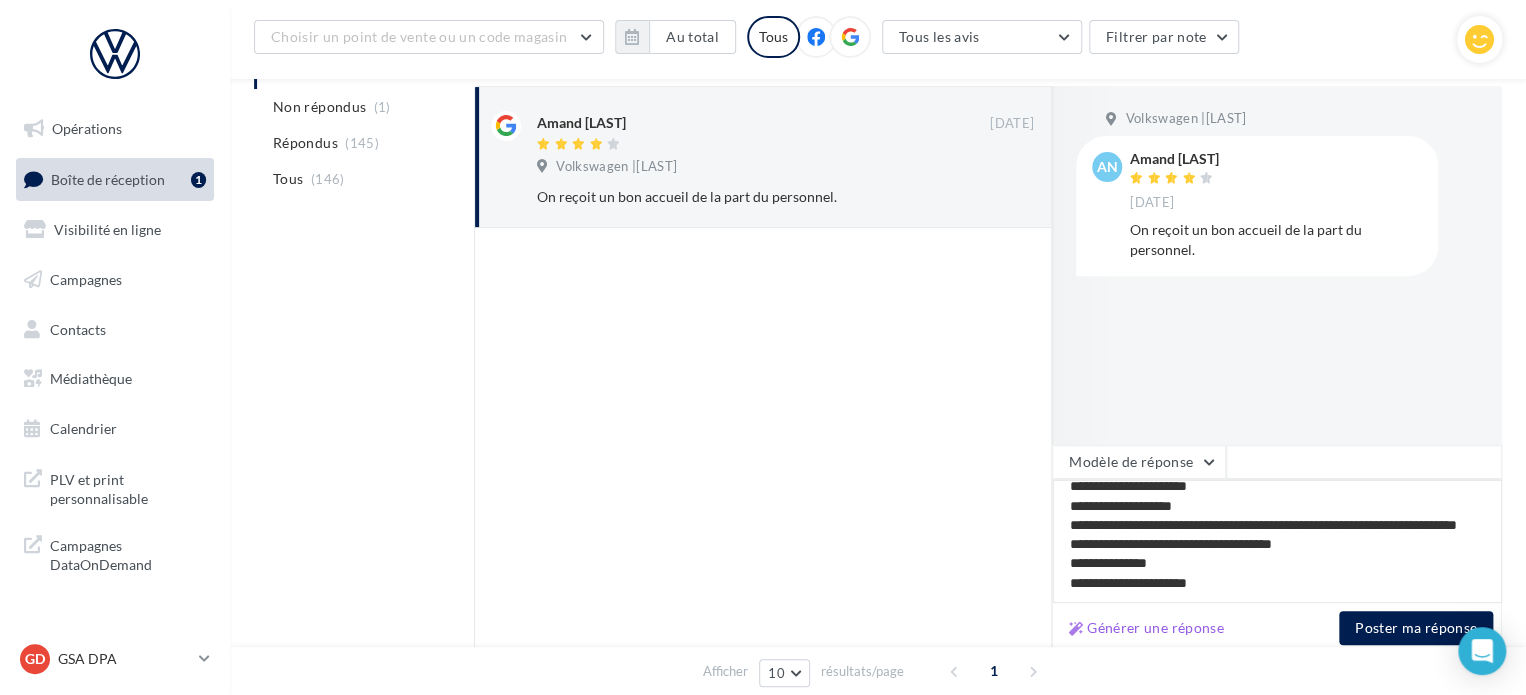 type on "**********" 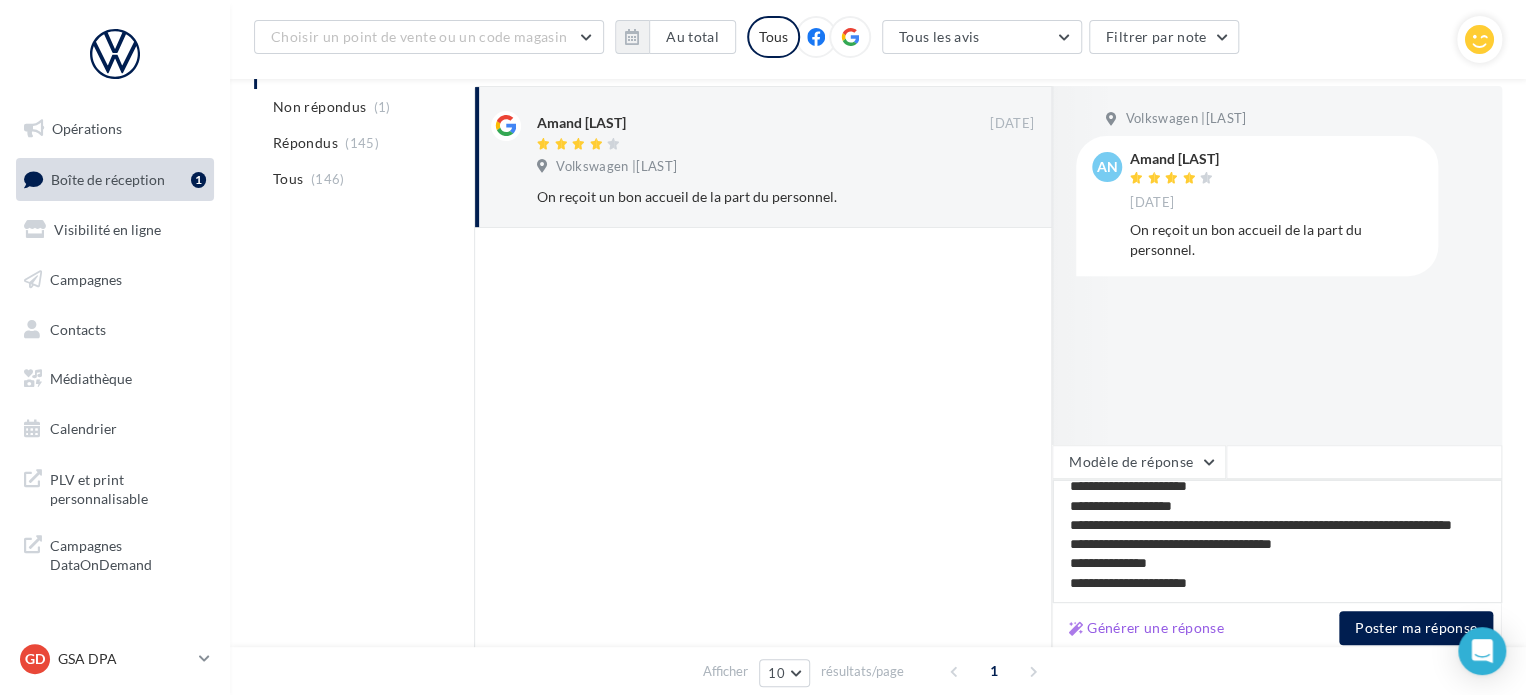 type on "**********" 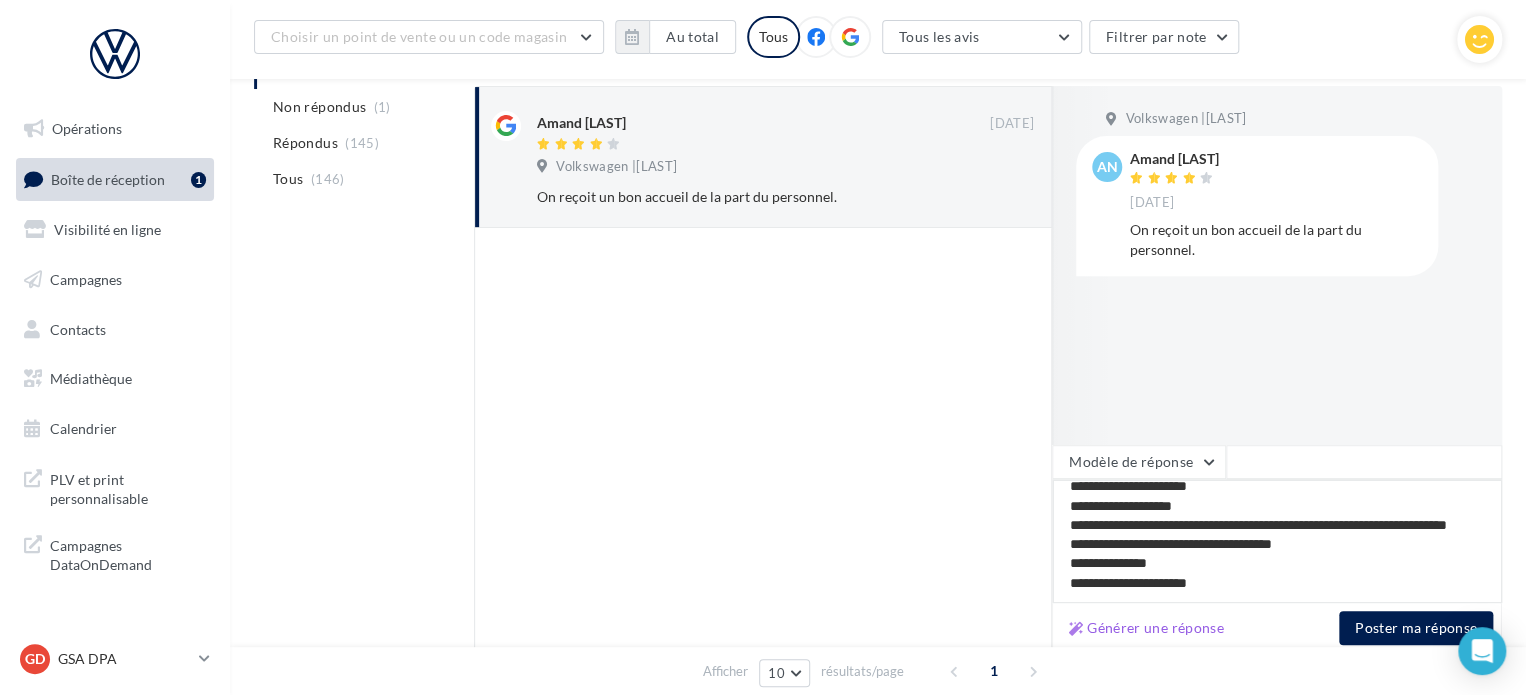 type on "**********" 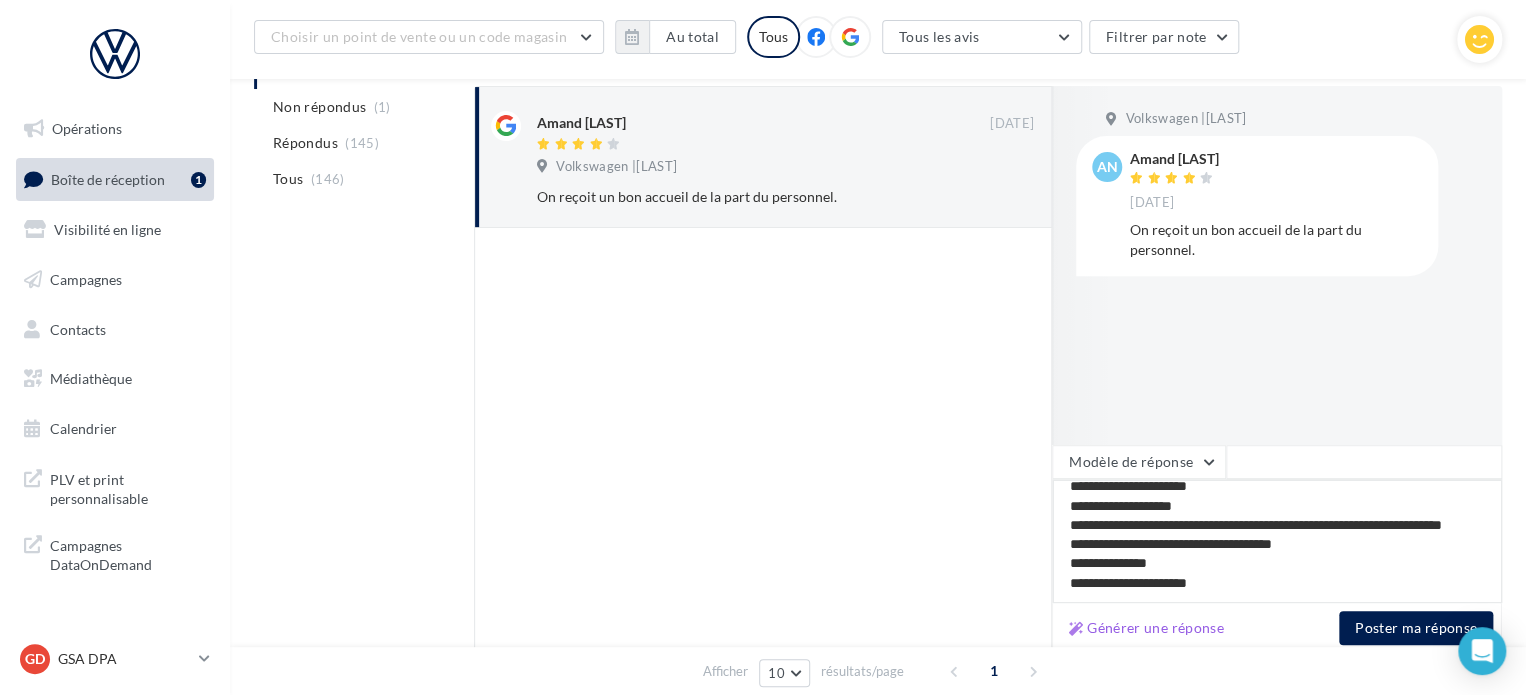 type on "**********" 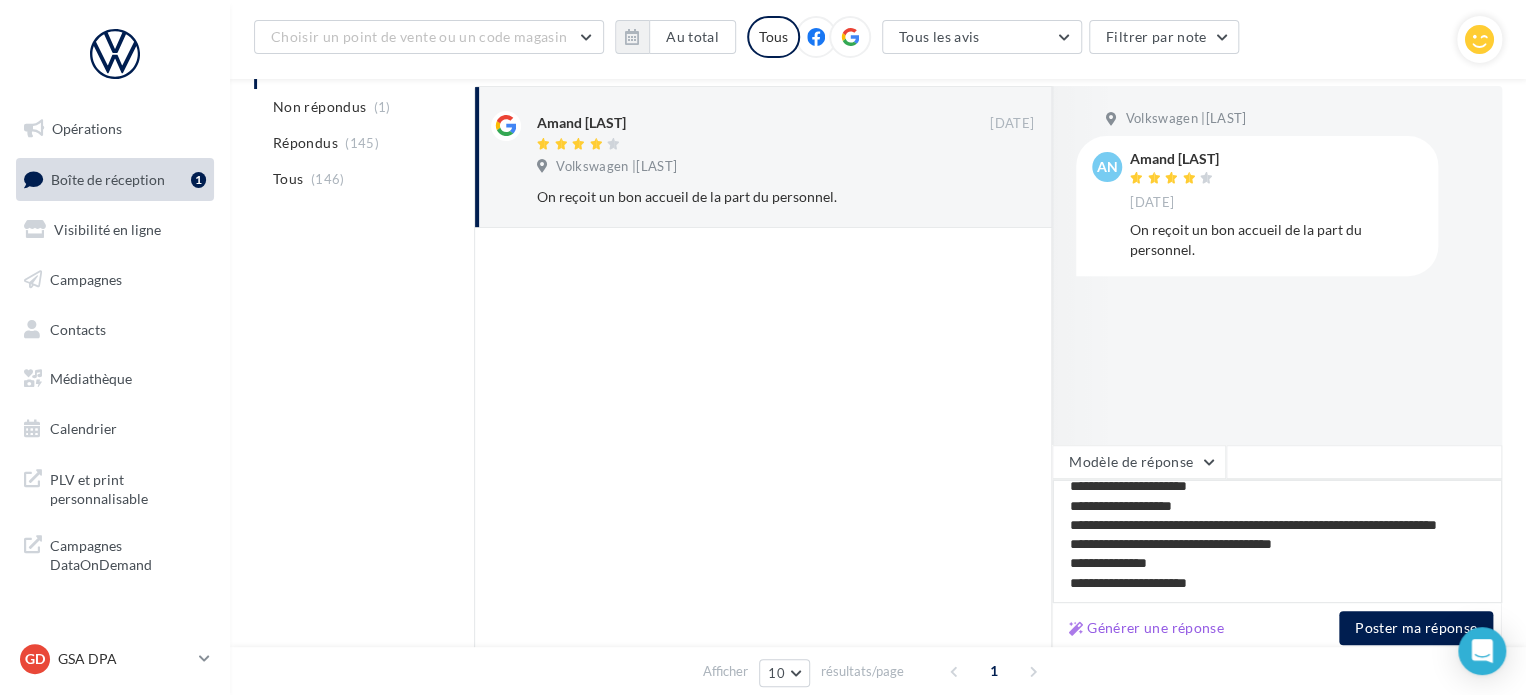 type on "**********" 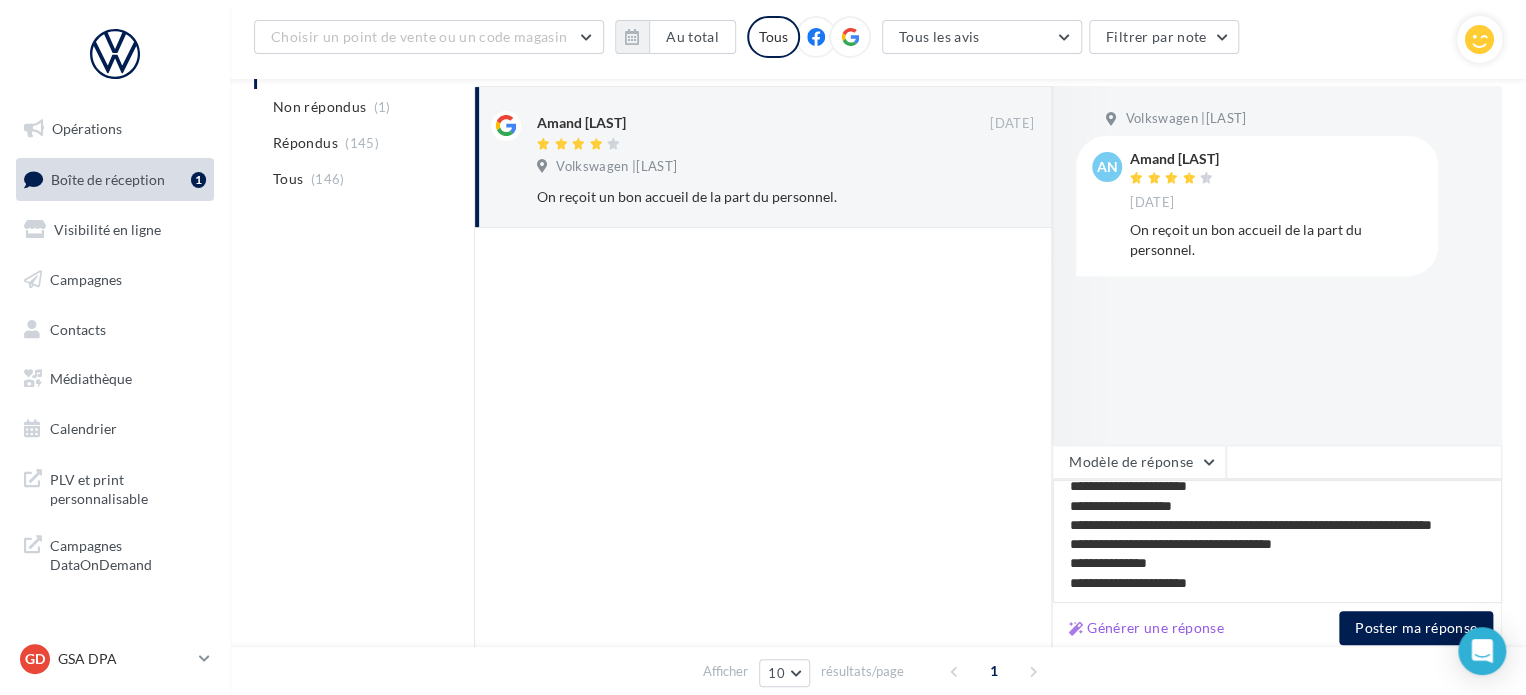 type on "**********" 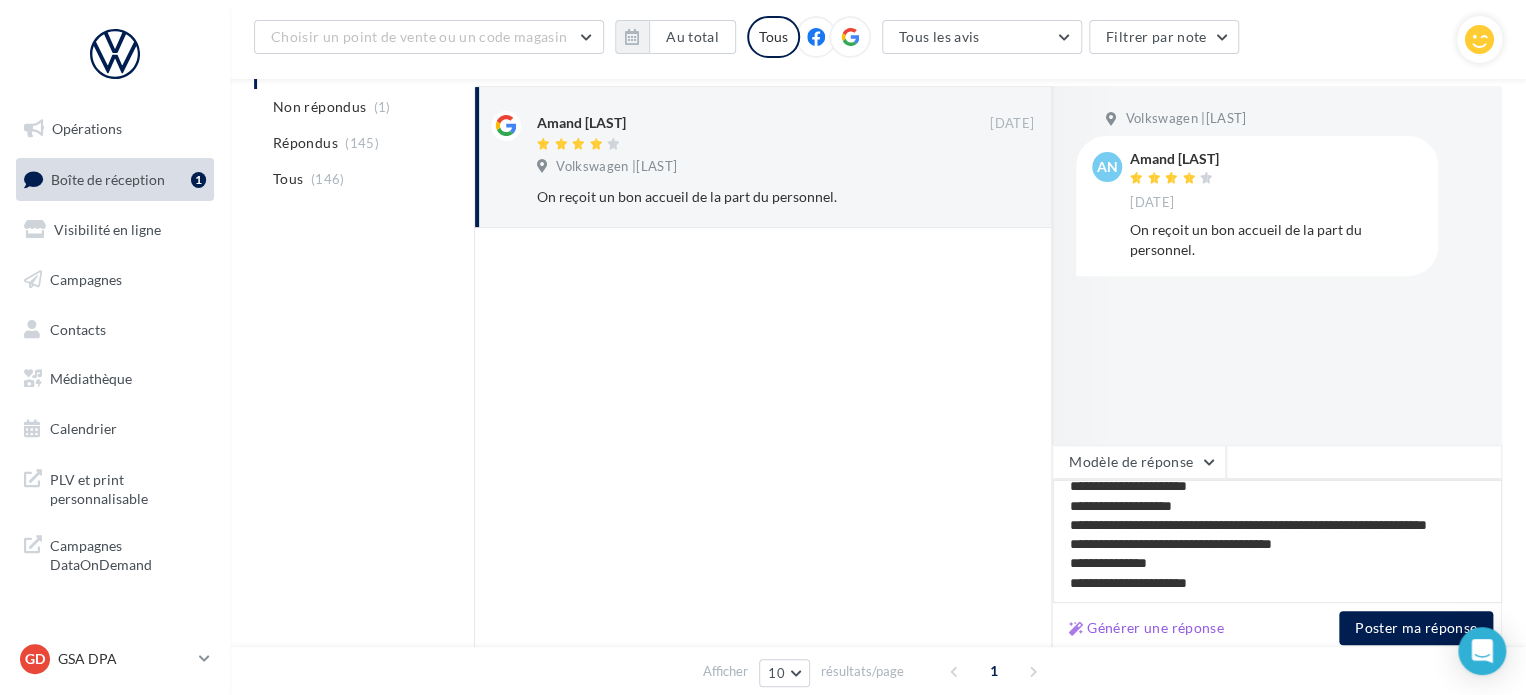 type on "**********" 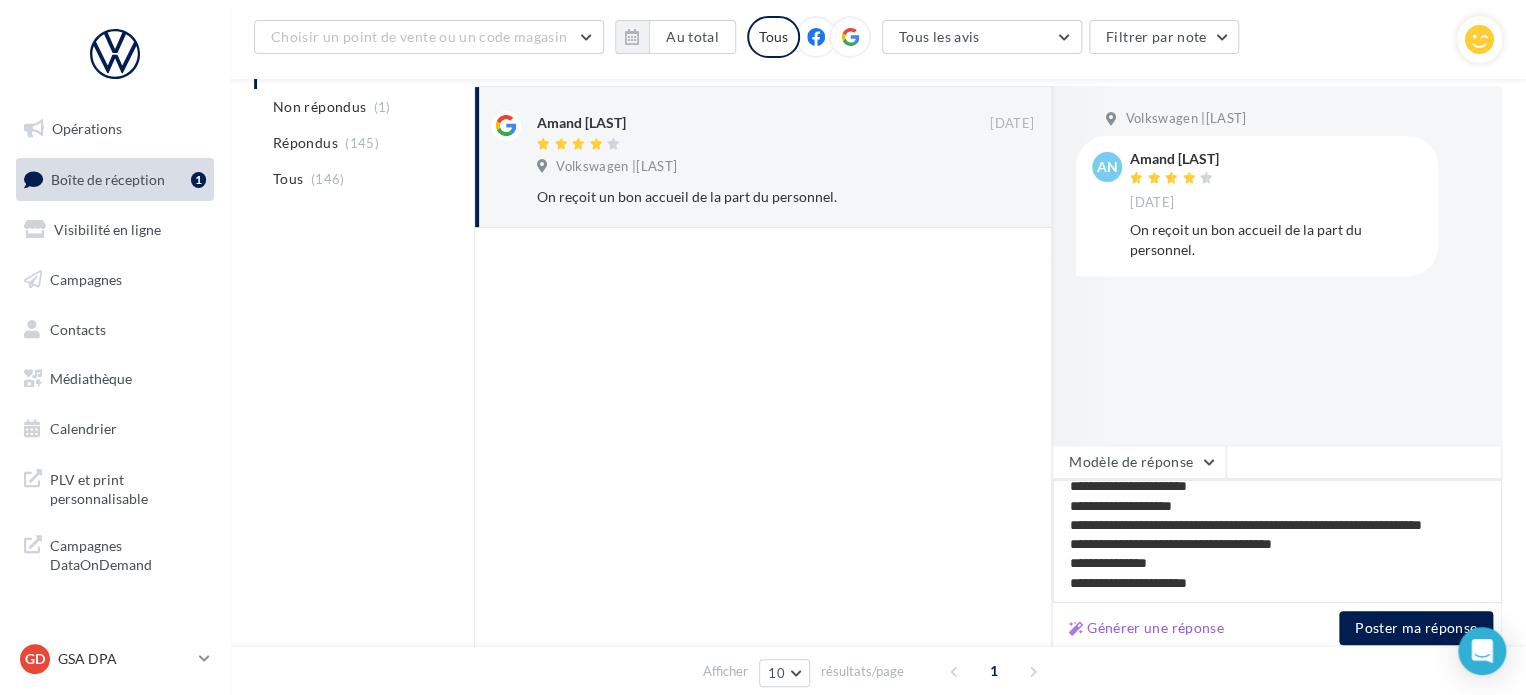 scroll, scrollTop: 10, scrollLeft: 0, axis: vertical 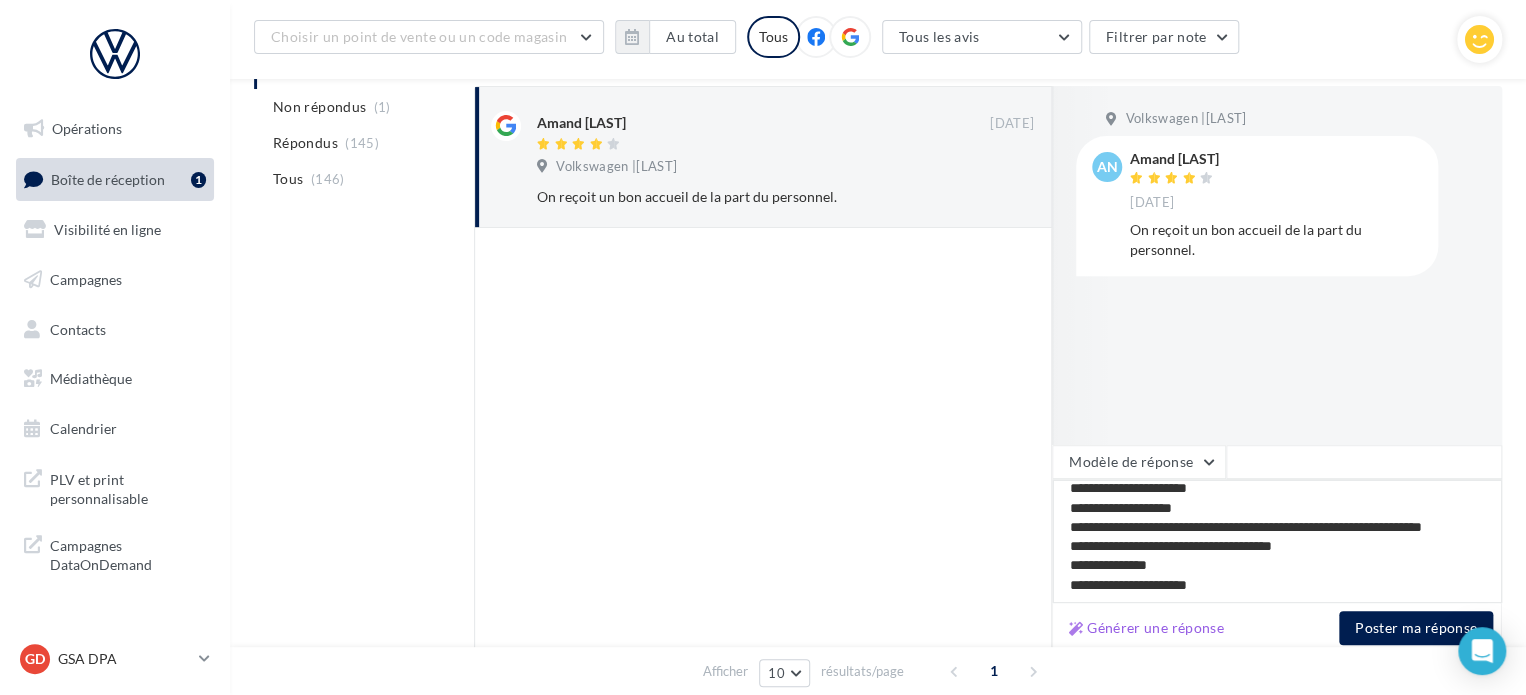type on "**********" 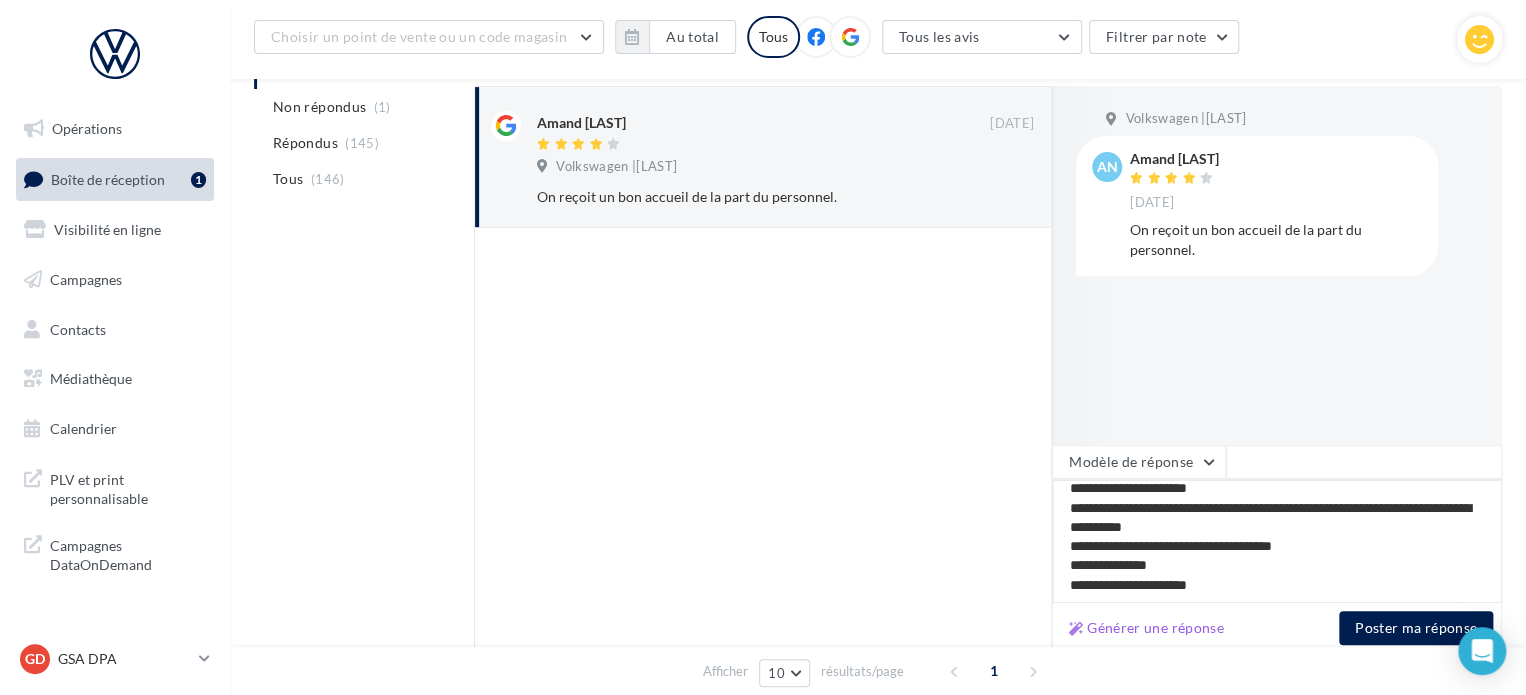 type on "**********" 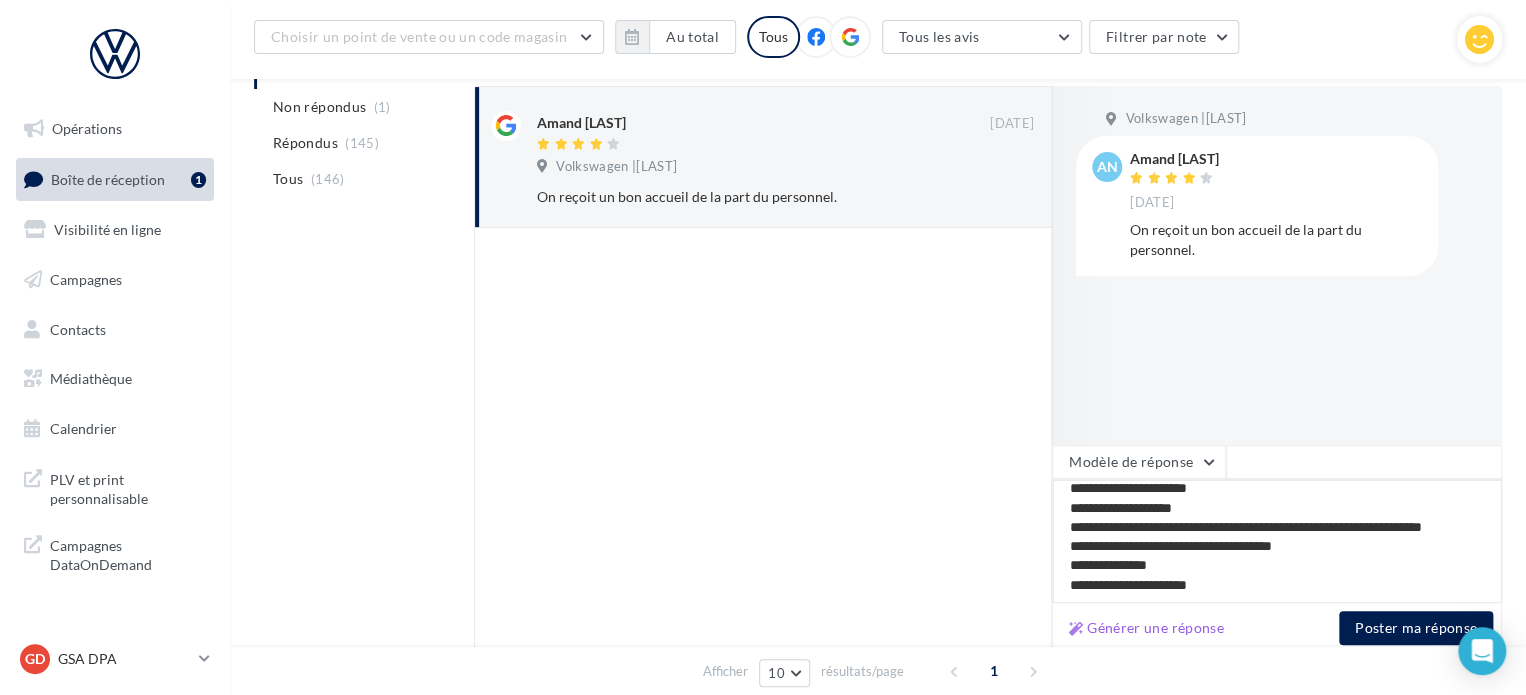 click on "**********" at bounding box center [1277, 541] 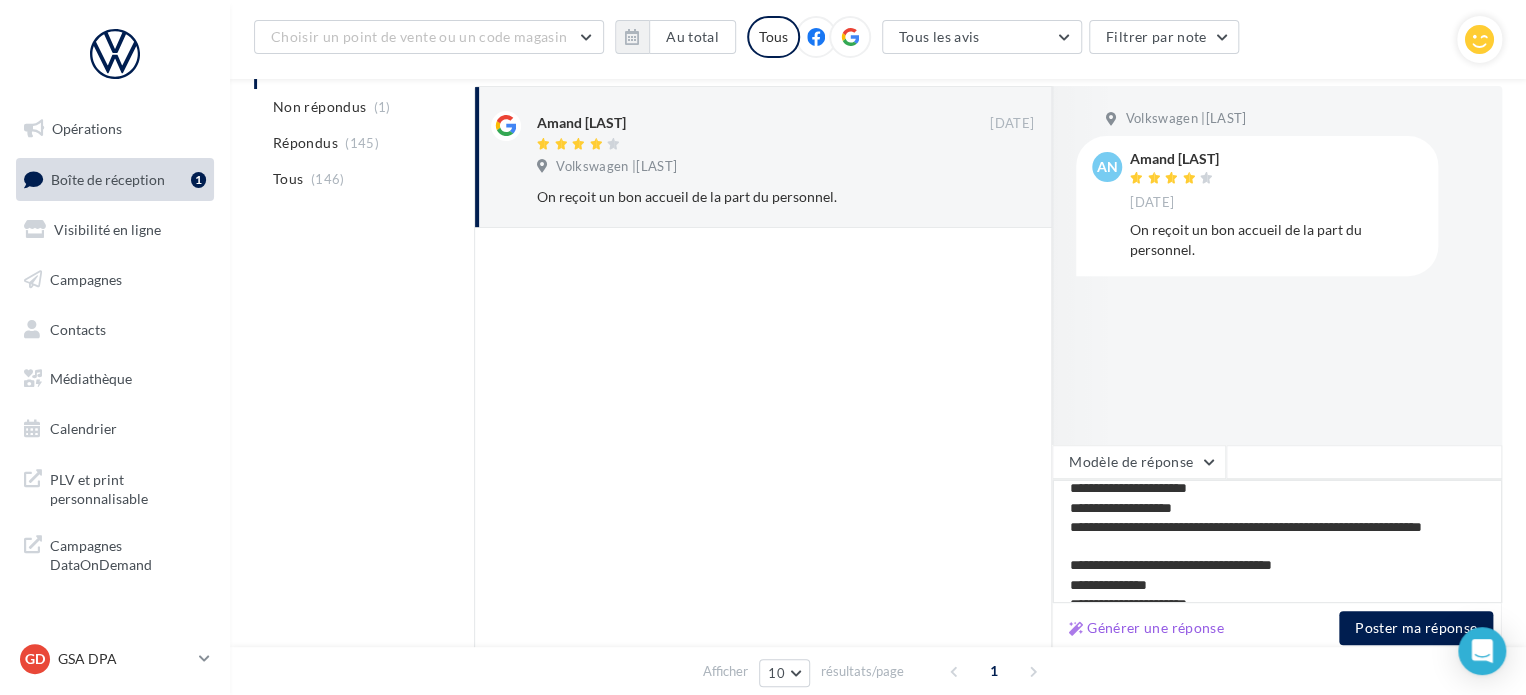type on "**********" 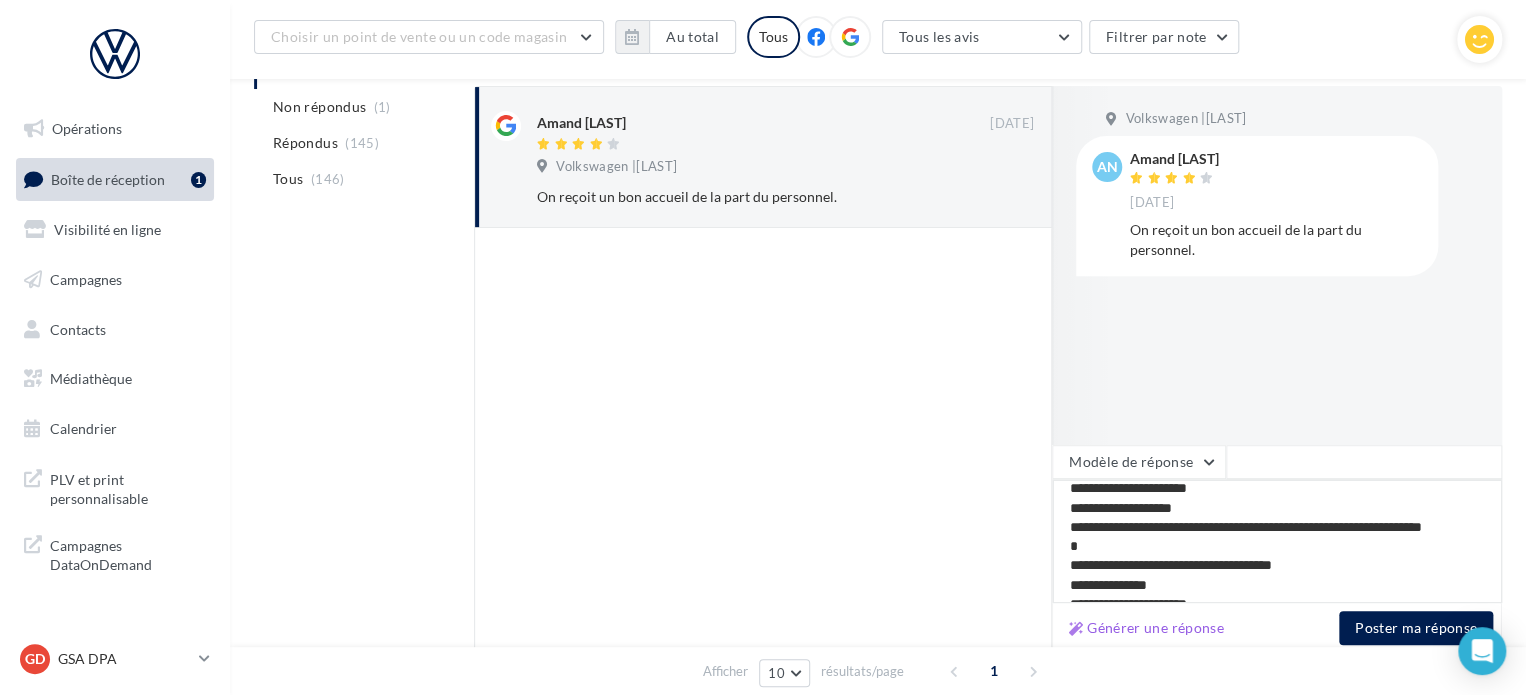 type on "**********" 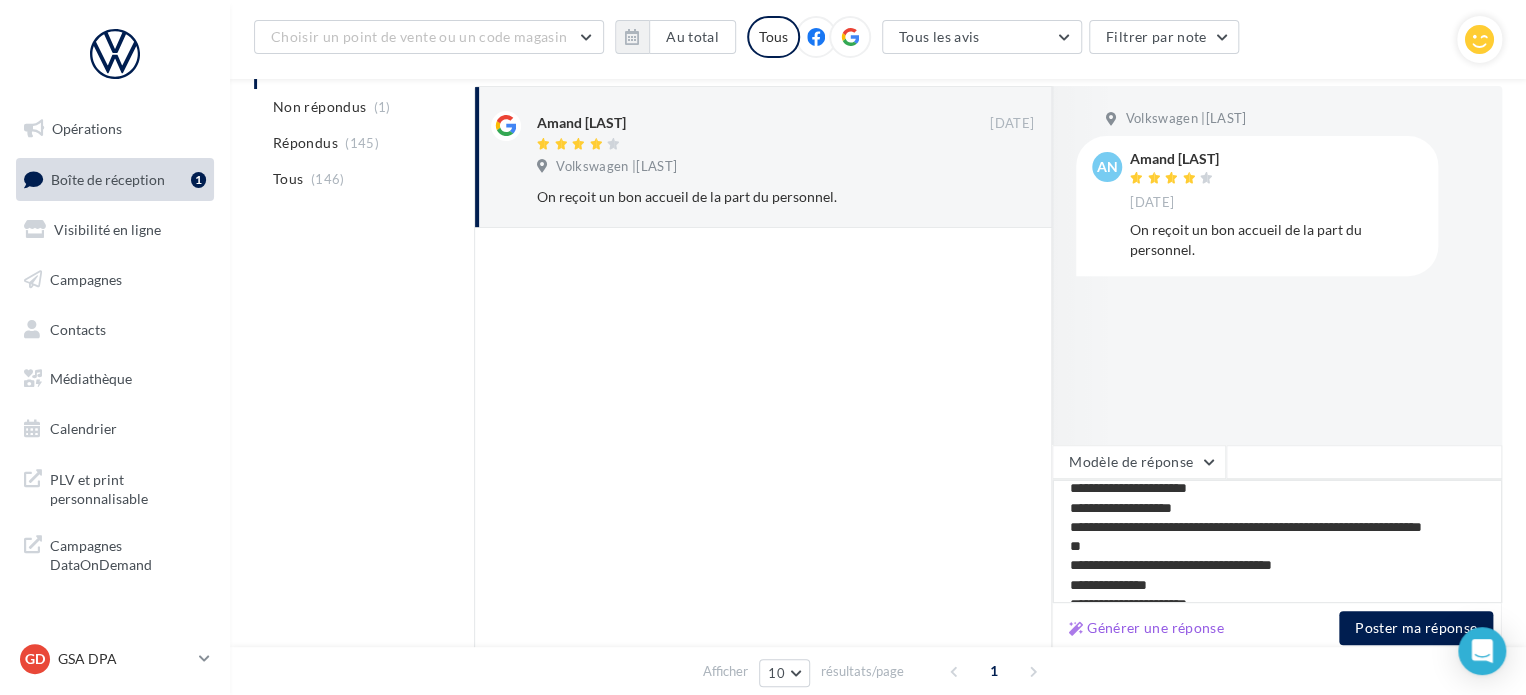 type on "**********" 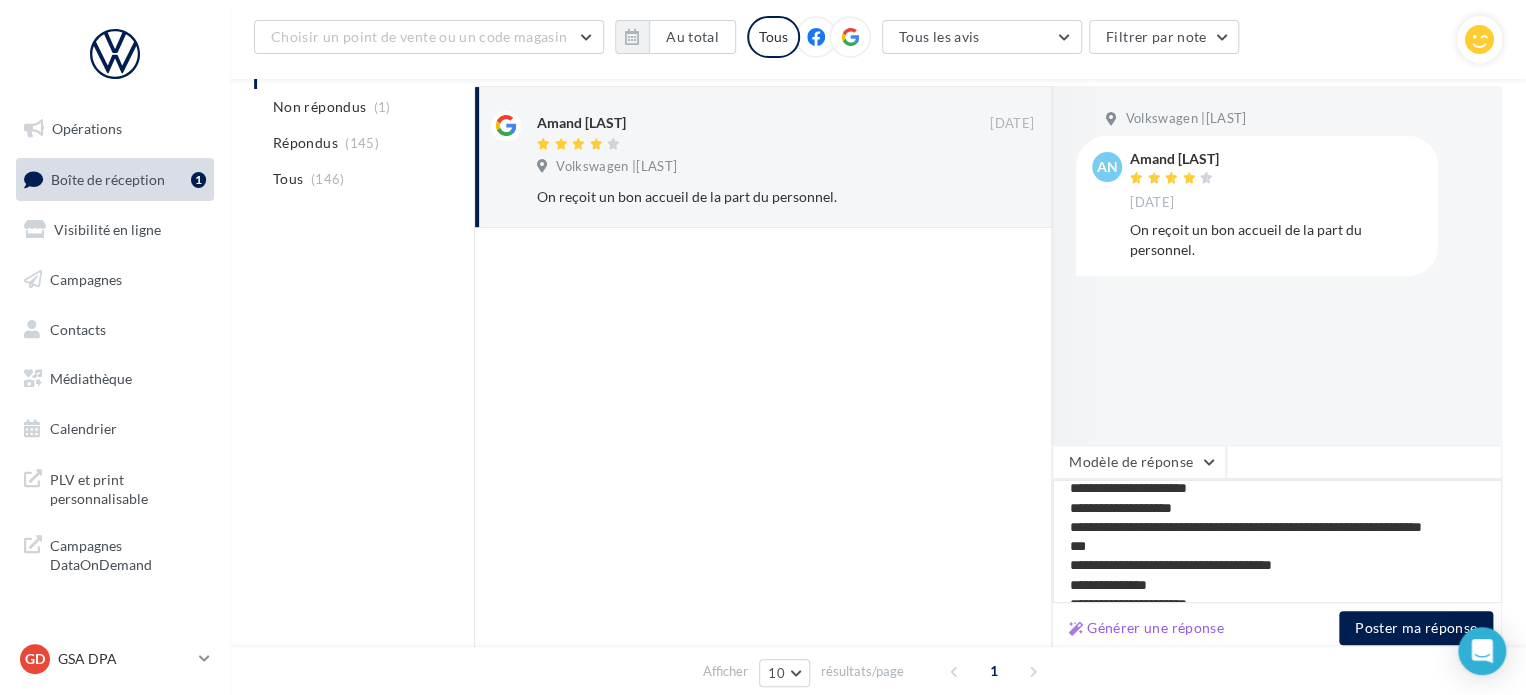 type on "**********" 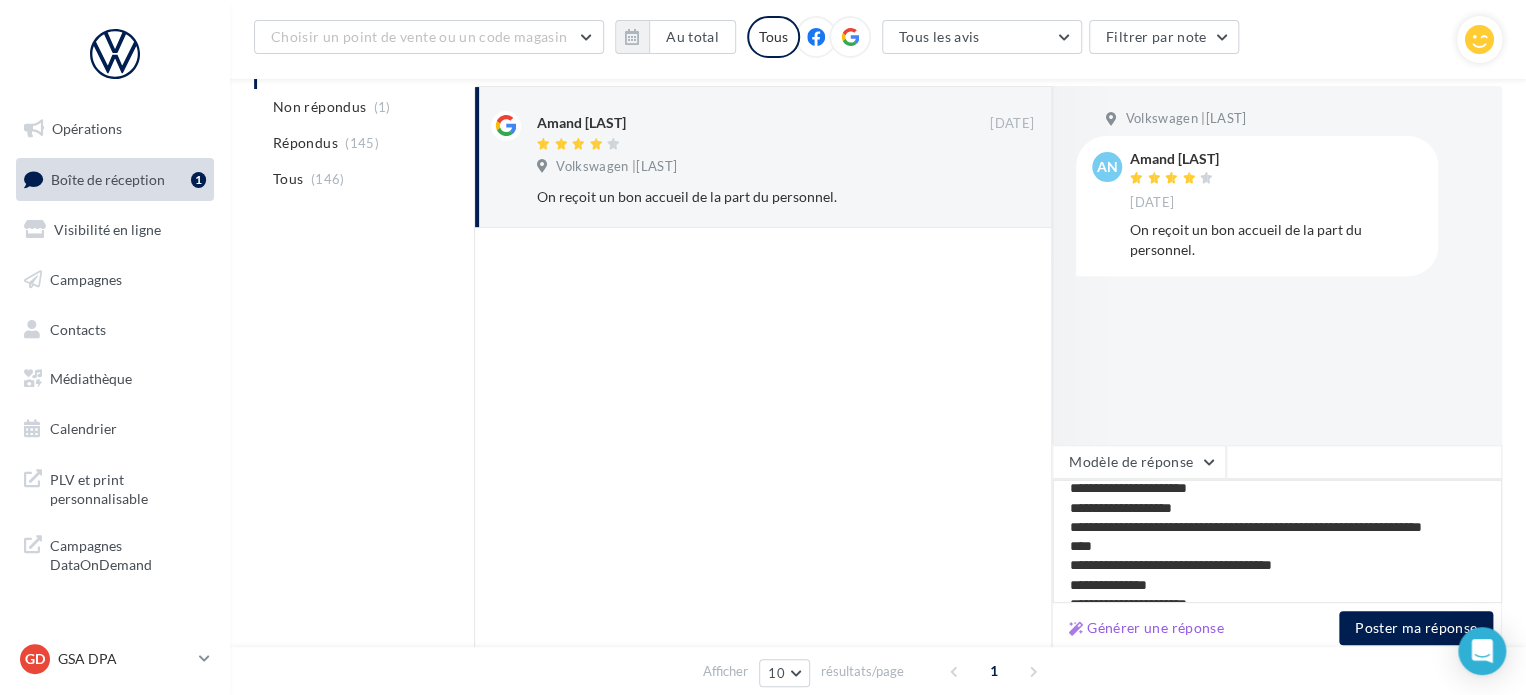 type on "**********" 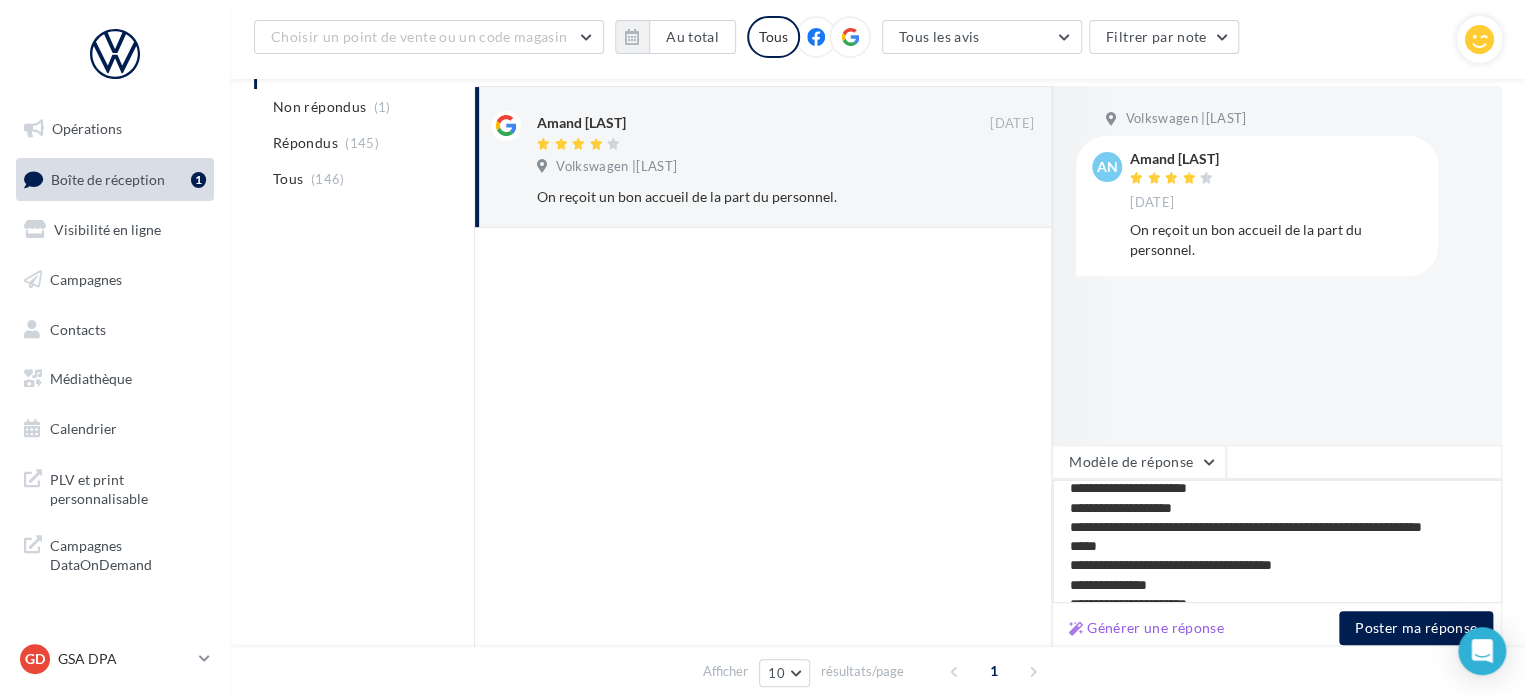 type on "**********" 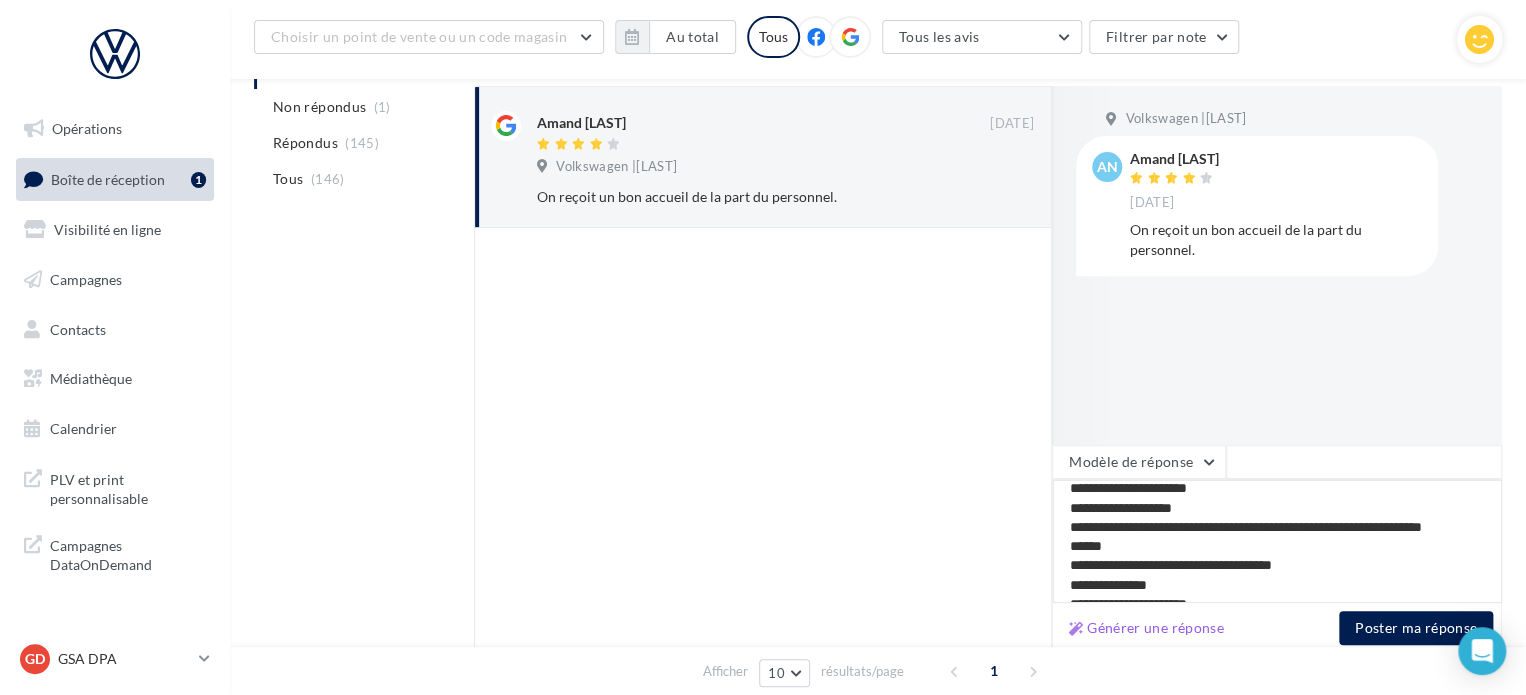 type on "**********" 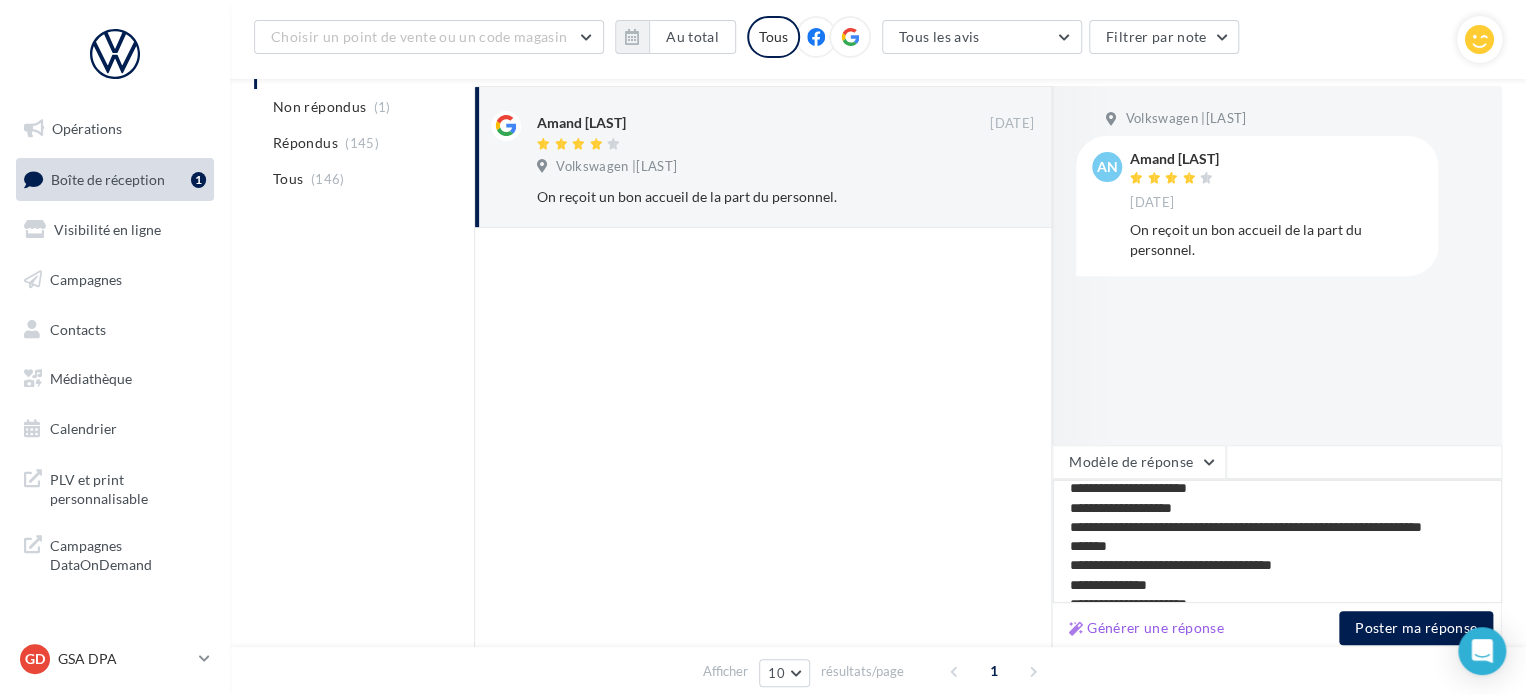 type on "**********" 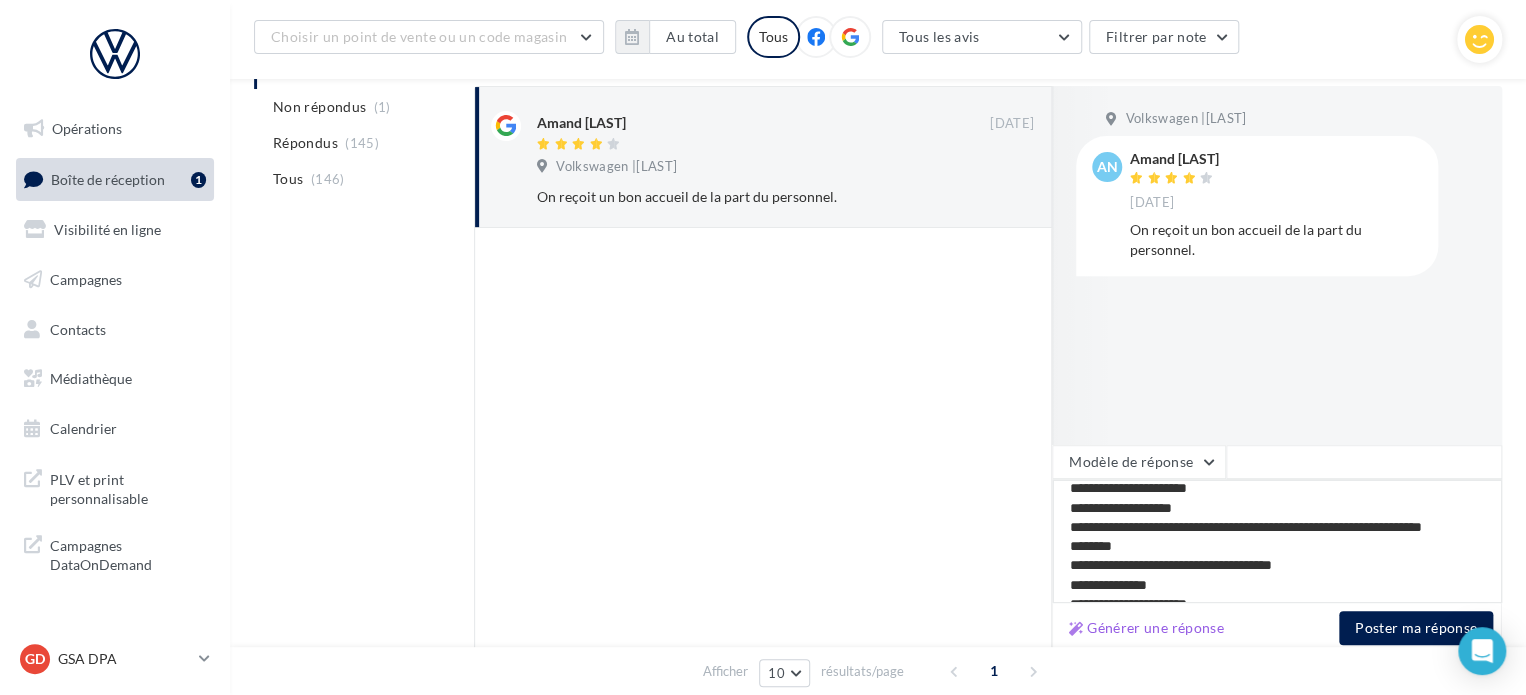 type on "**********" 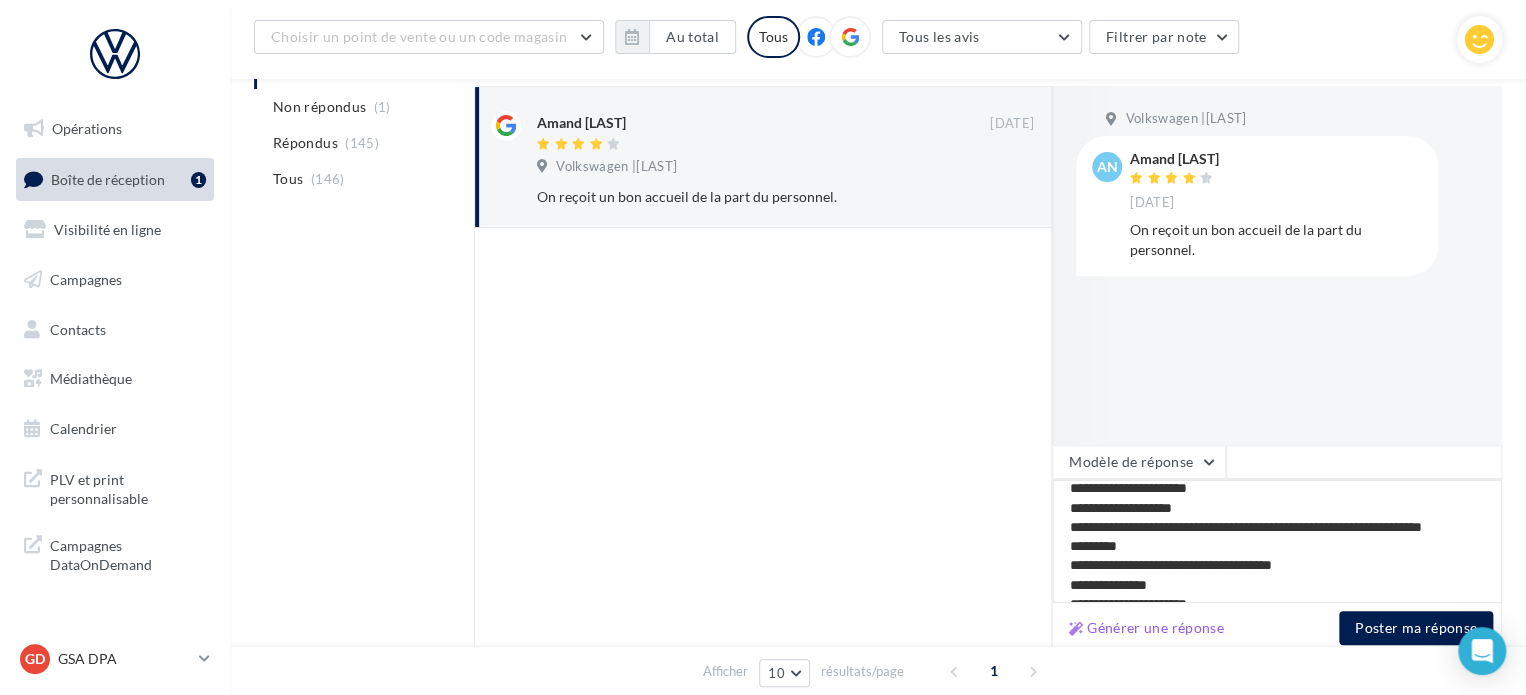 type on "**********" 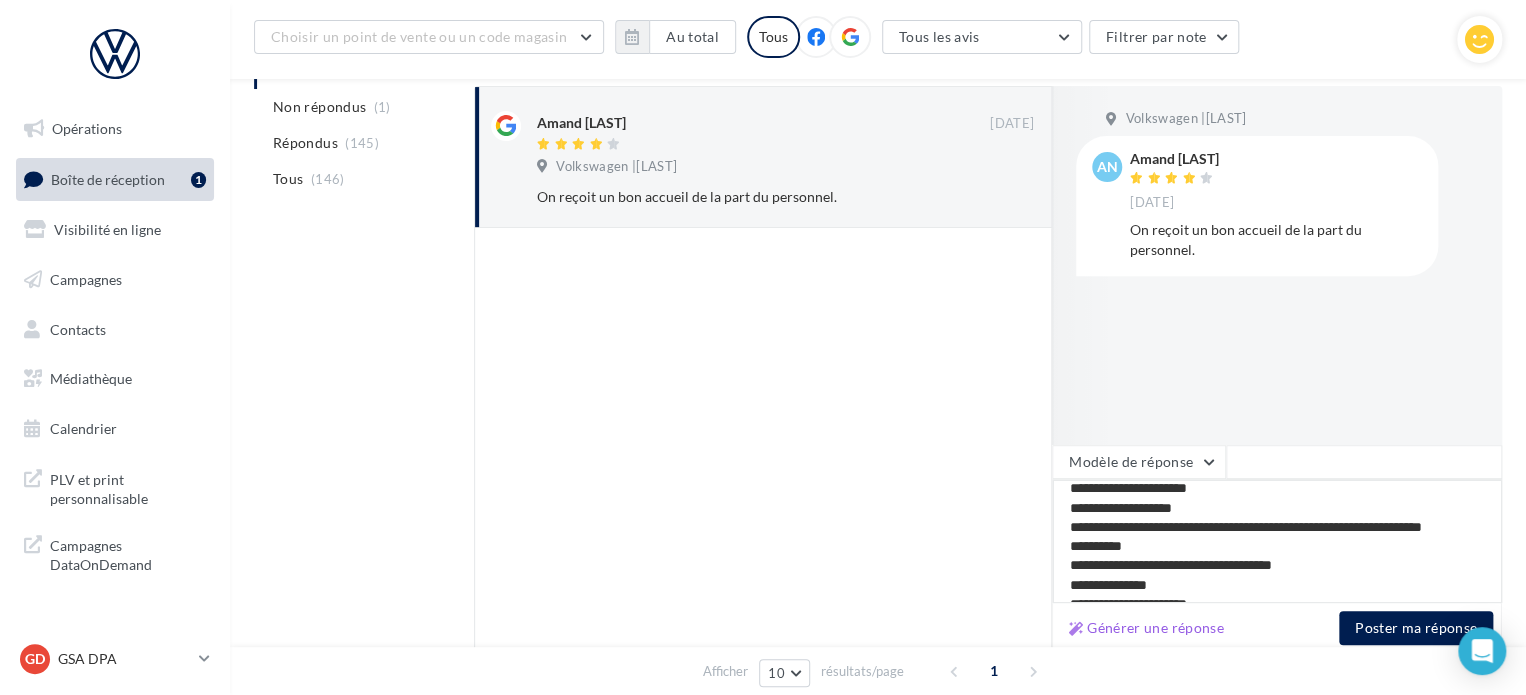 type on "**********" 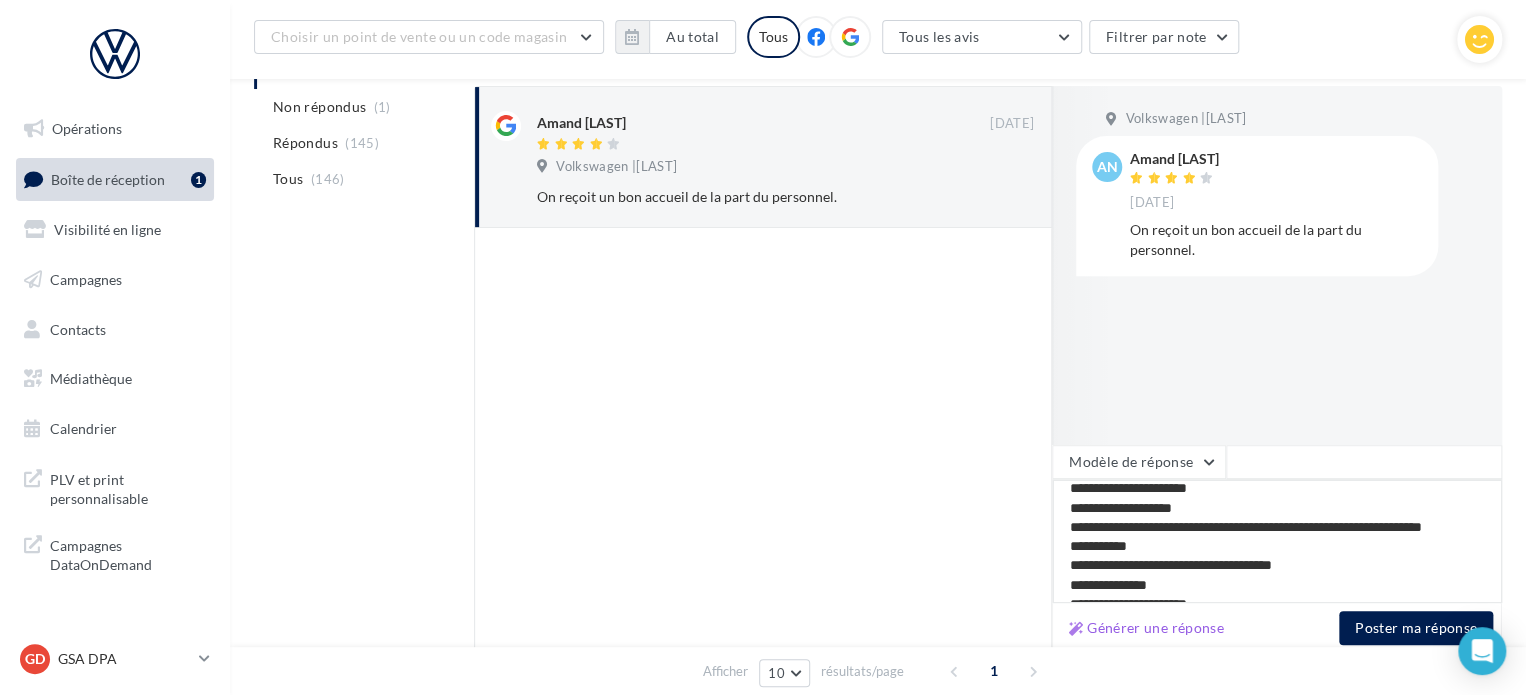 type on "**********" 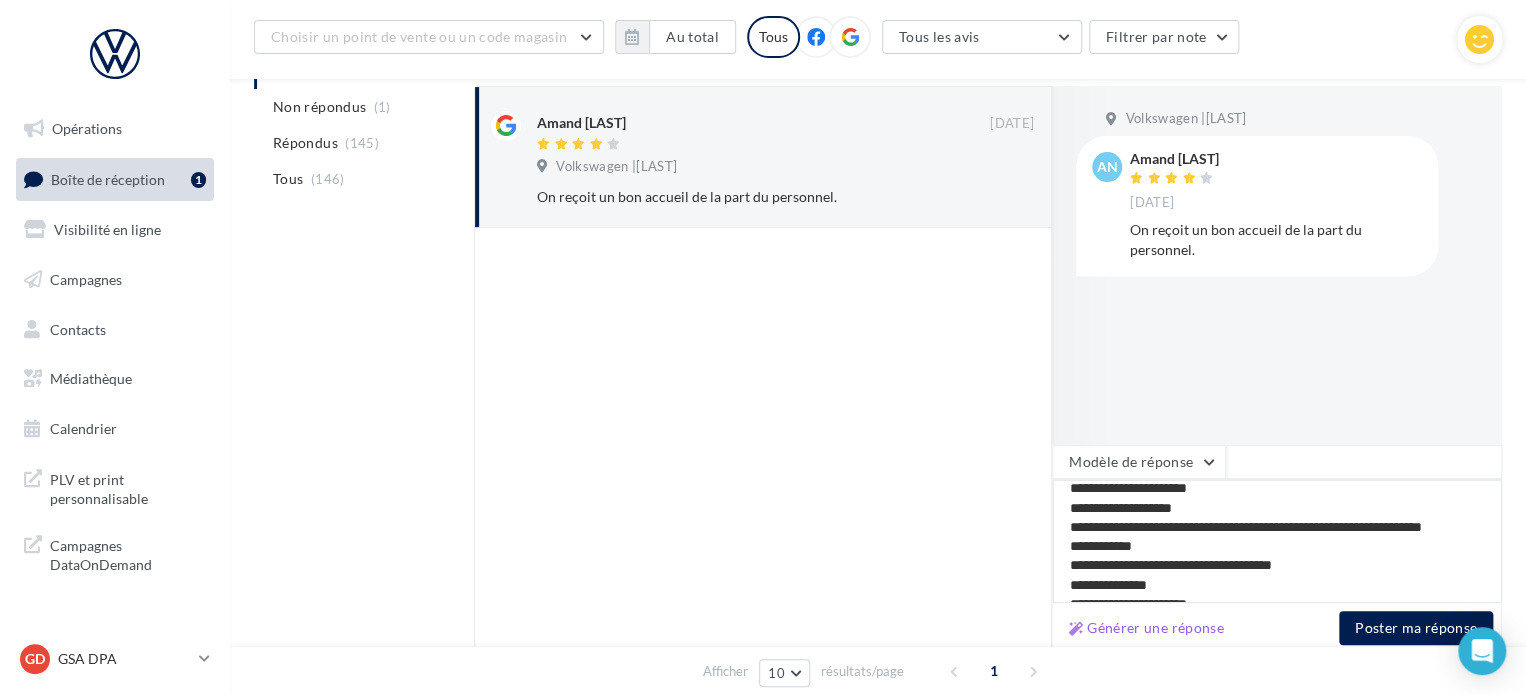 type on "**********" 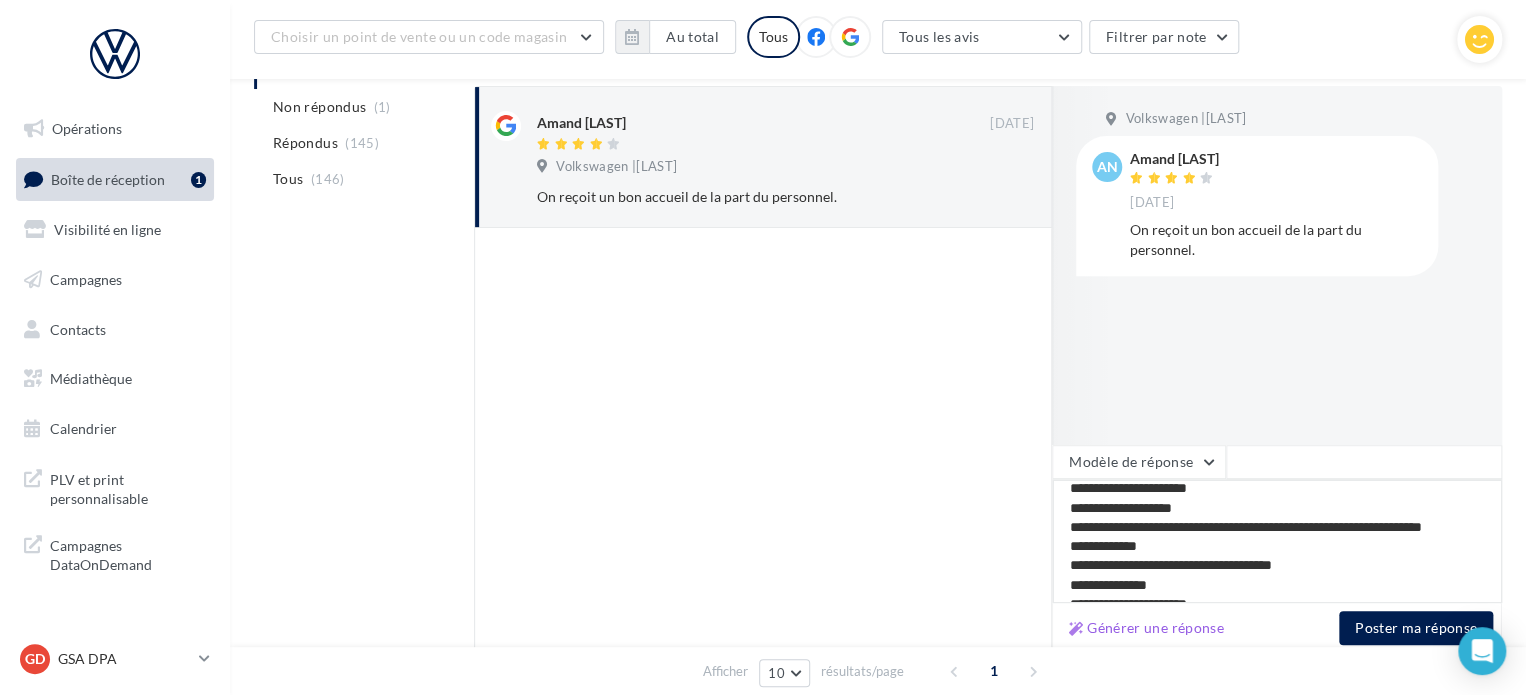 type on "**********" 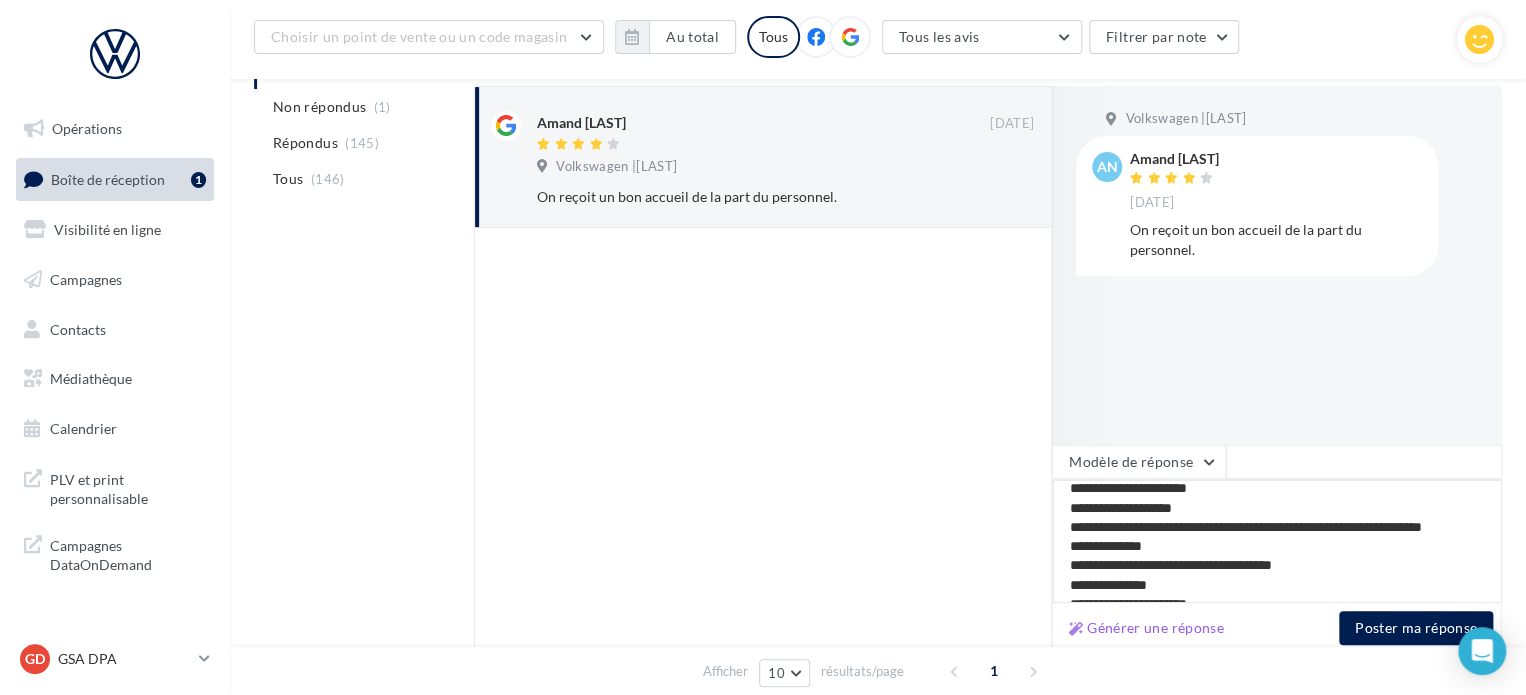 type on "**********" 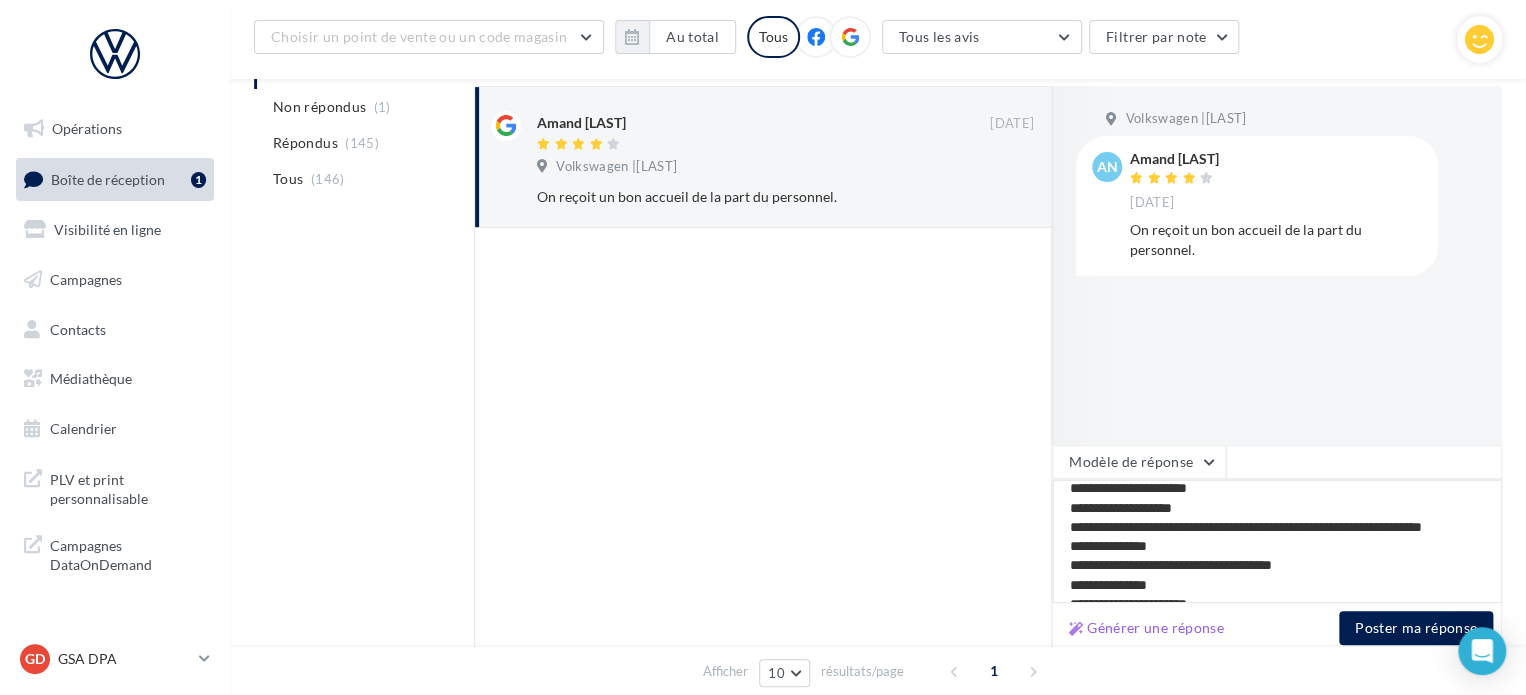 type on "**********" 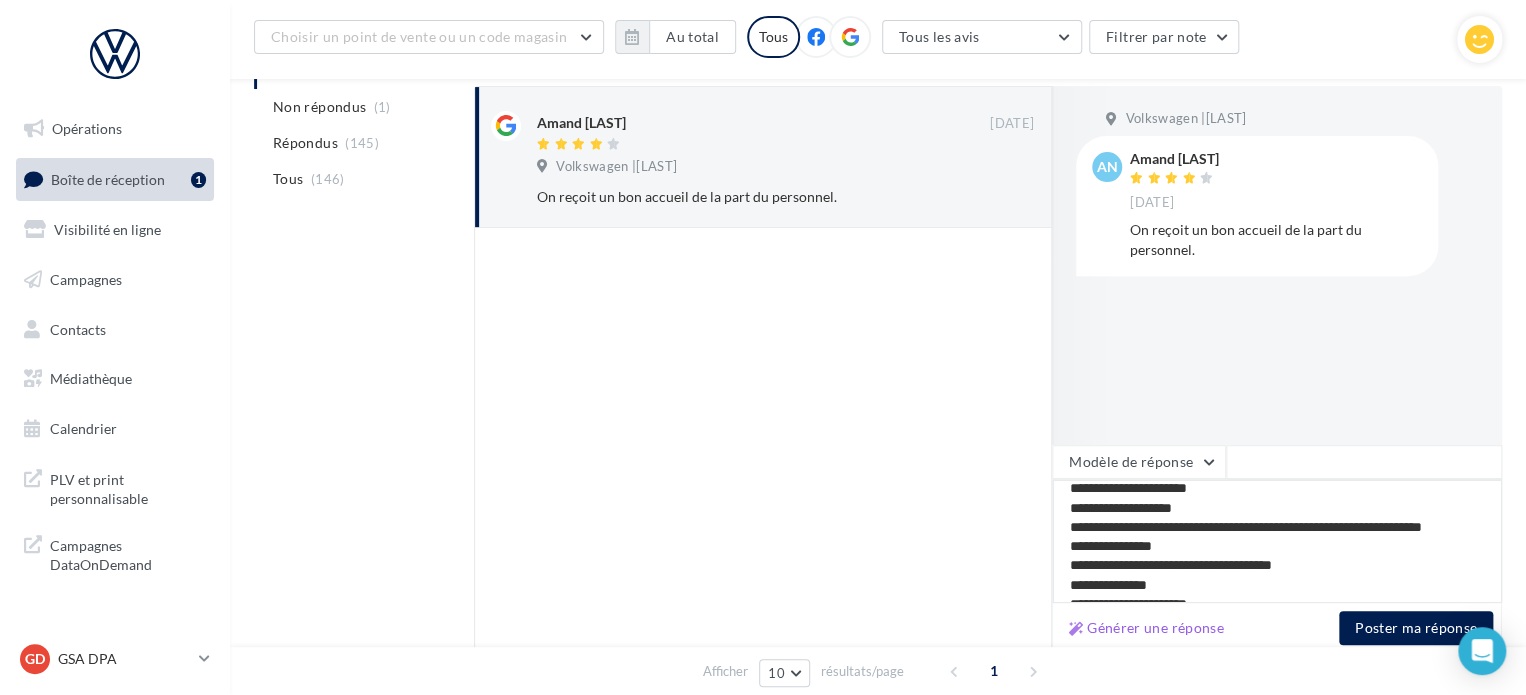 type on "**********" 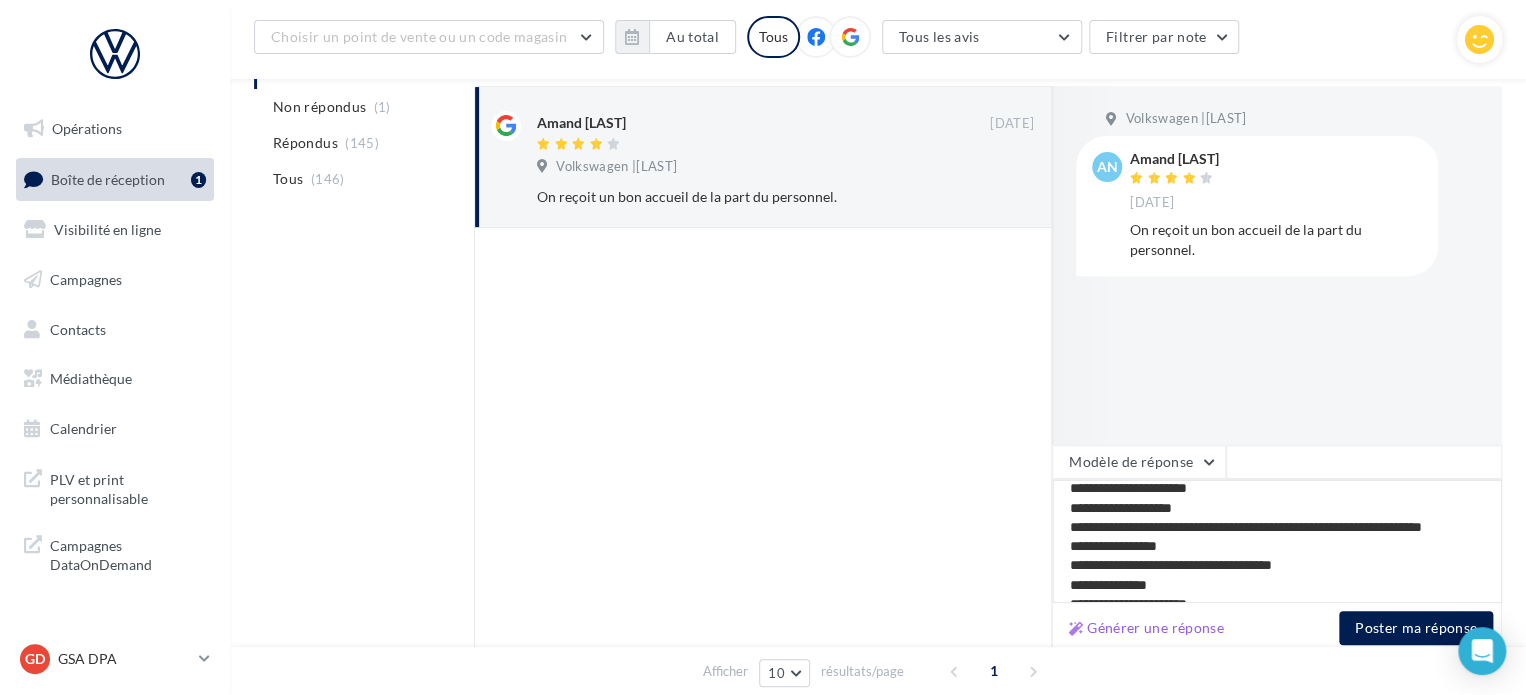 type on "**********" 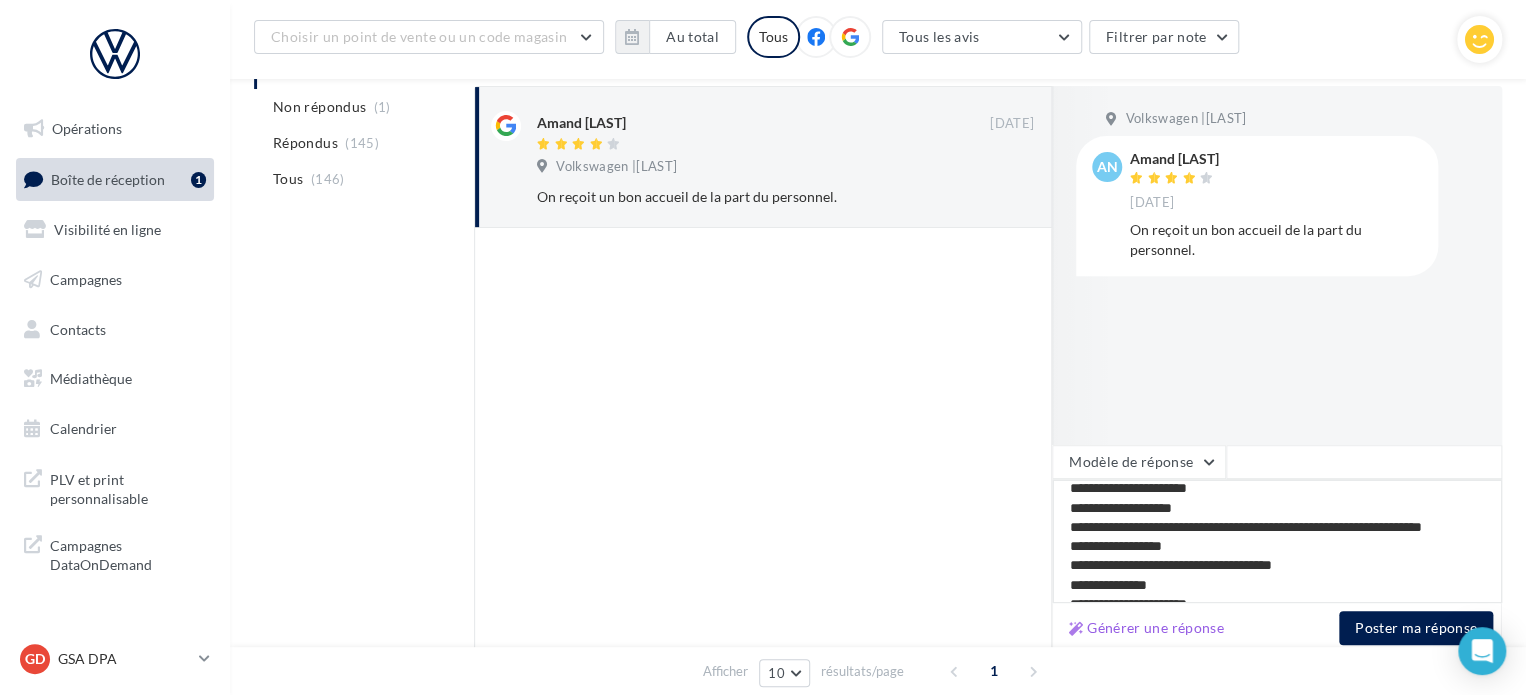 type on "**********" 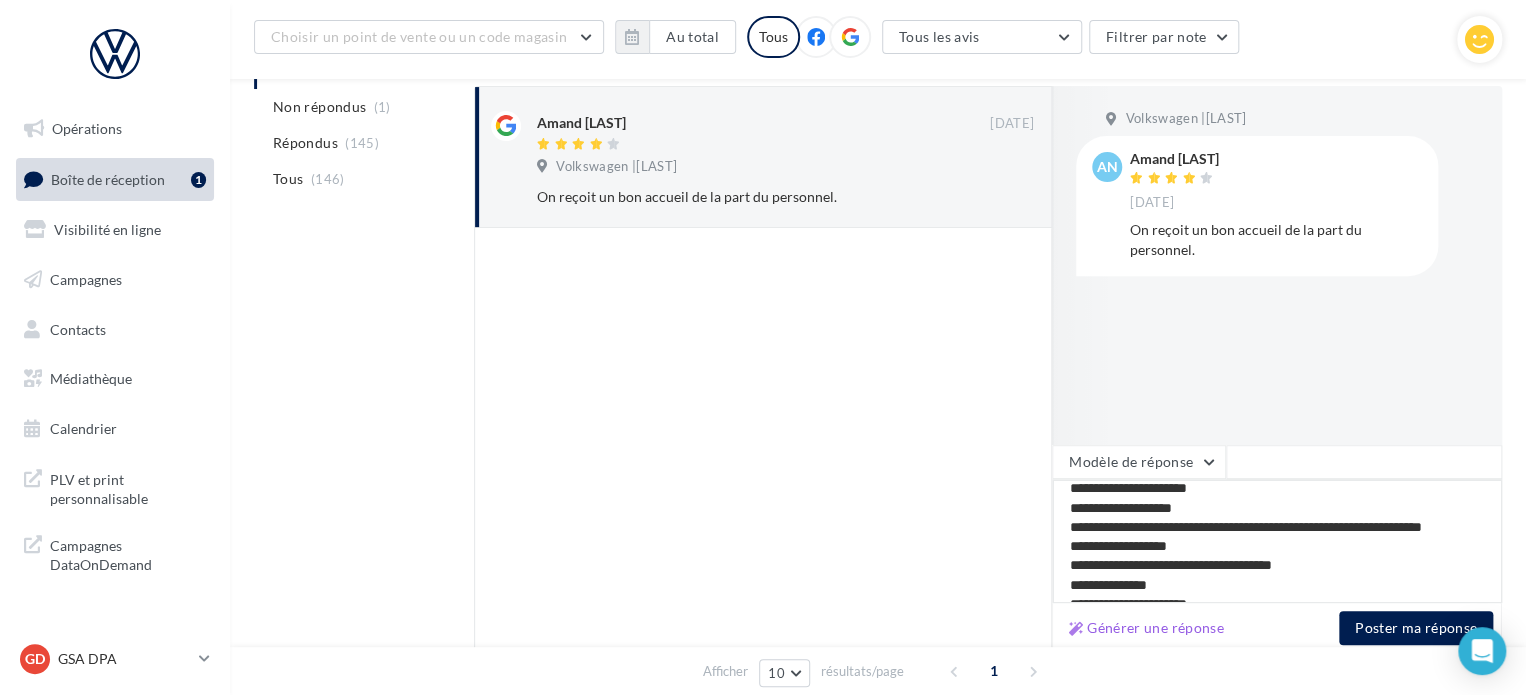 type on "**********" 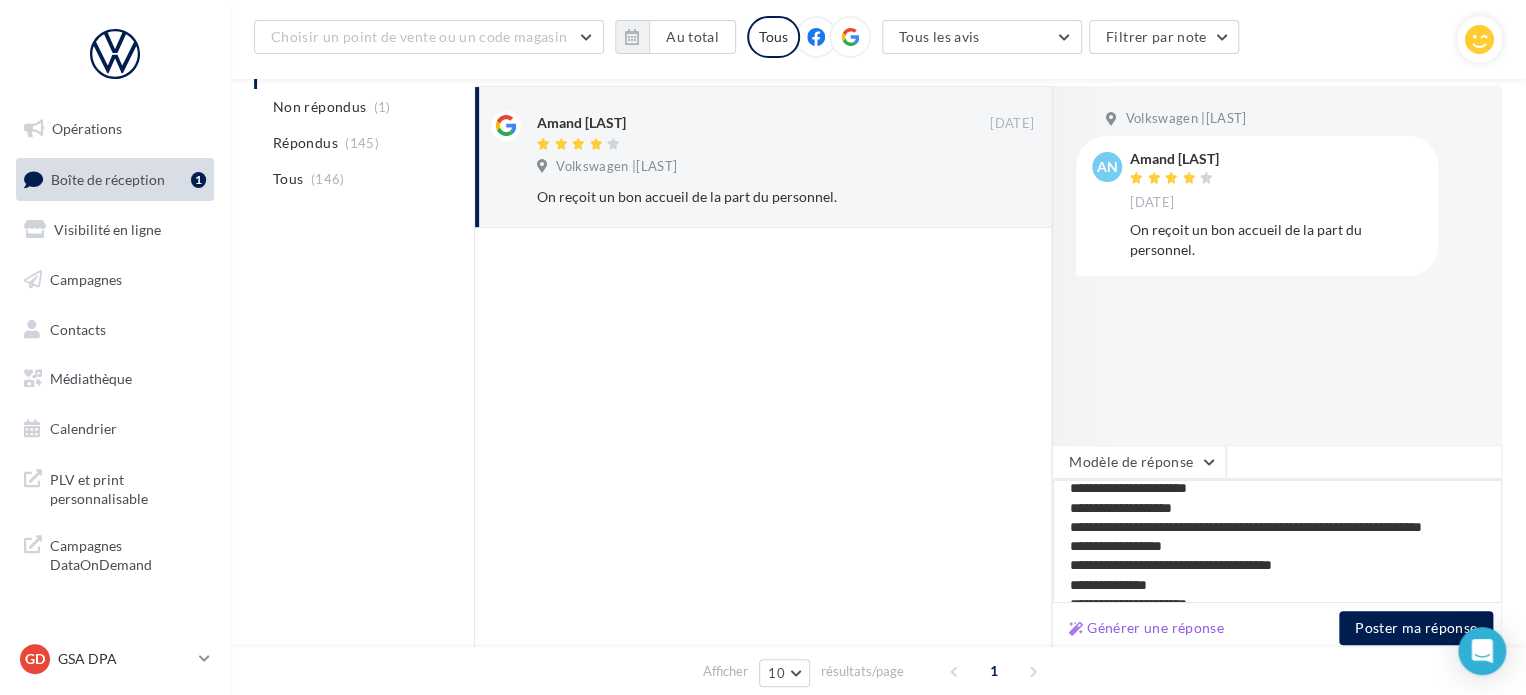 type on "**********" 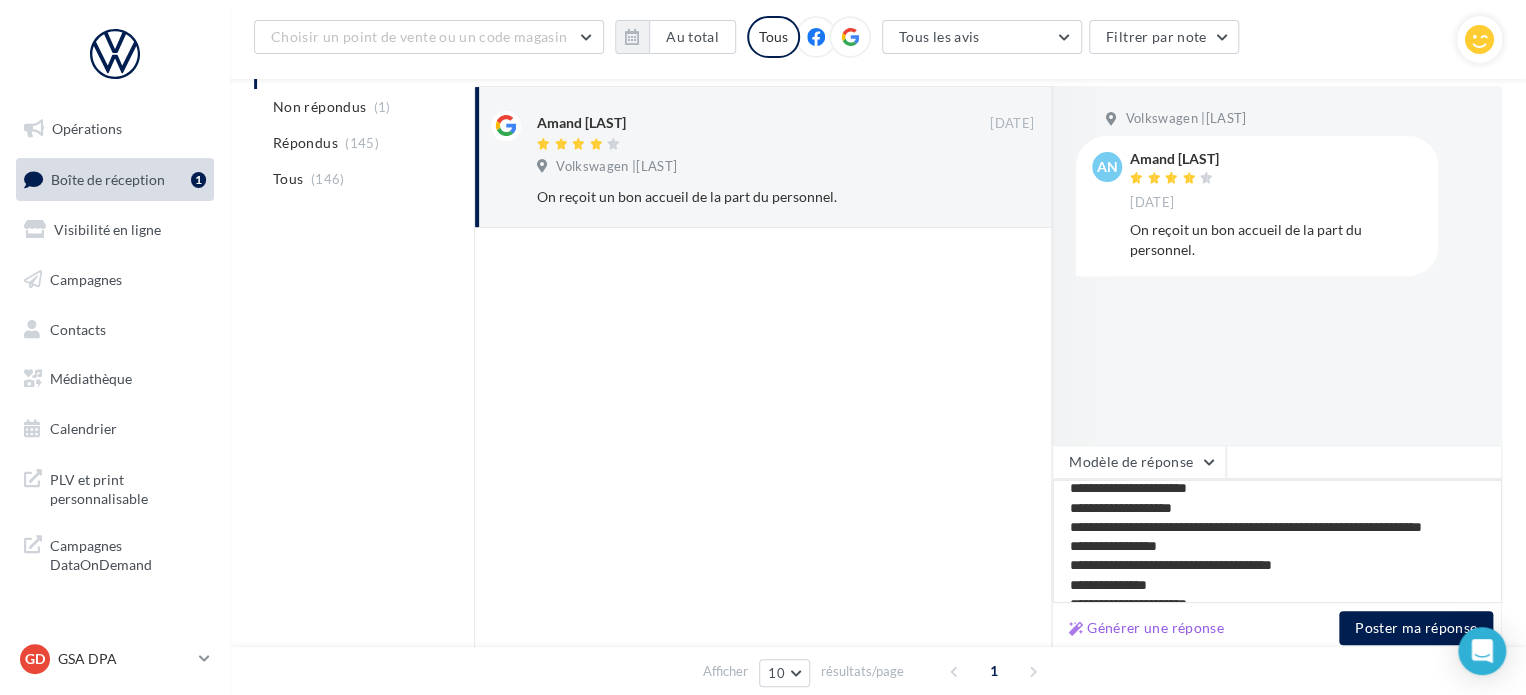 type on "**********" 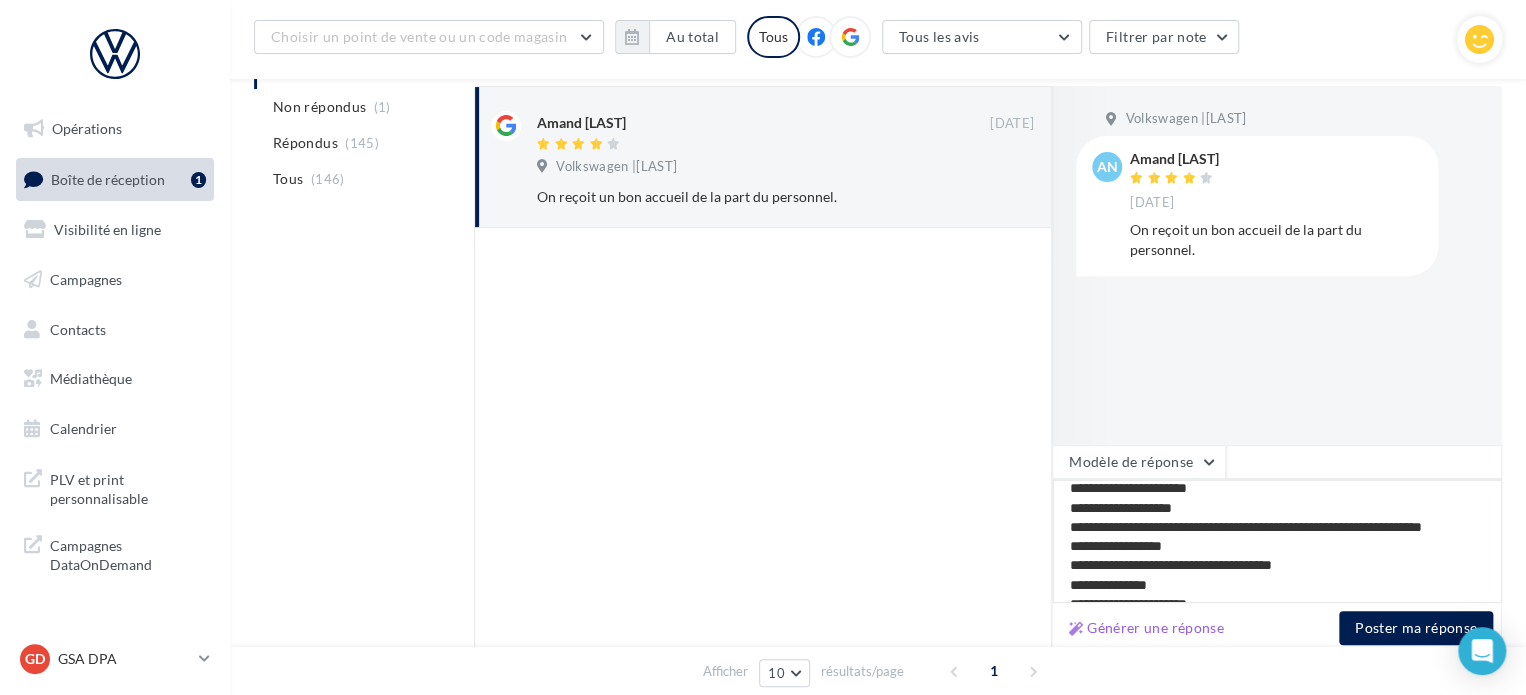 type on "**********" 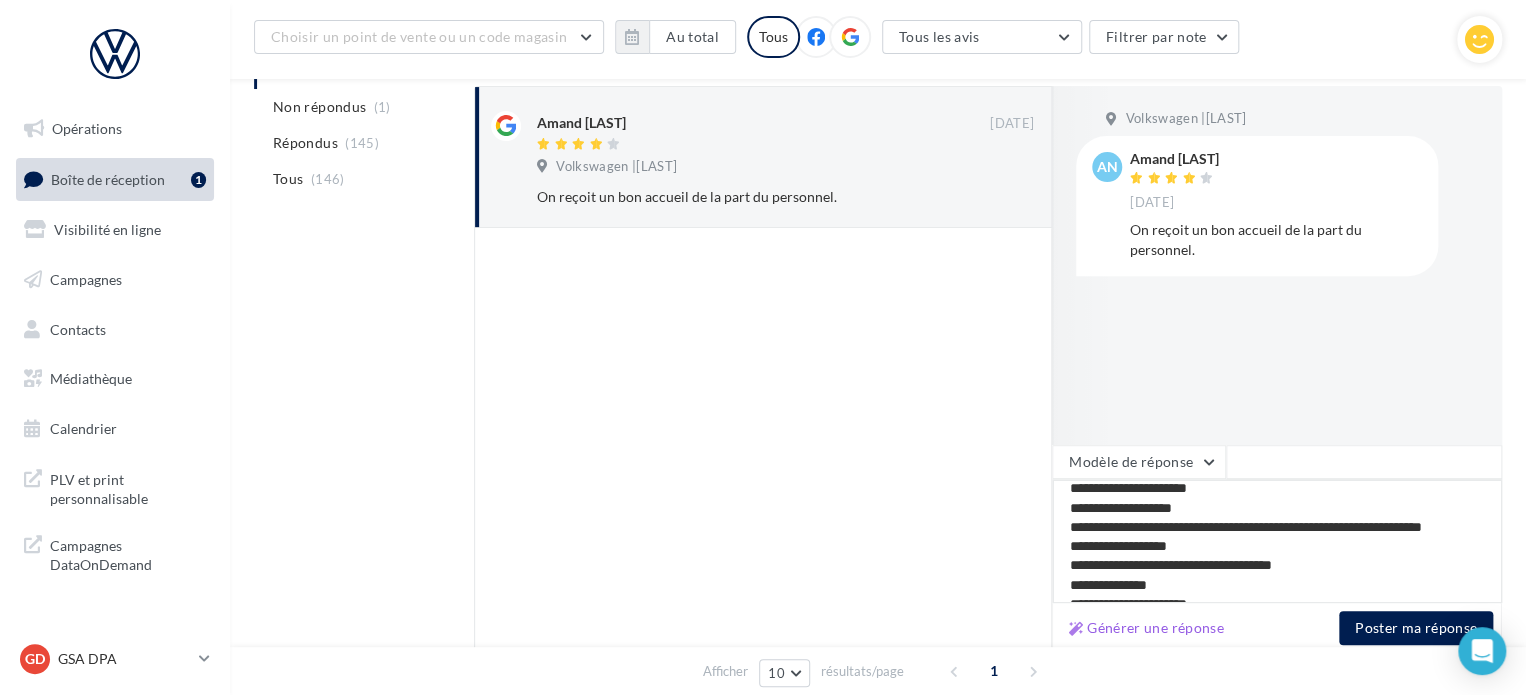 type on "**********" 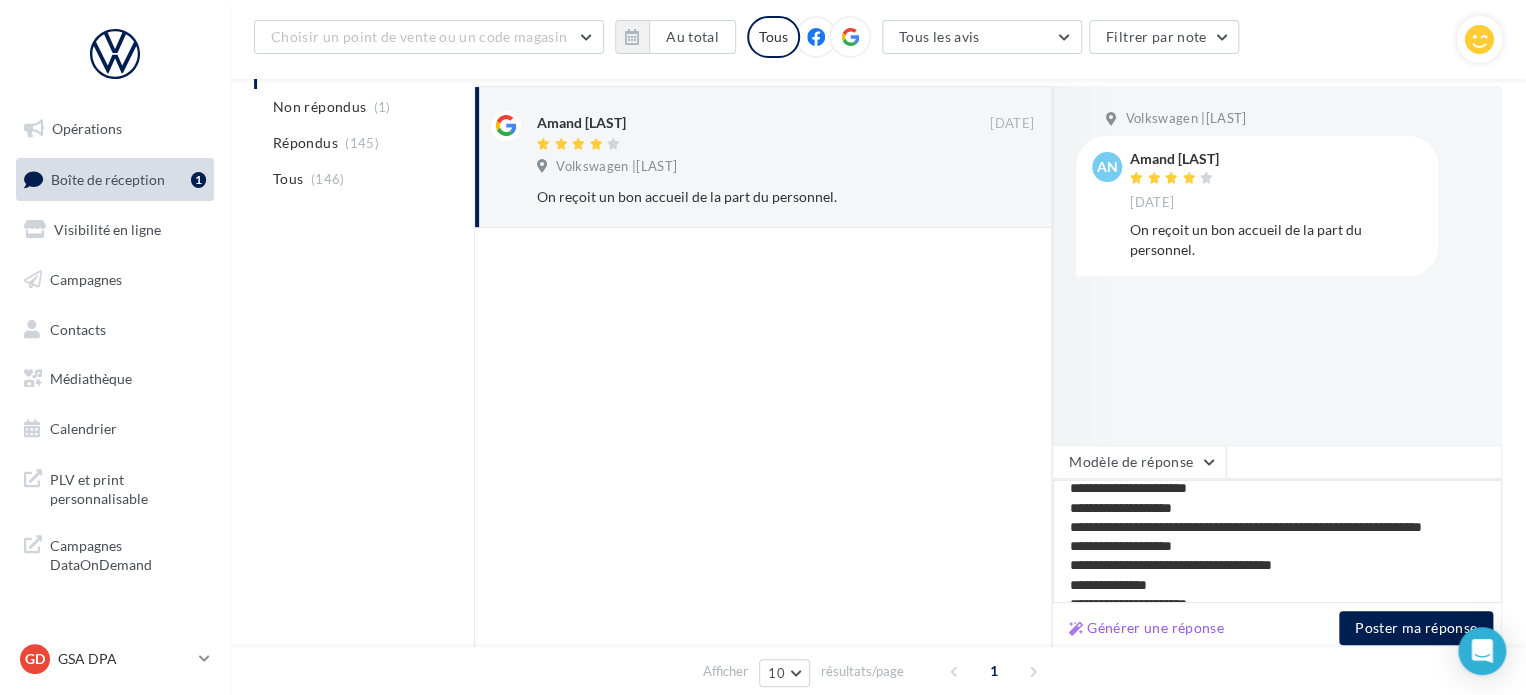 type on "**********" 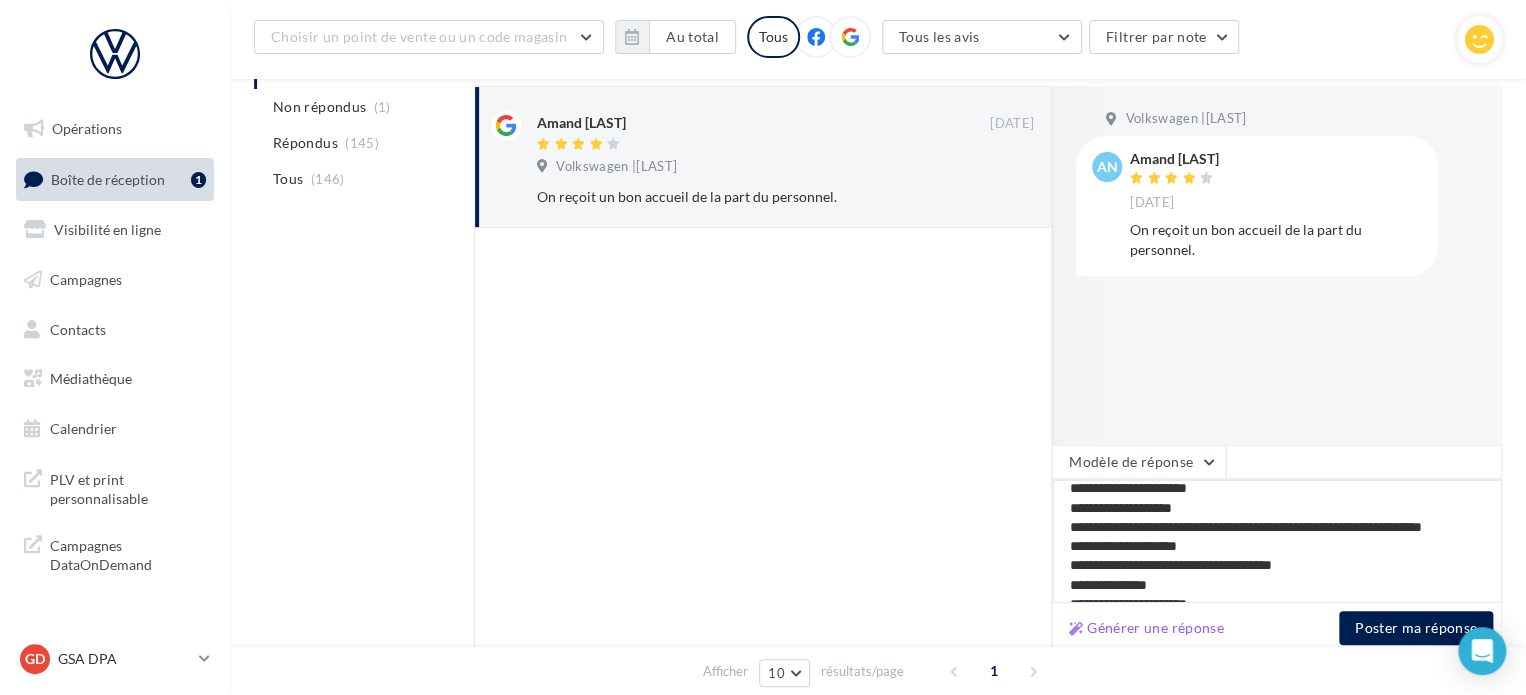 type on "**********" 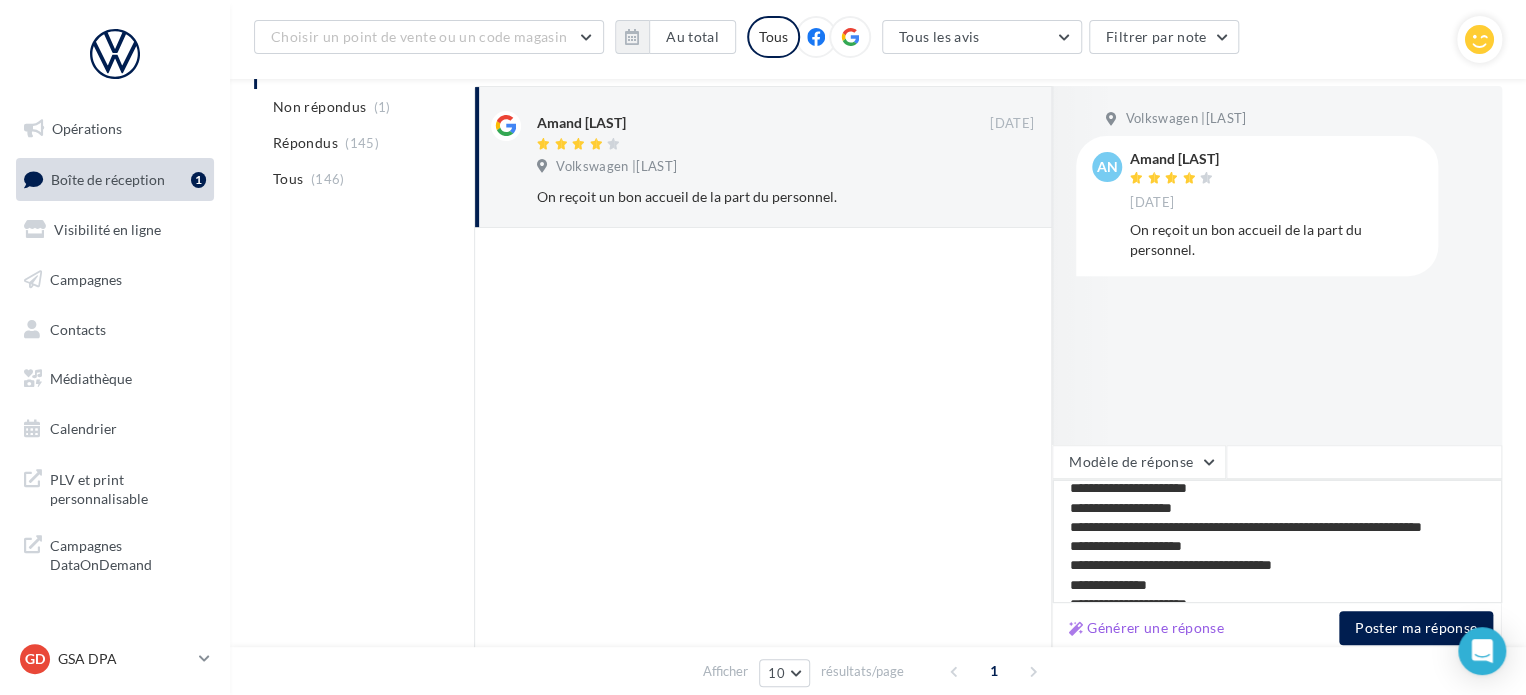 type on "**********" 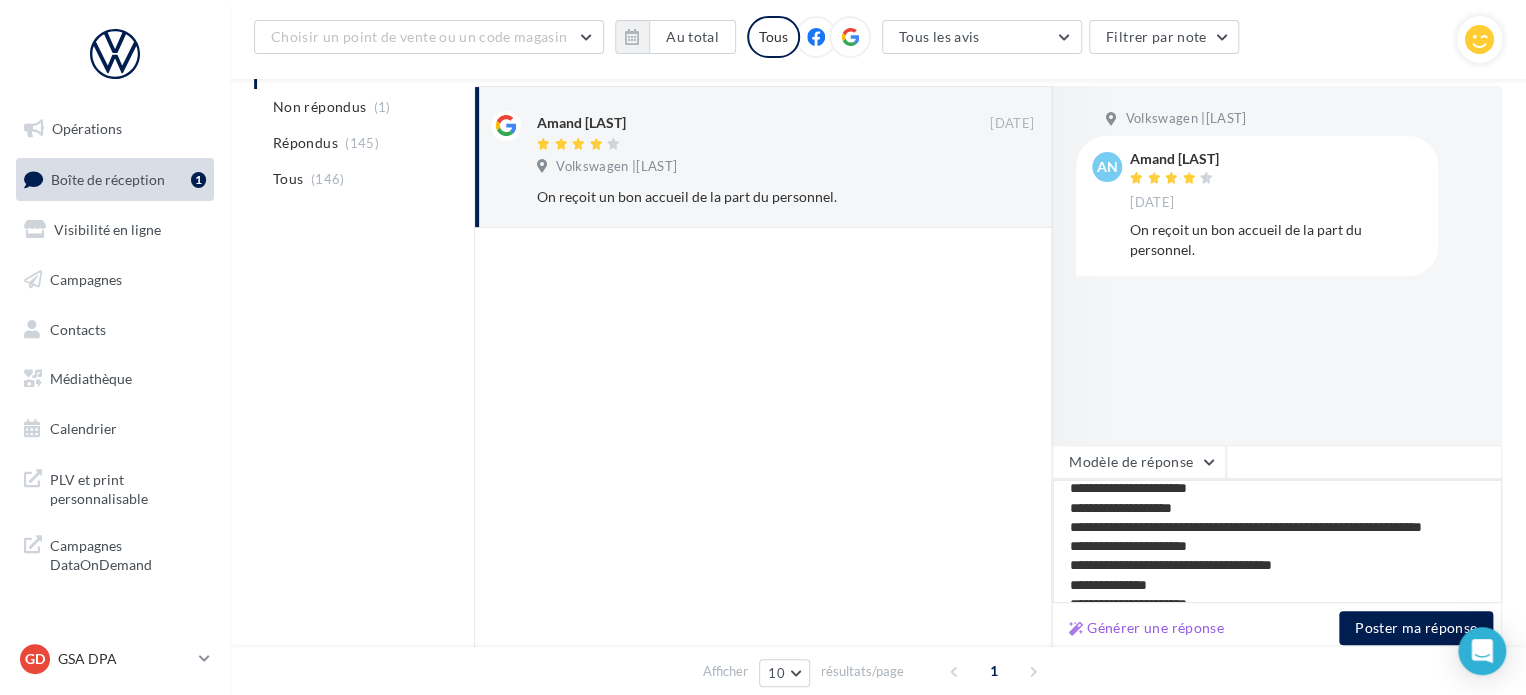 type on "**********" 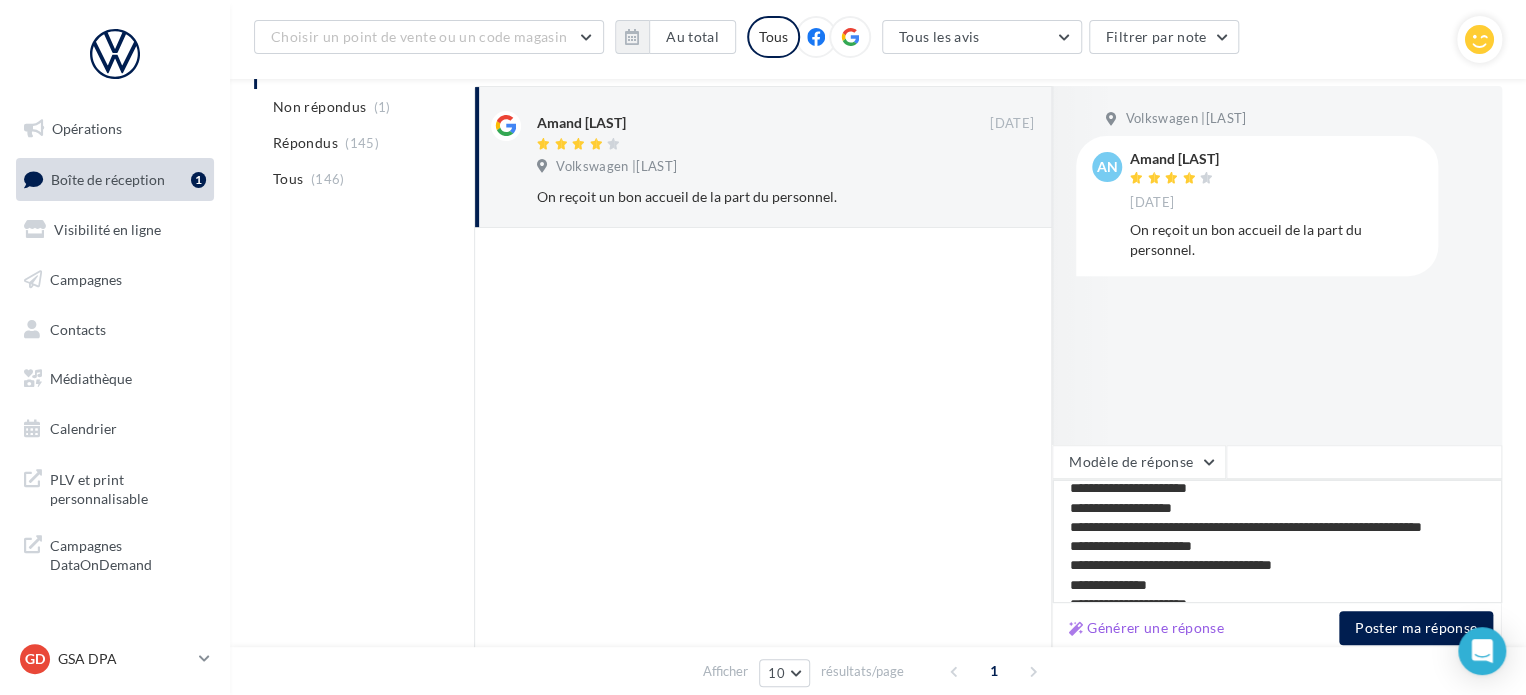 type on "**********" 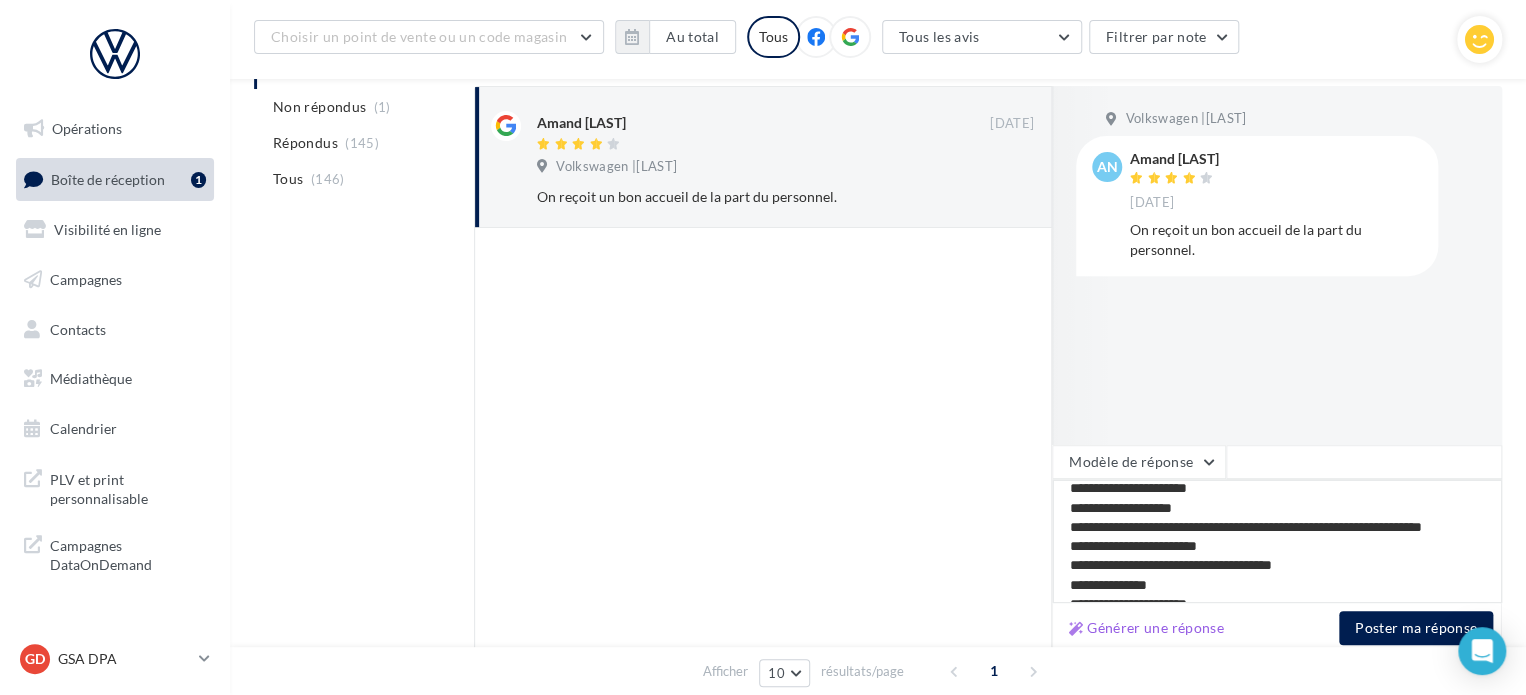 type on "**********" 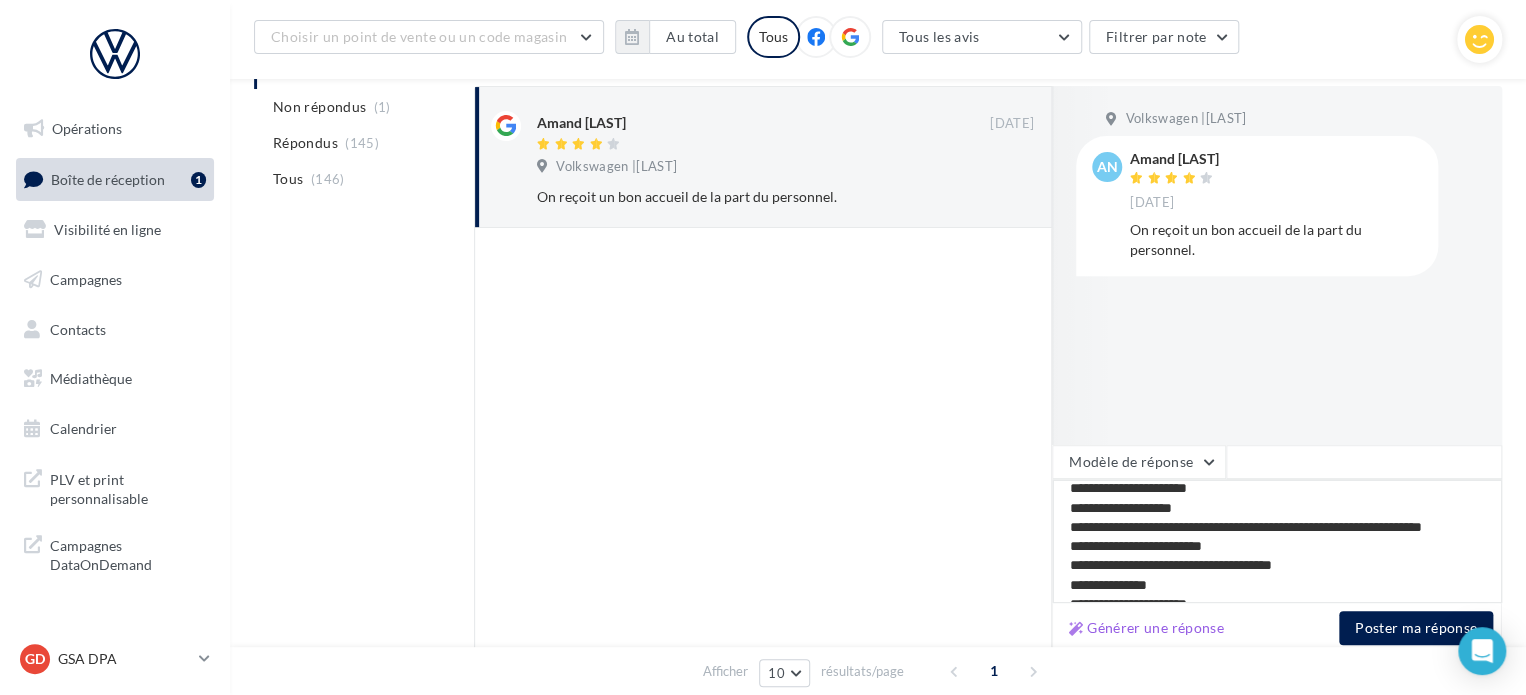 type on "**********" 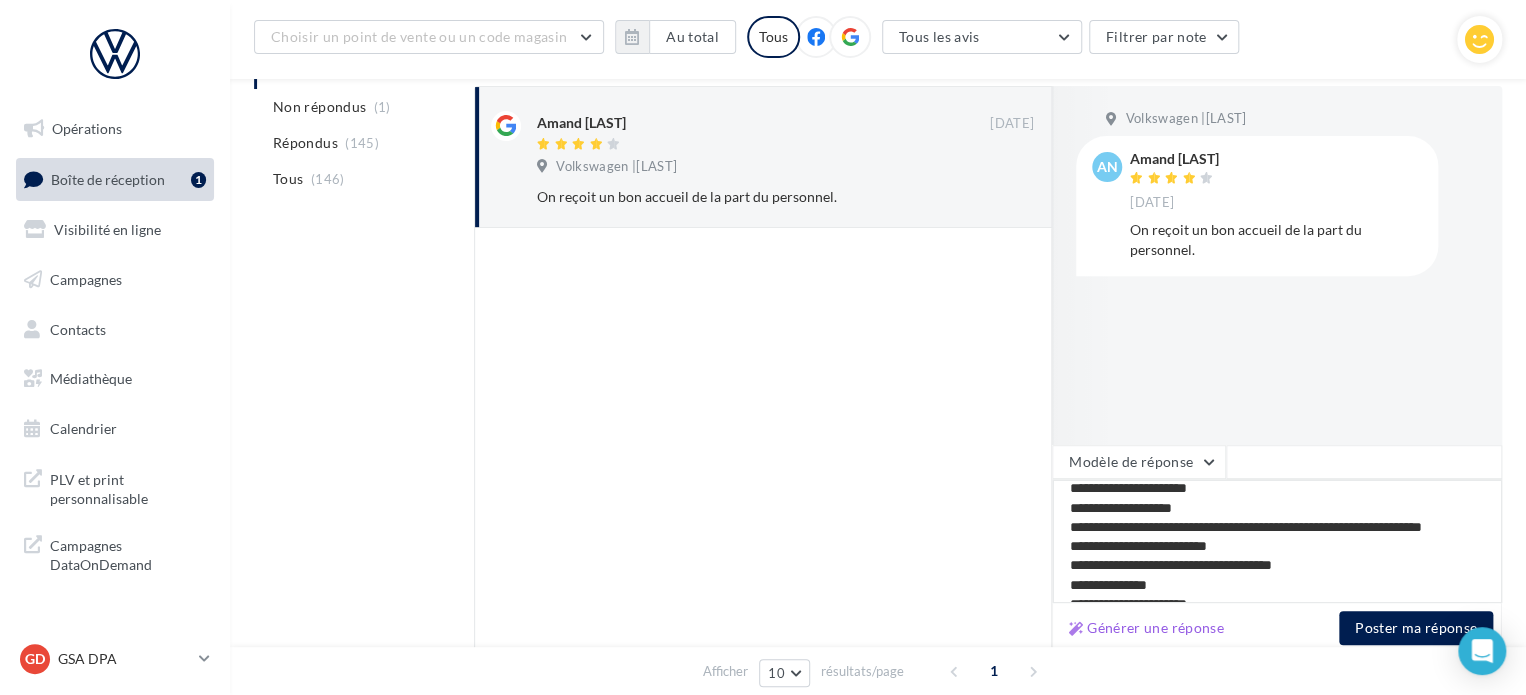 type on "**********" 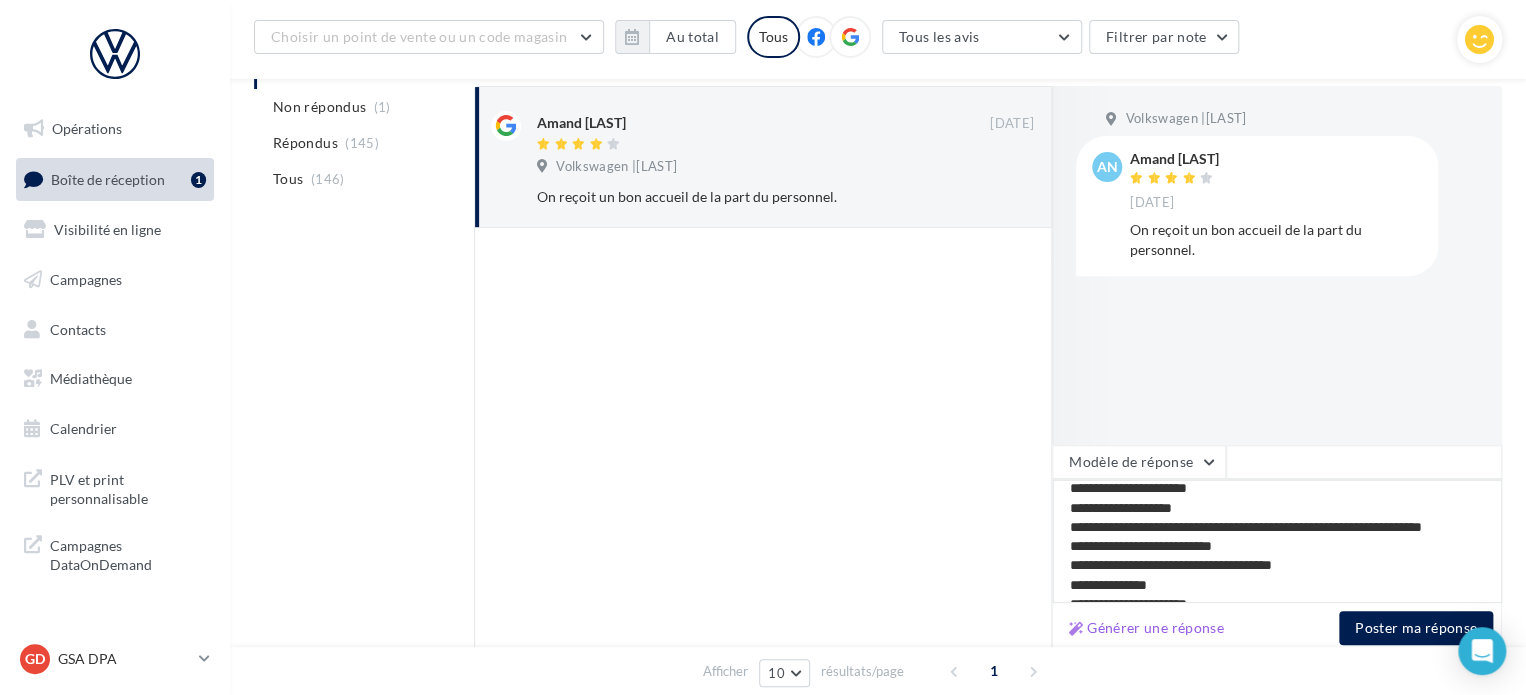 type on "**********" 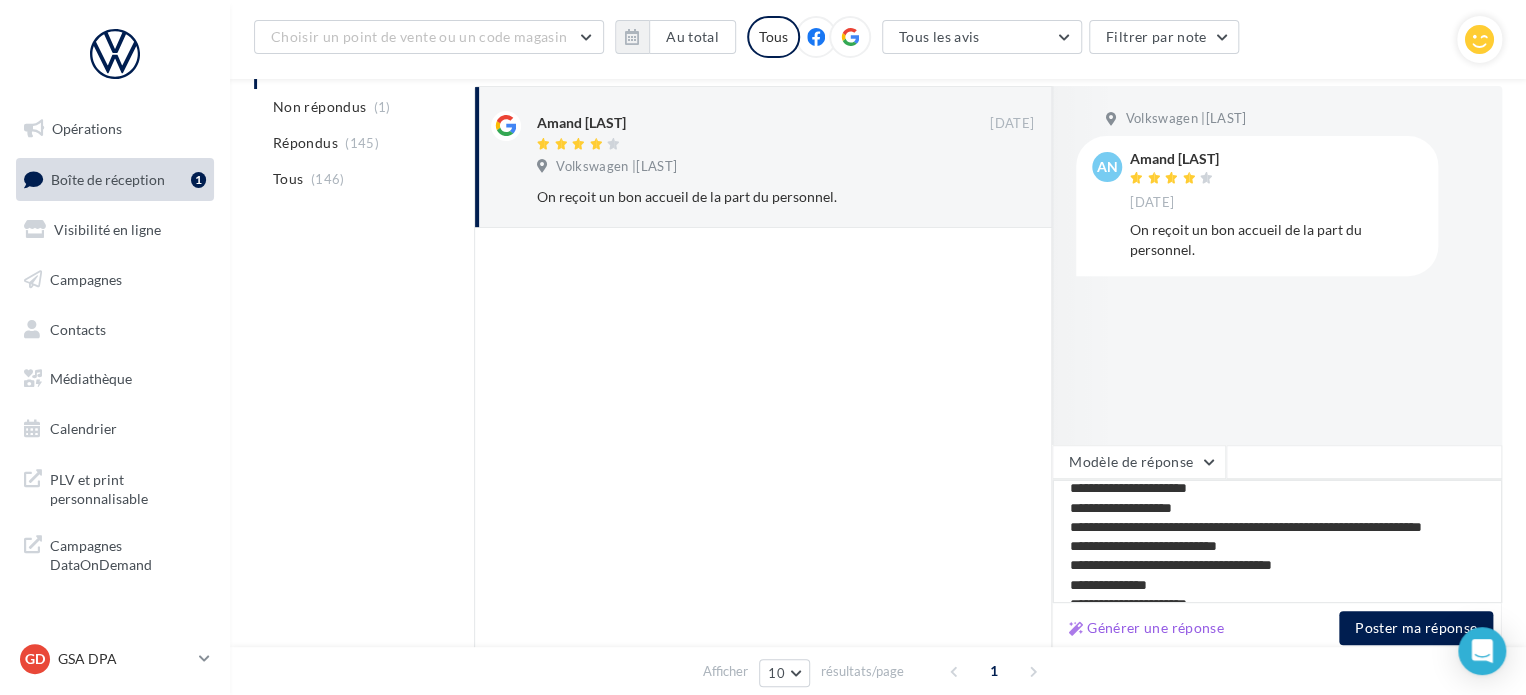 type on "**********" 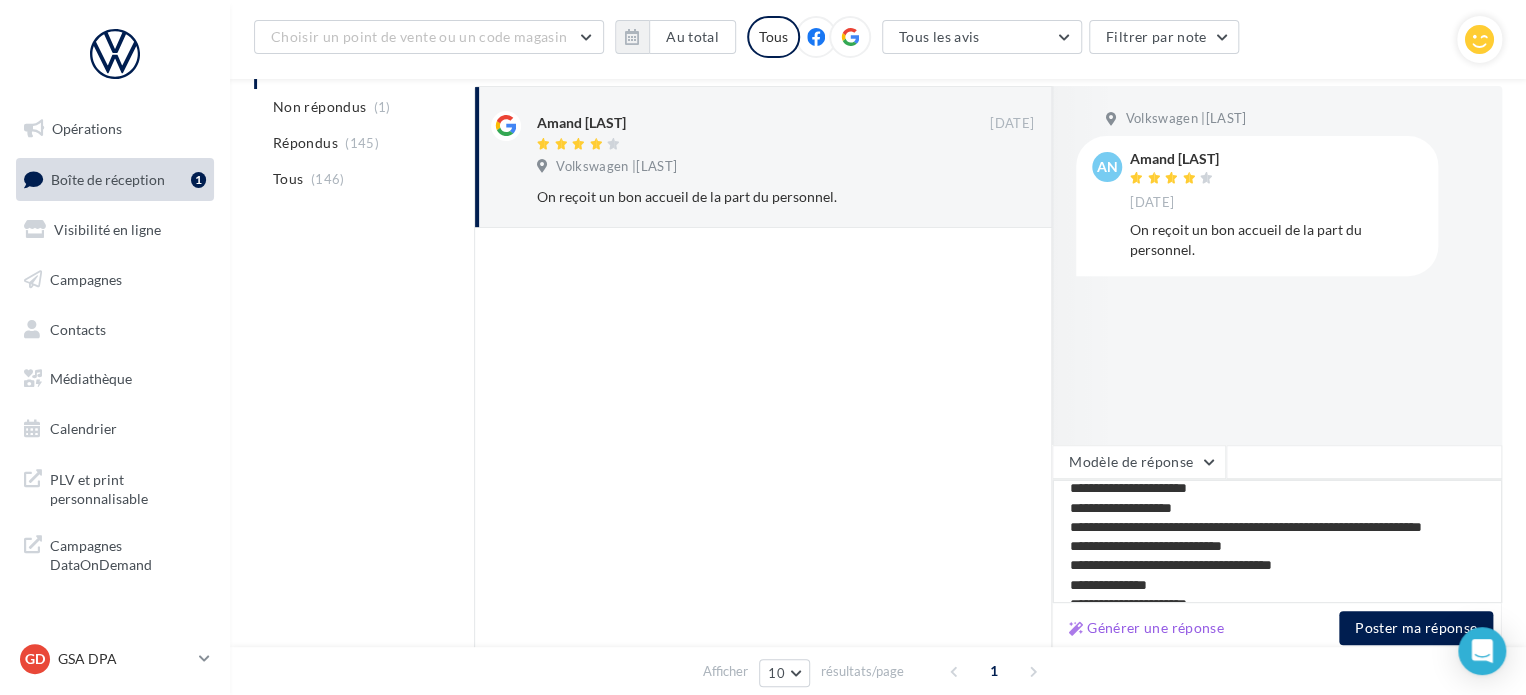 type on "**********" 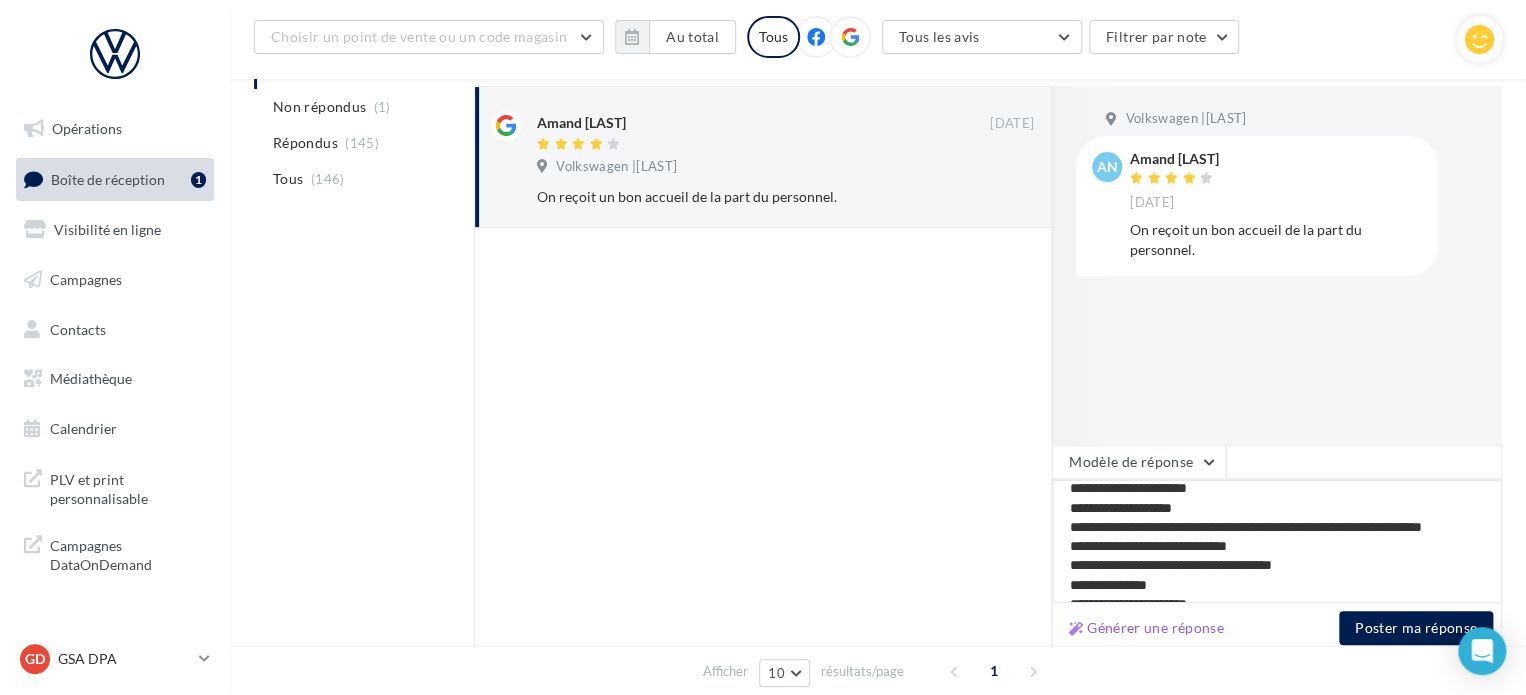 type on "**********" 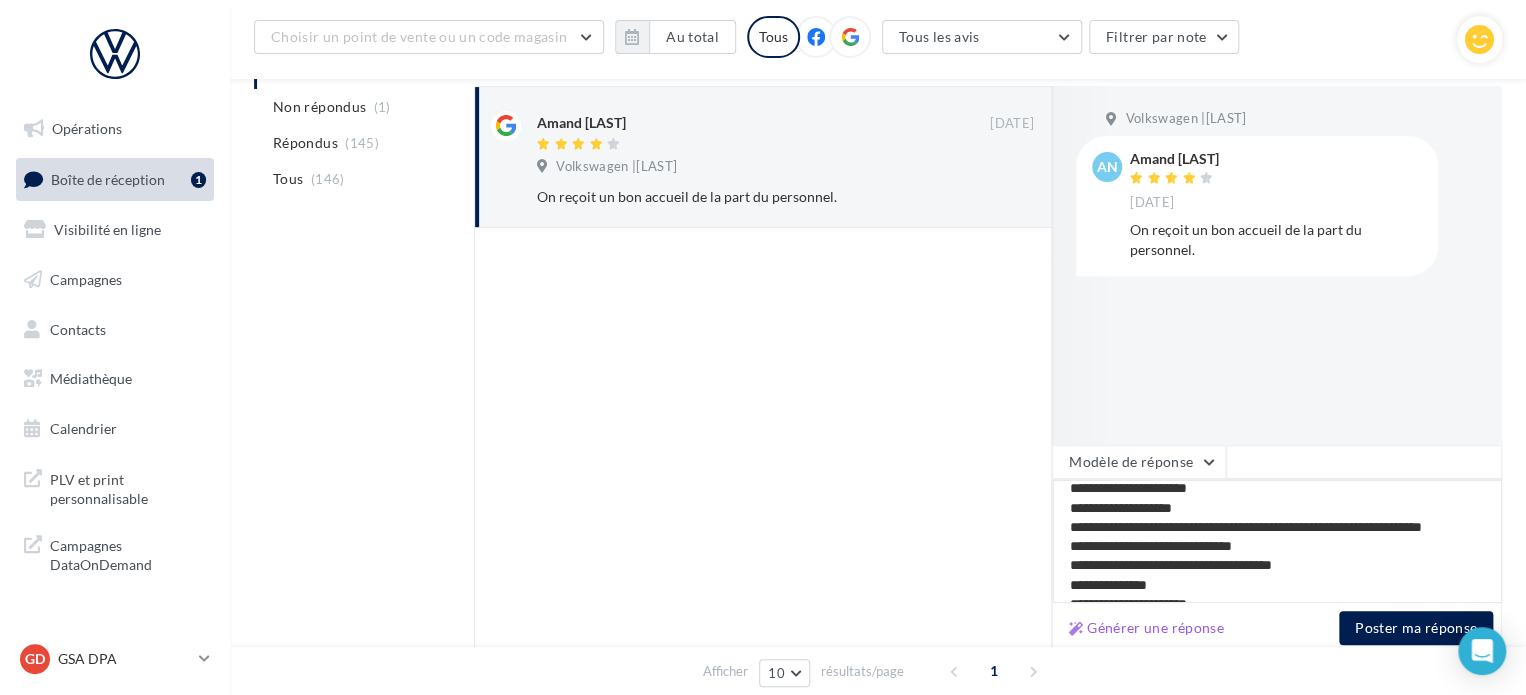 type on "**********" 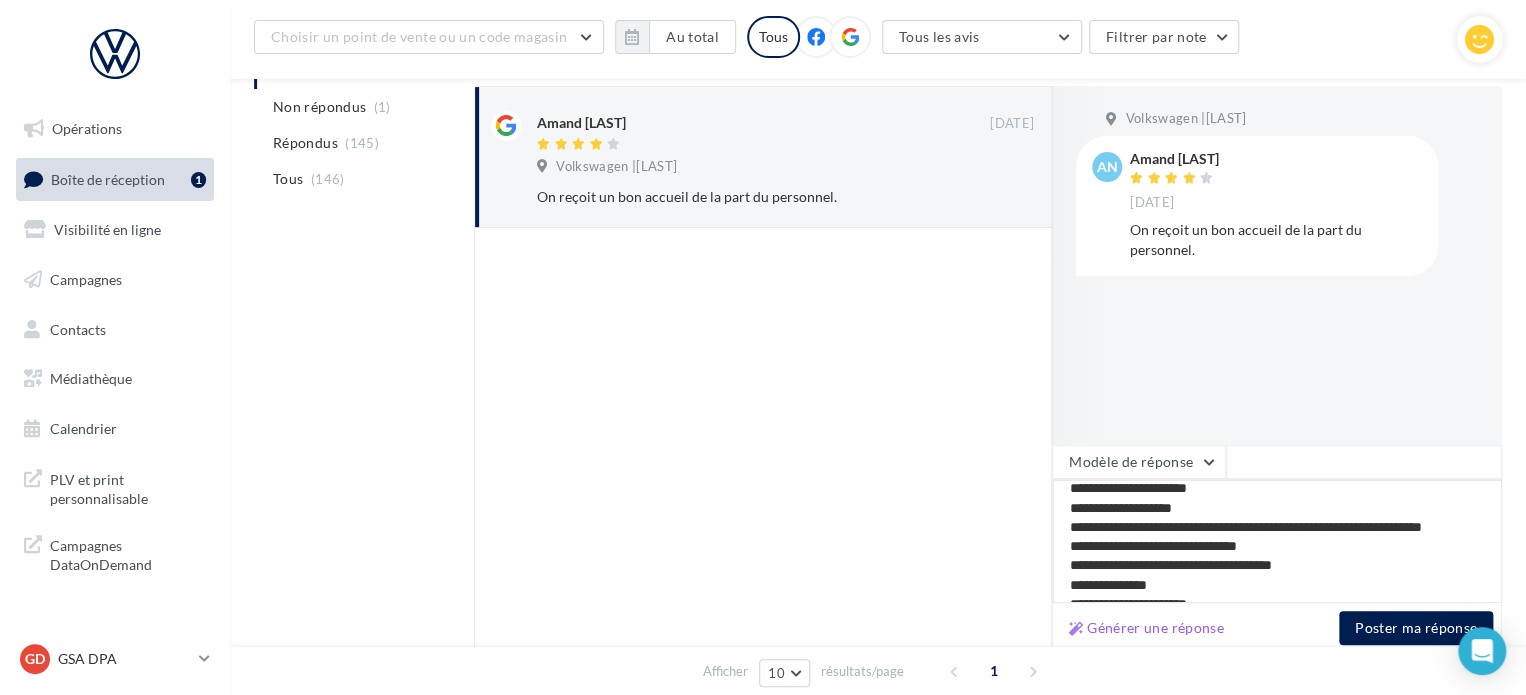 type on "**********" 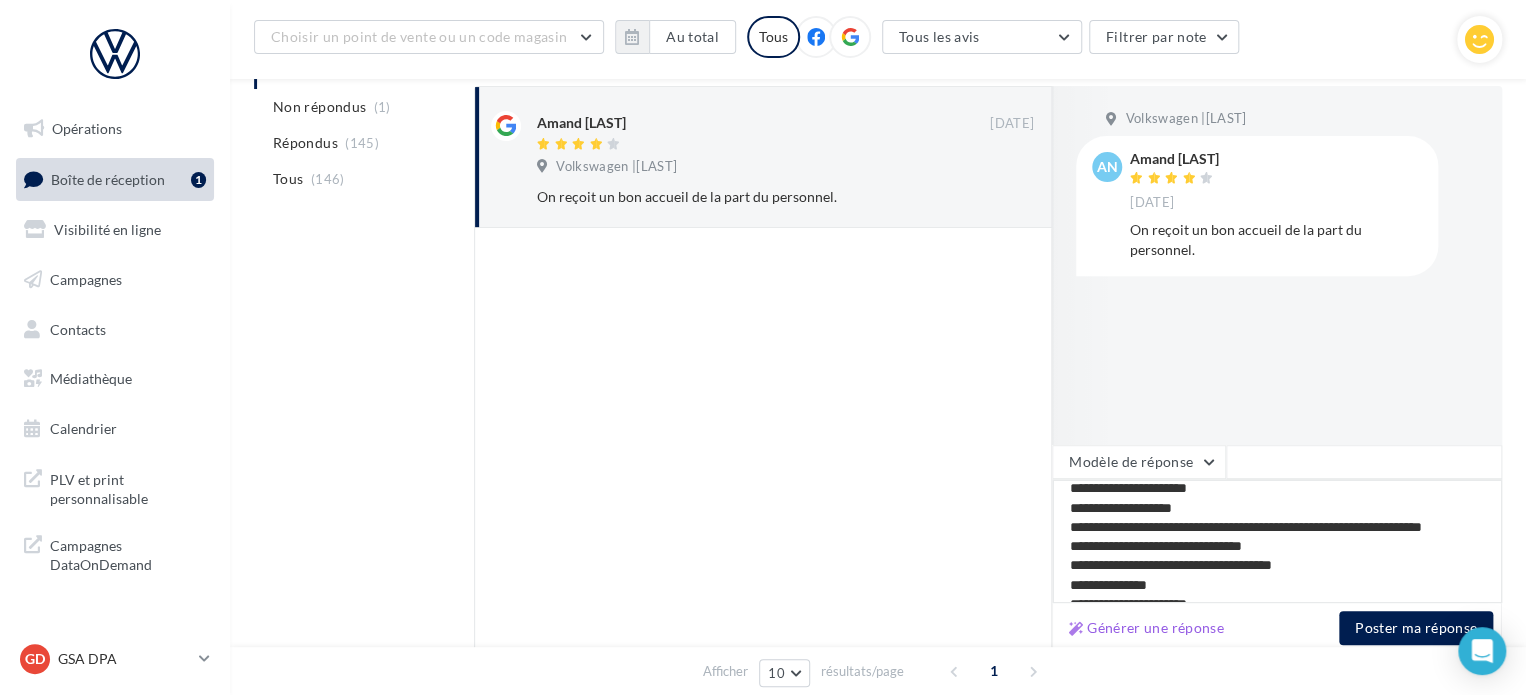 type on "**********" 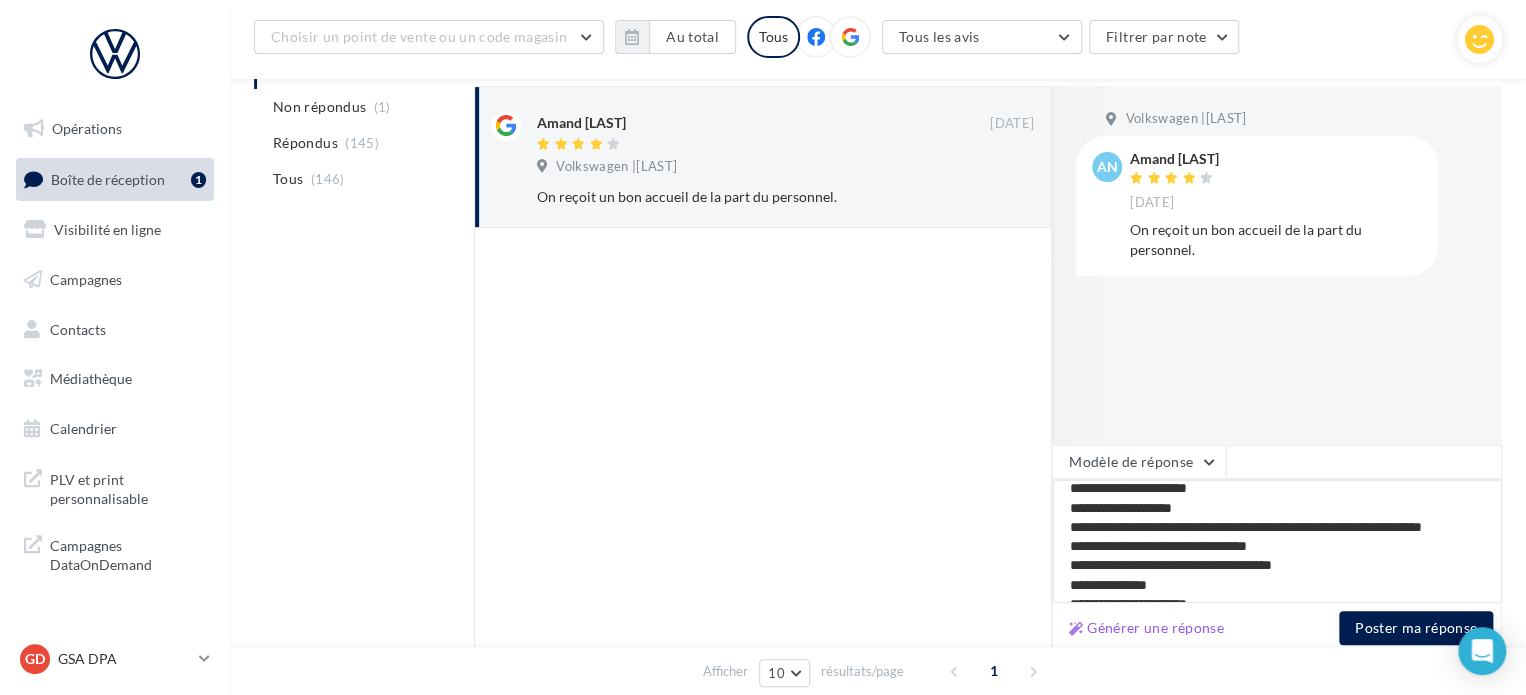 type on "**********" 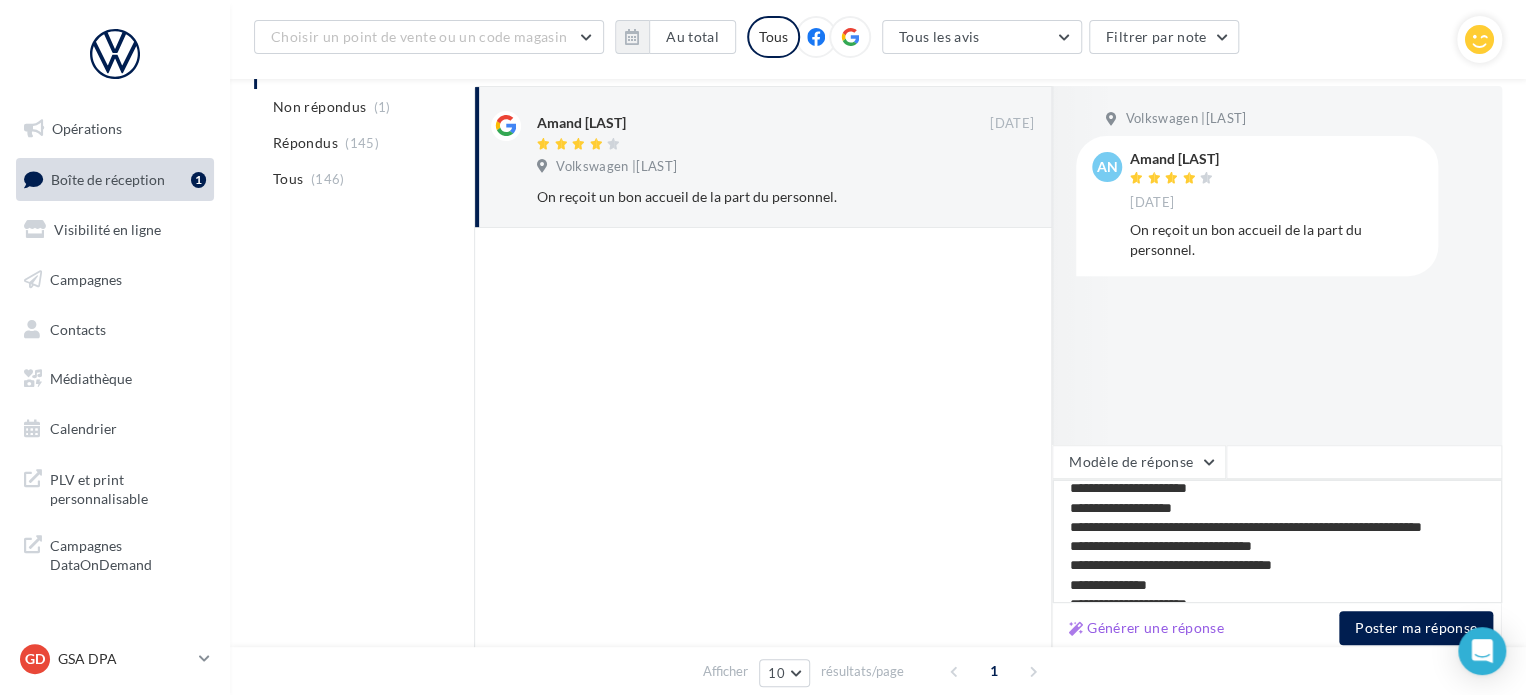 type on "**********" 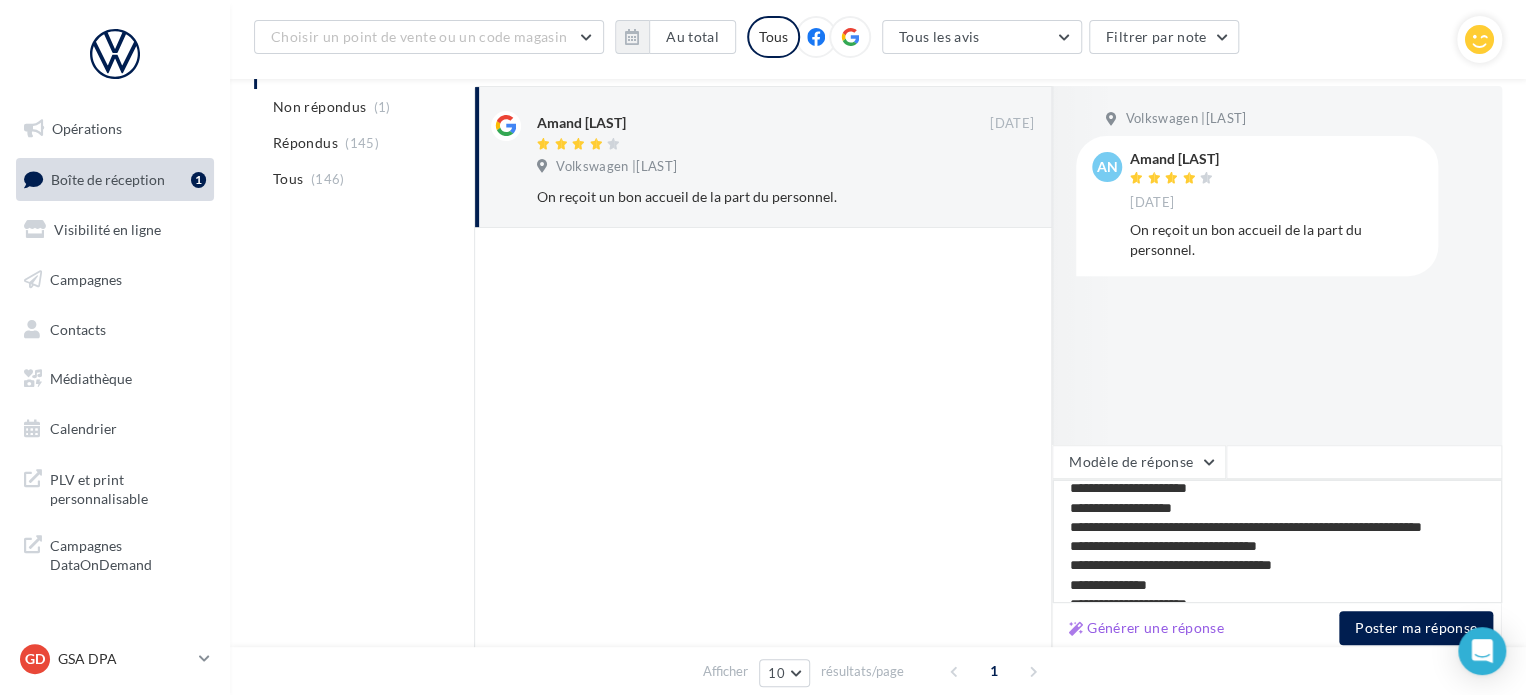 type on "**********" 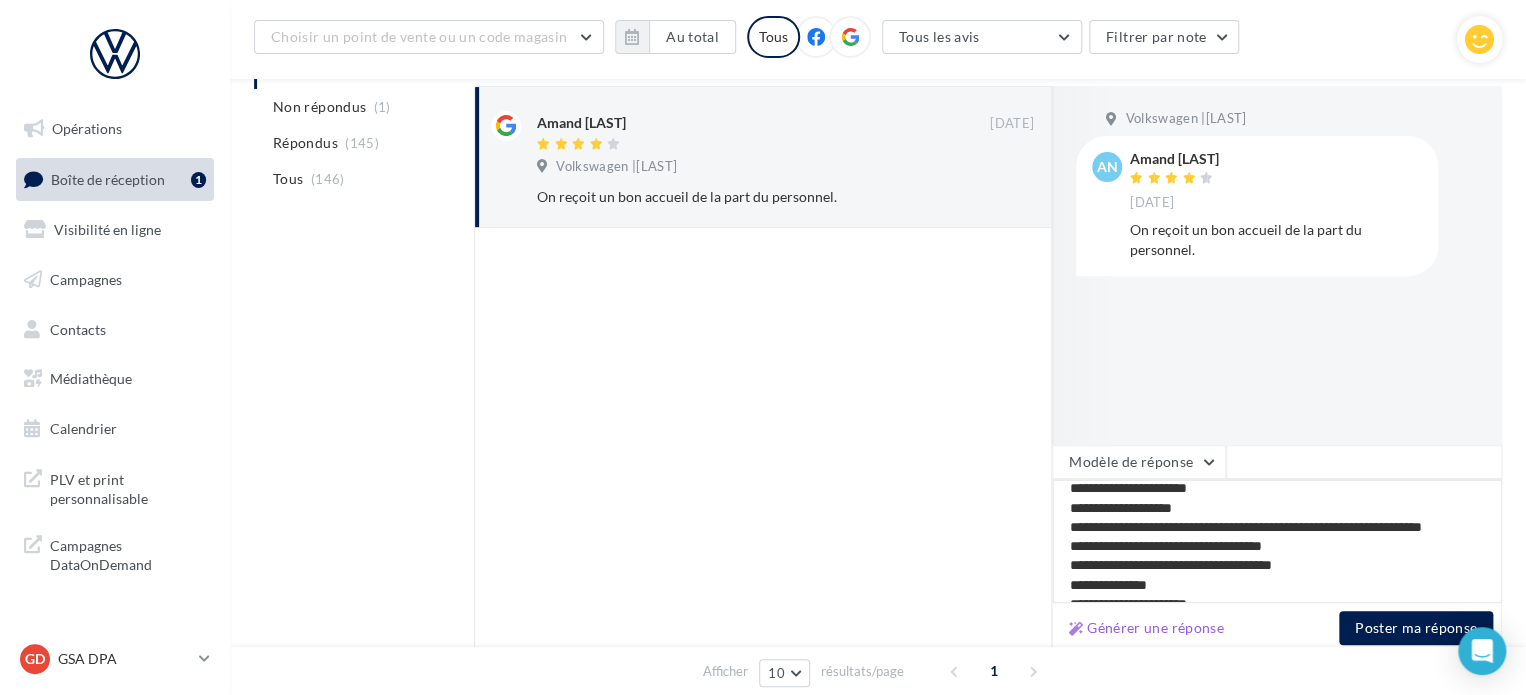 type on "**********" 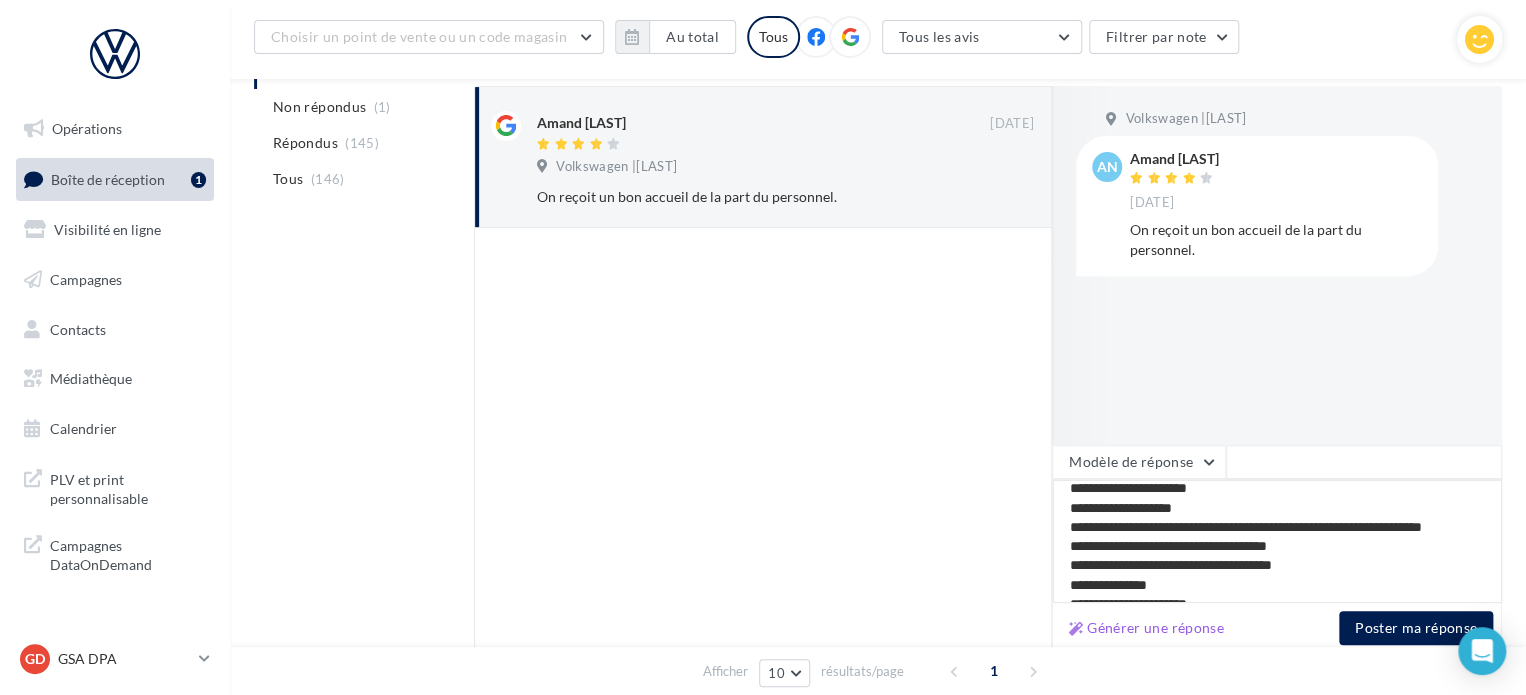 type on "**********" 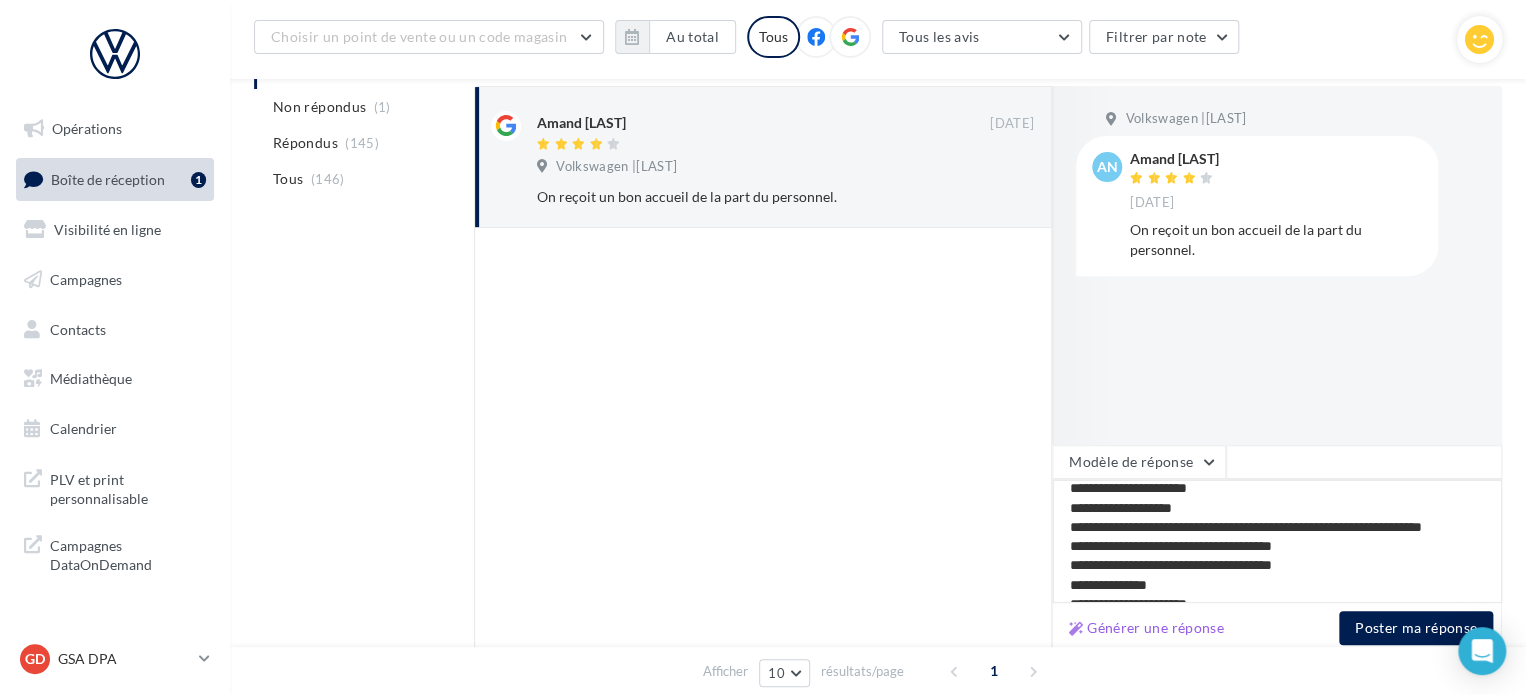 type on "**********" 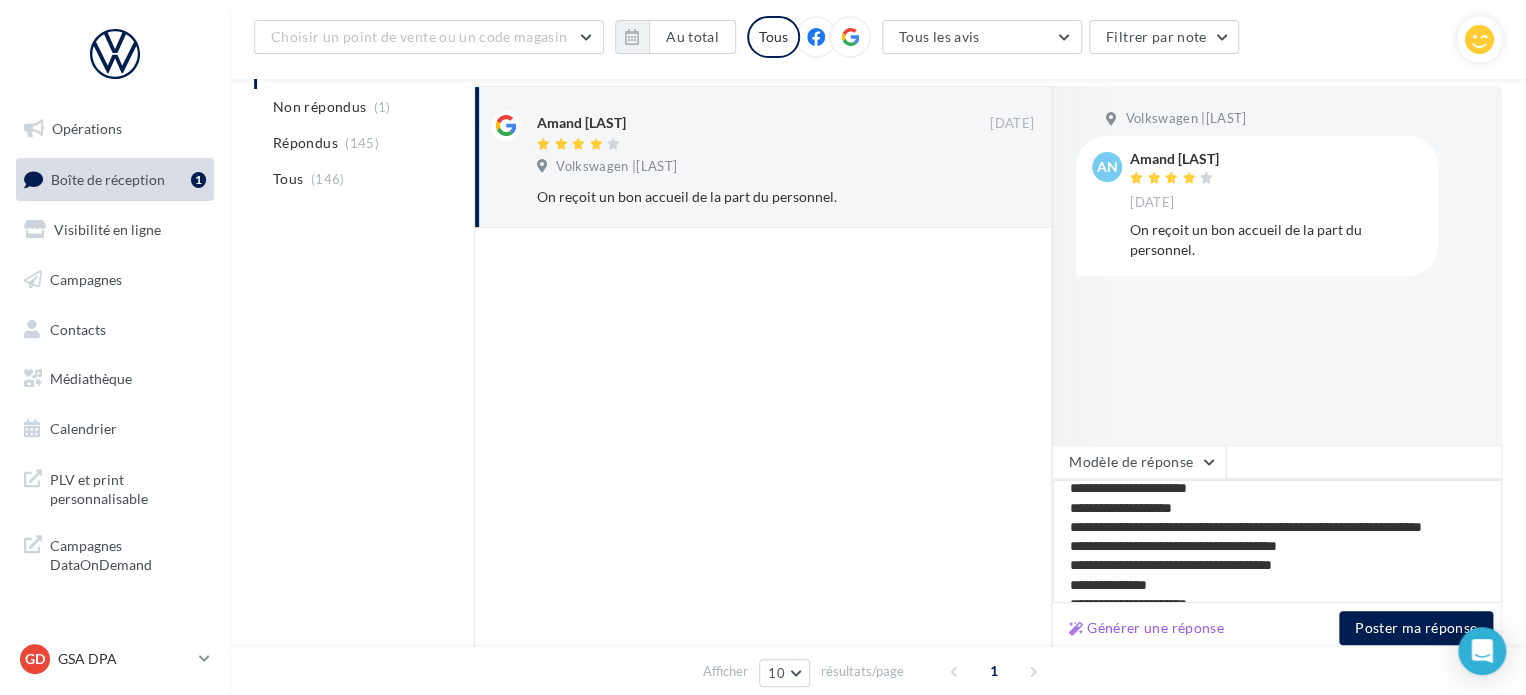 type on "**********" 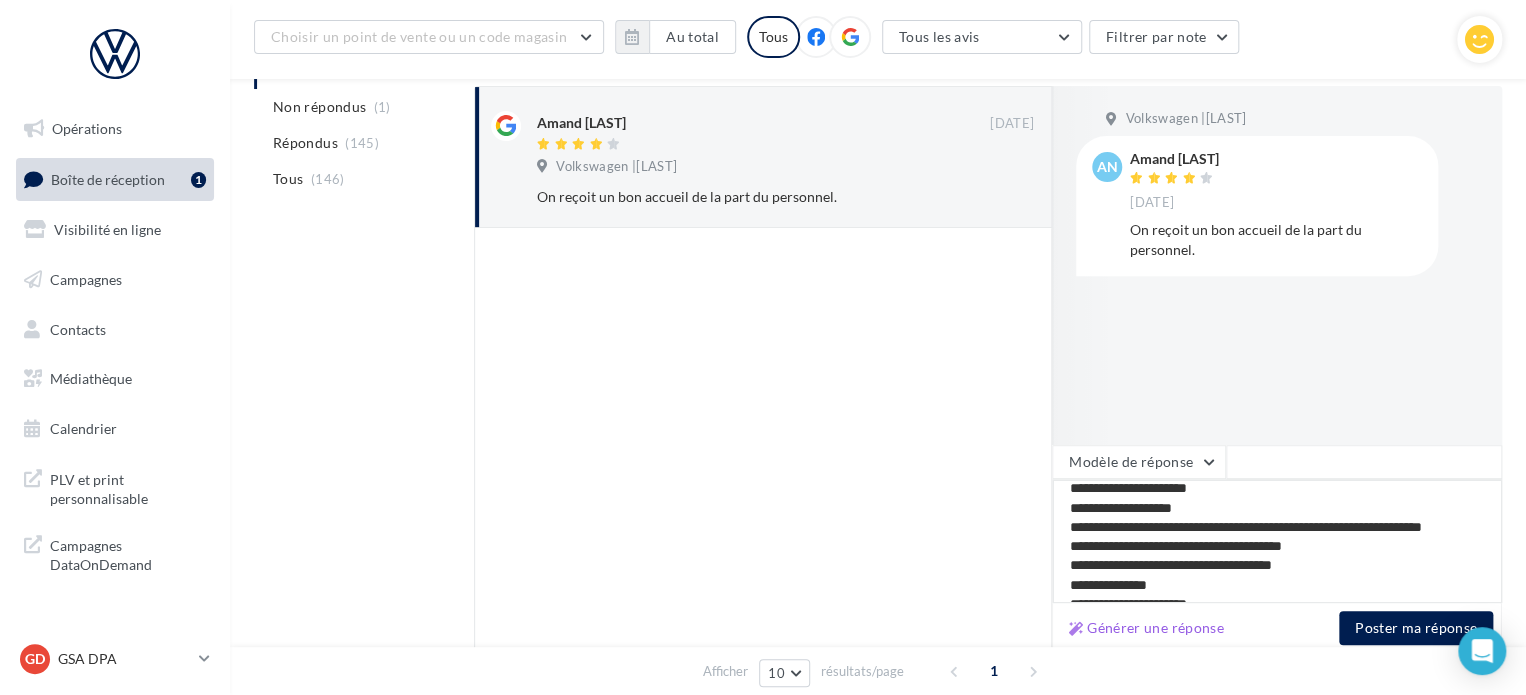 type on "**********" 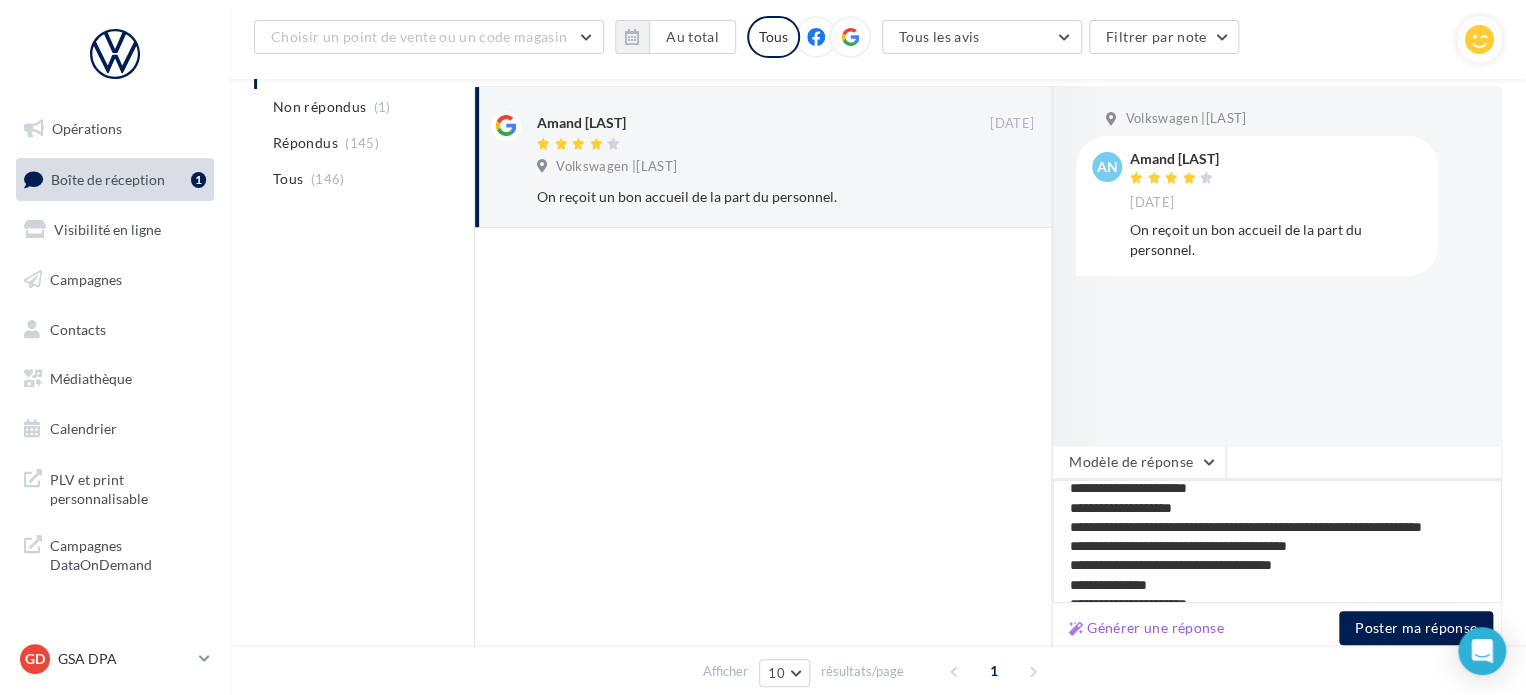 type 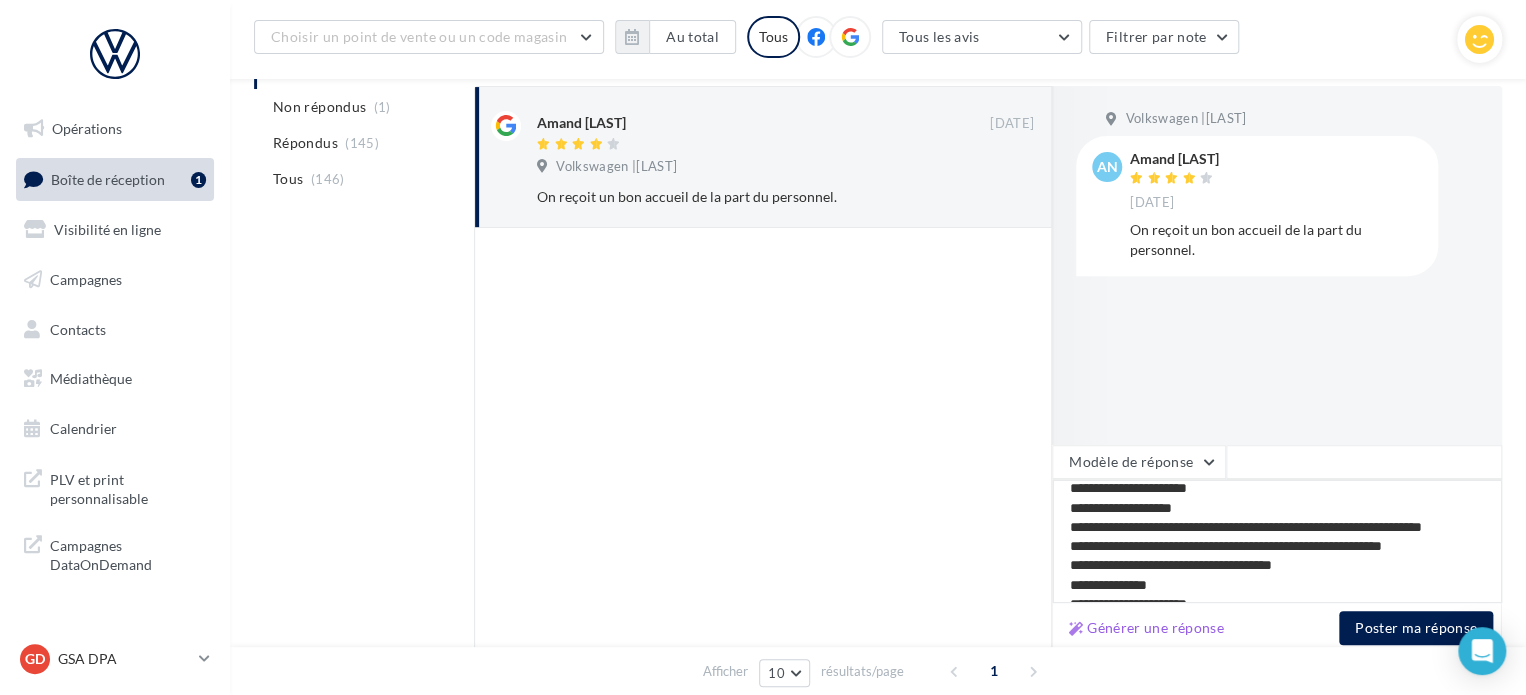 scroll, scrollTop: 29, scrollLeft: 0, axis: vertical 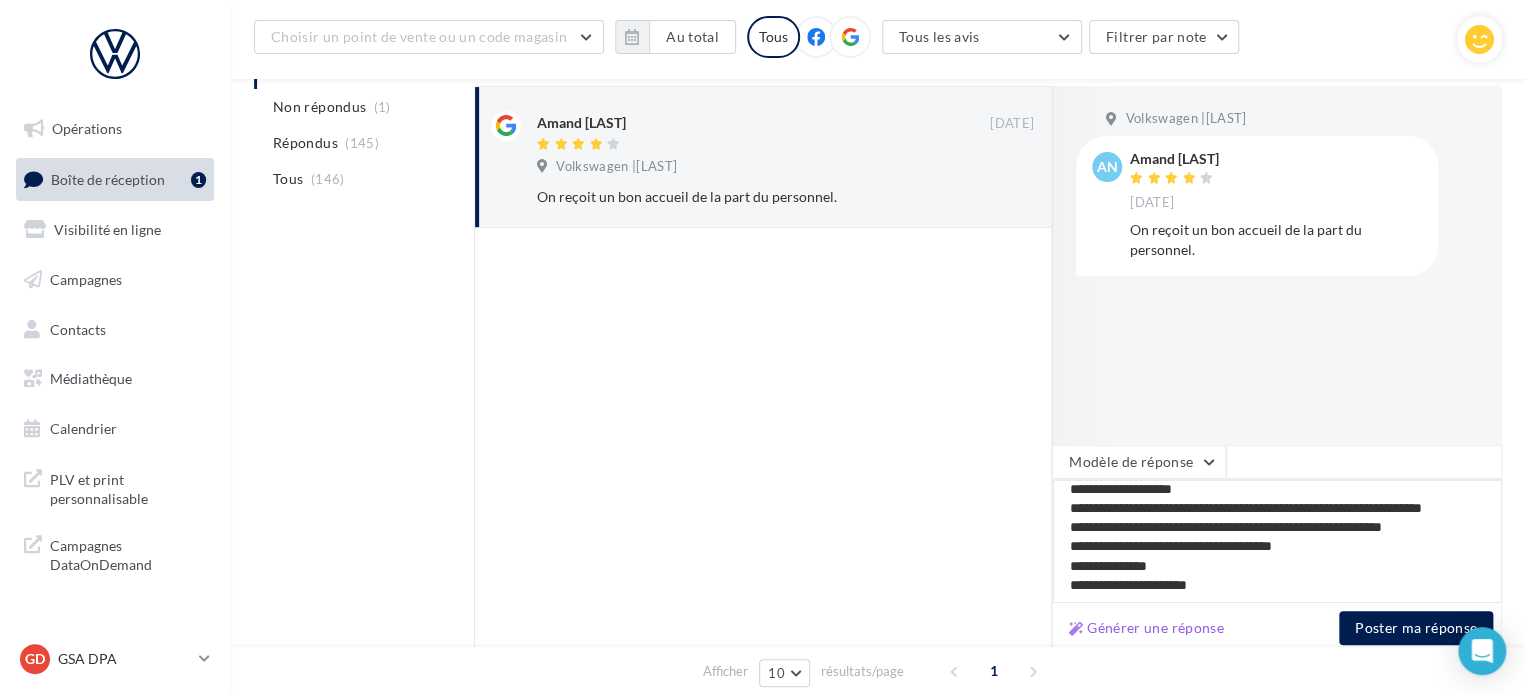 click on "**********" at bounding box center [1277, 541] 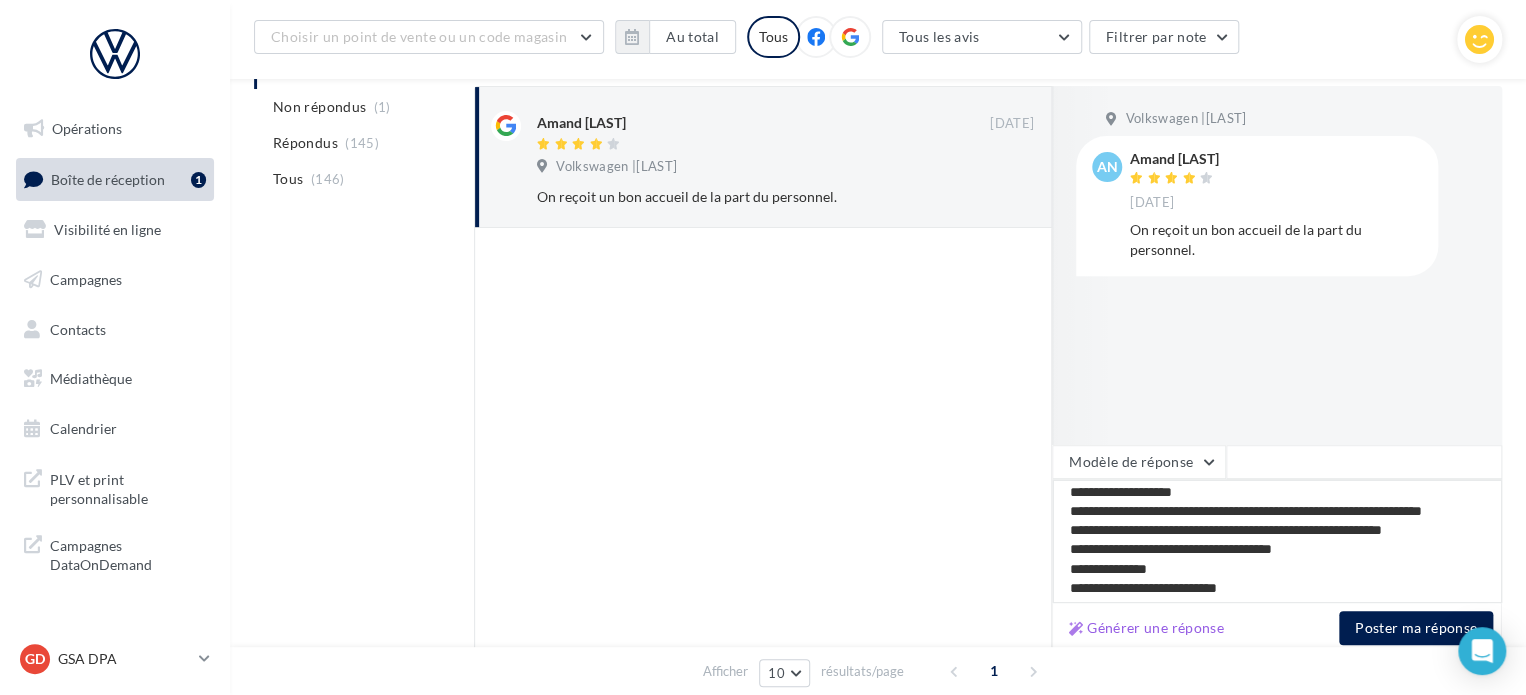 scroll, scrollTop: 29, scrollLeft: 0, axis: vertical 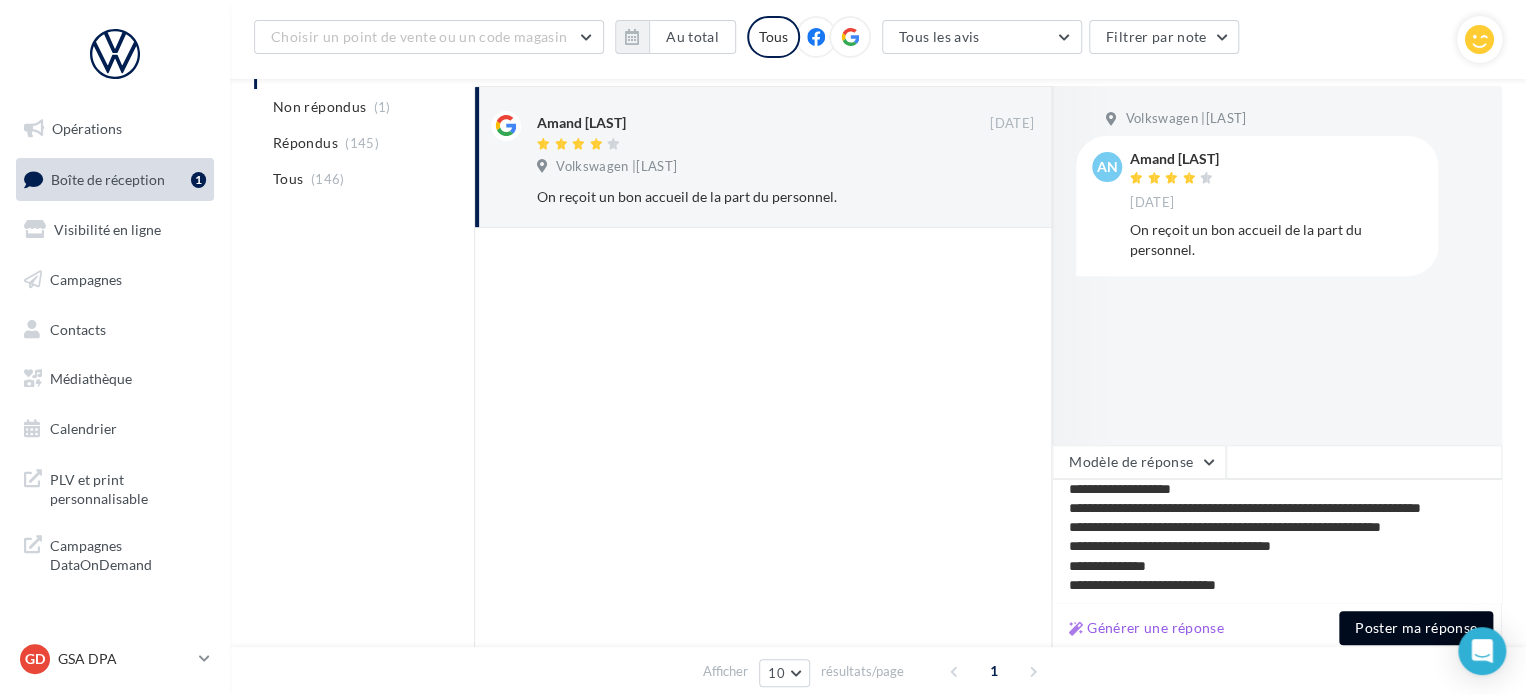 click on "Poster ma réponse" at bounding box center [1416, 628] 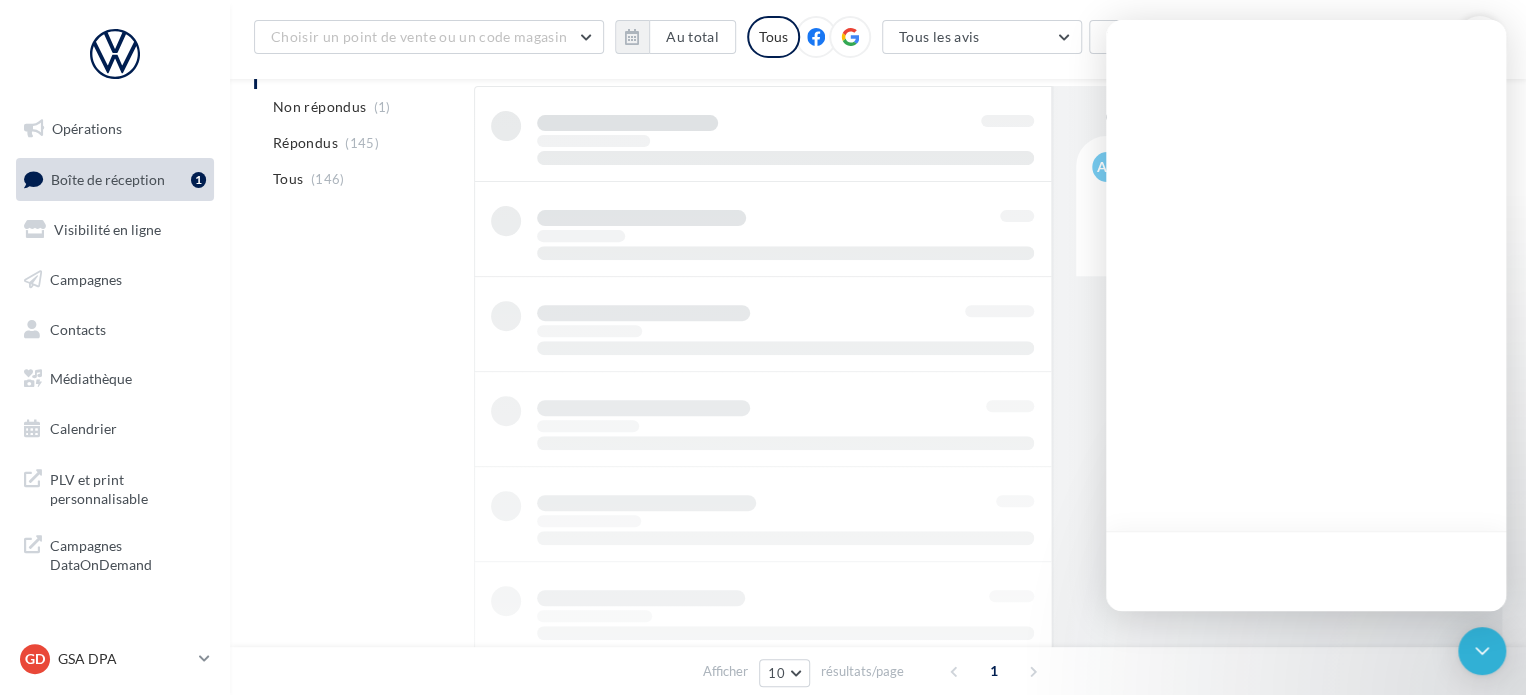 scroll, scrollTop: 154, scrollLeft: 0, axis: vertical 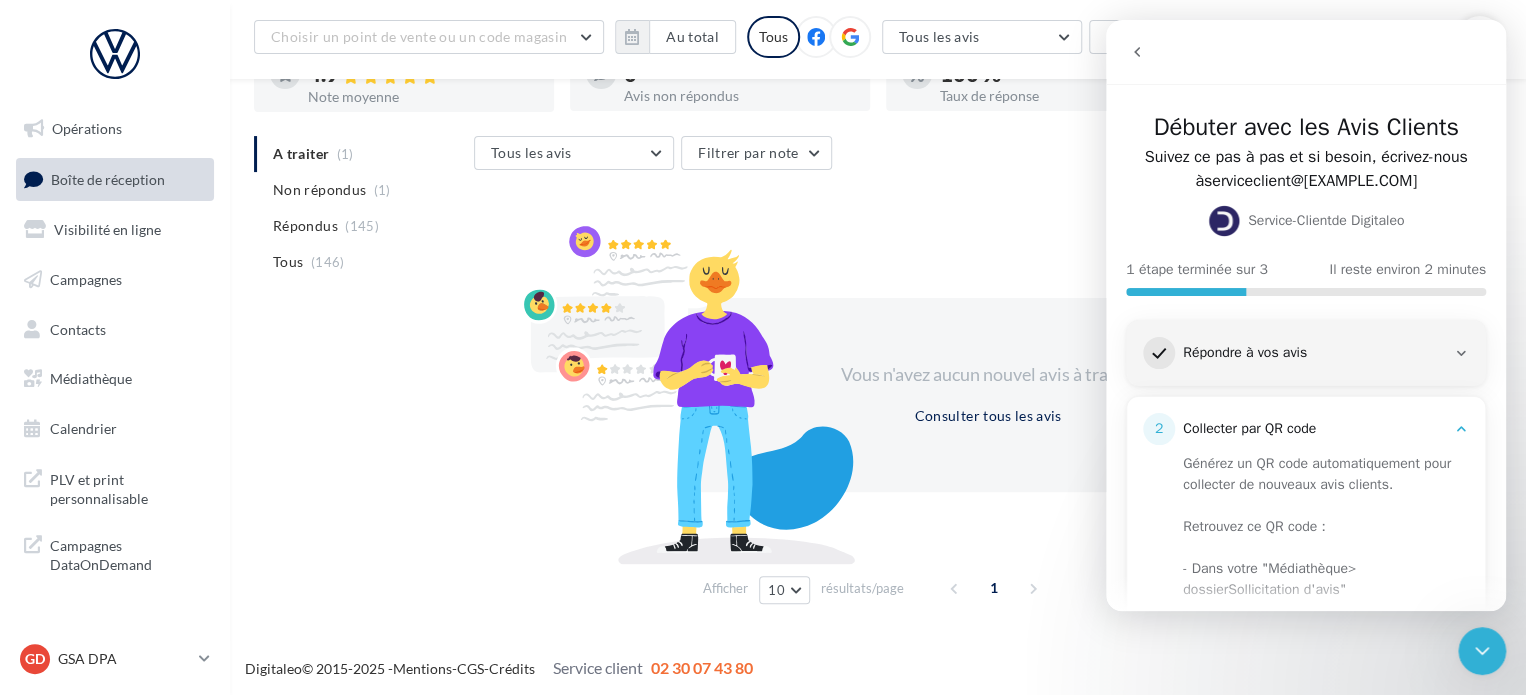 click on "Tous les avis         Tous les avis     Avis avec commentaire     Avis sans commentaire         Filtrer par note" at bounding box center (971, 155) 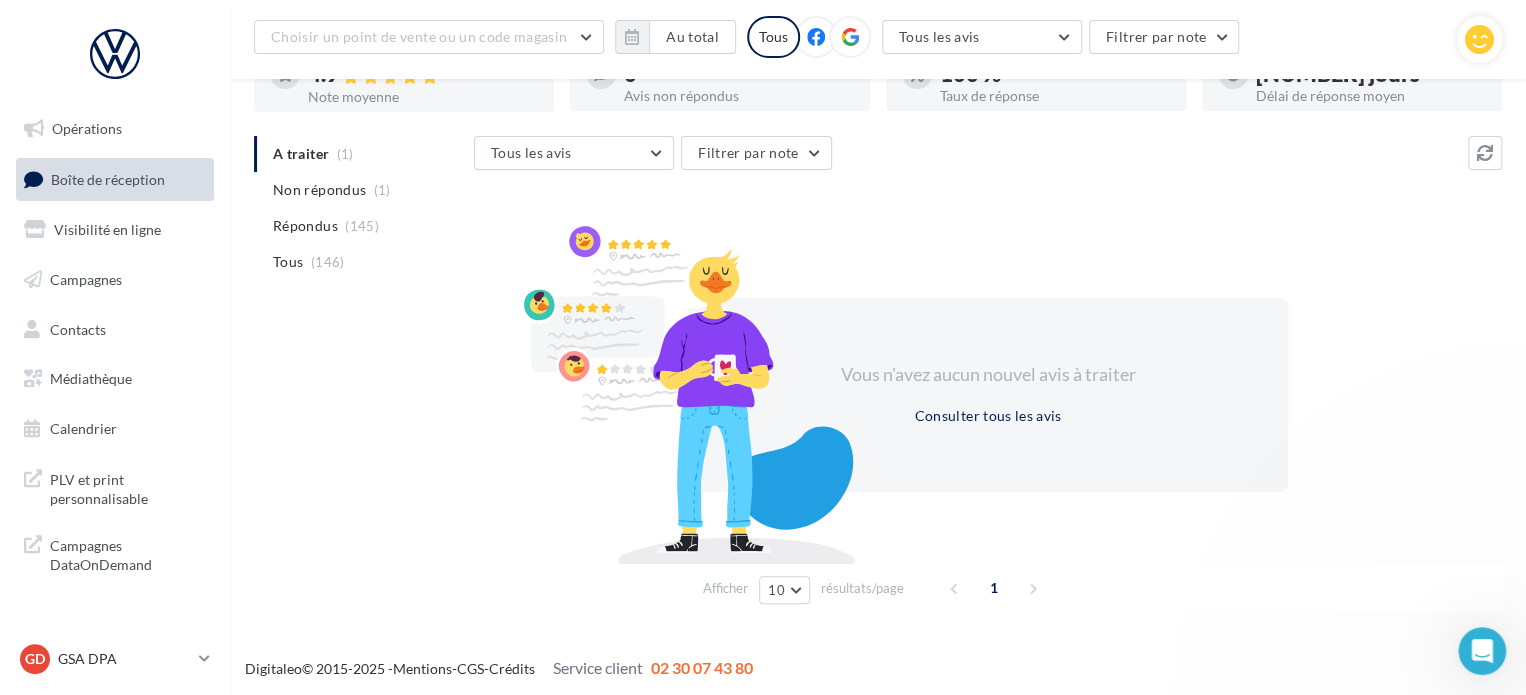 scroll, scrollTop: 0, scrollLeft: 0, axis: both 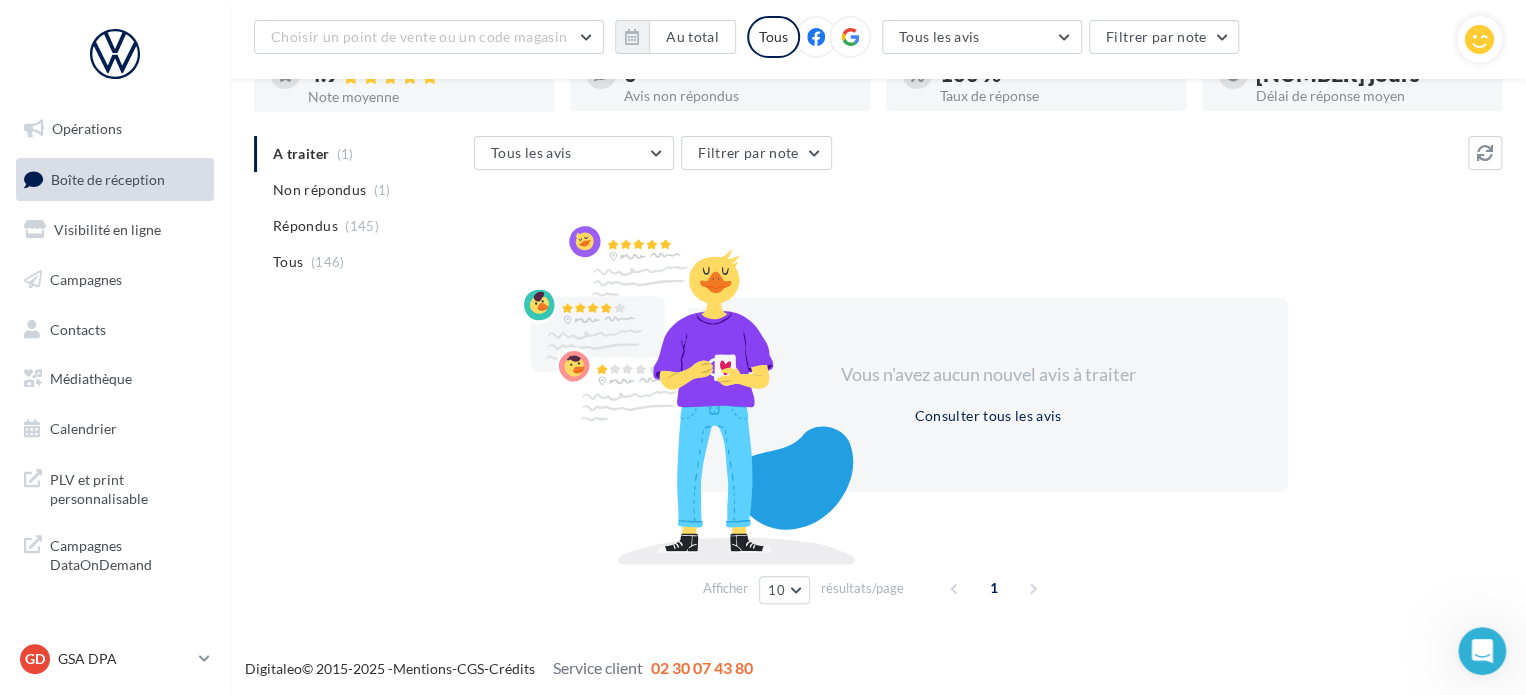 click on "A traiter
(1)
Non répondus
(1)
Répondus
(145)
Tous
(146)
Tous les avis         Tous les avis     Avis avec commentaire     Avis sans commentaire         Filtrer par note
Vous n'avez aucun nouvel avis à traiter
Consulter tous les avis
Afficher   10         5     10     25     50         résultats/page     1" at bounding box center [878, 374] 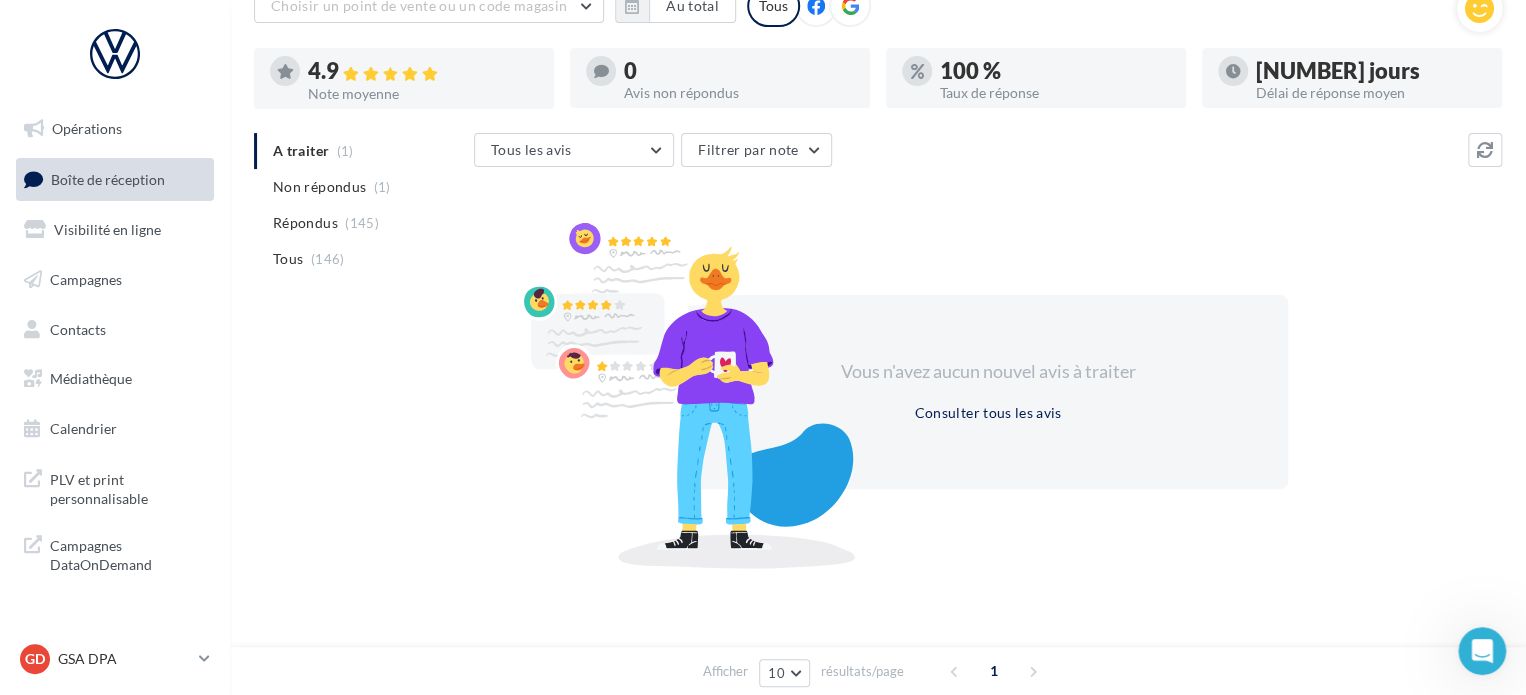scroll, scrollTop: 0, scrollLeft: 0, axis: both 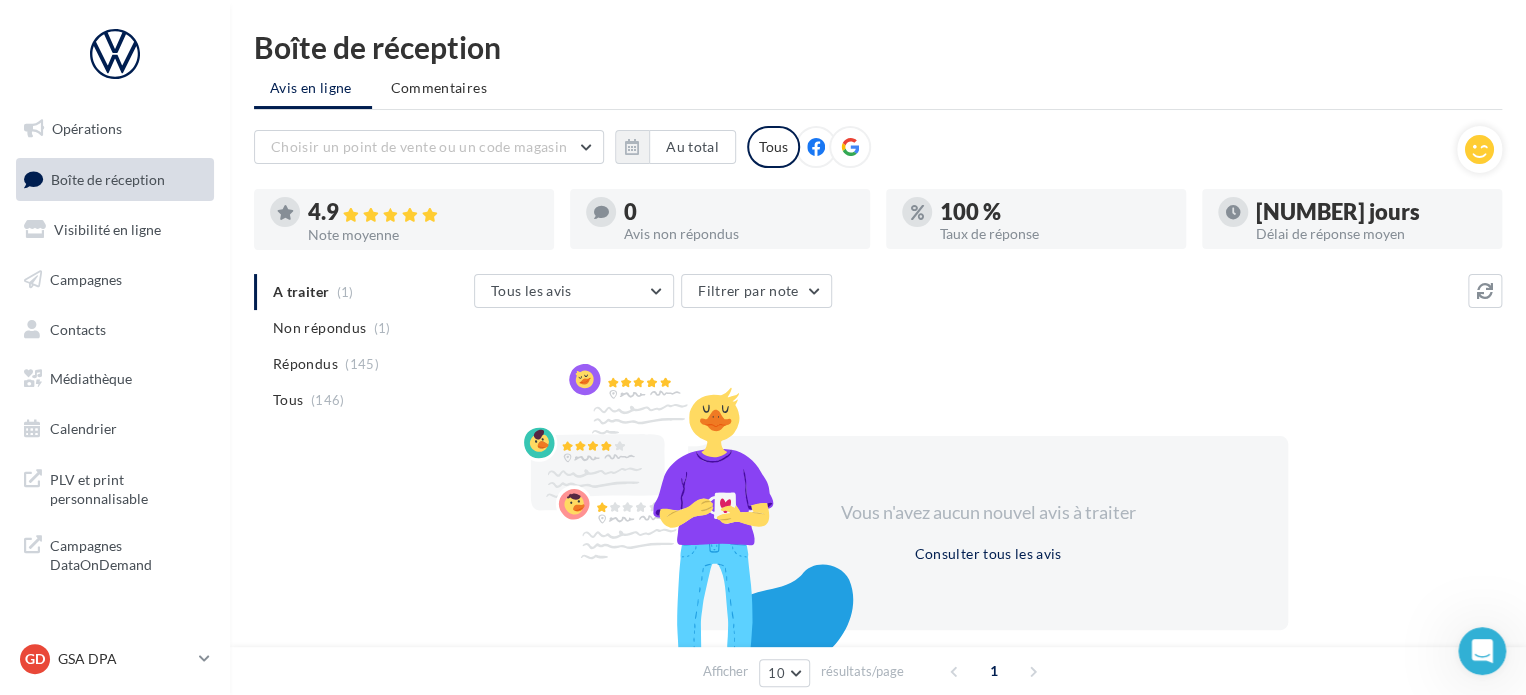click on "Avis en ligne
Commentaires" at bounding box center (878, 90) 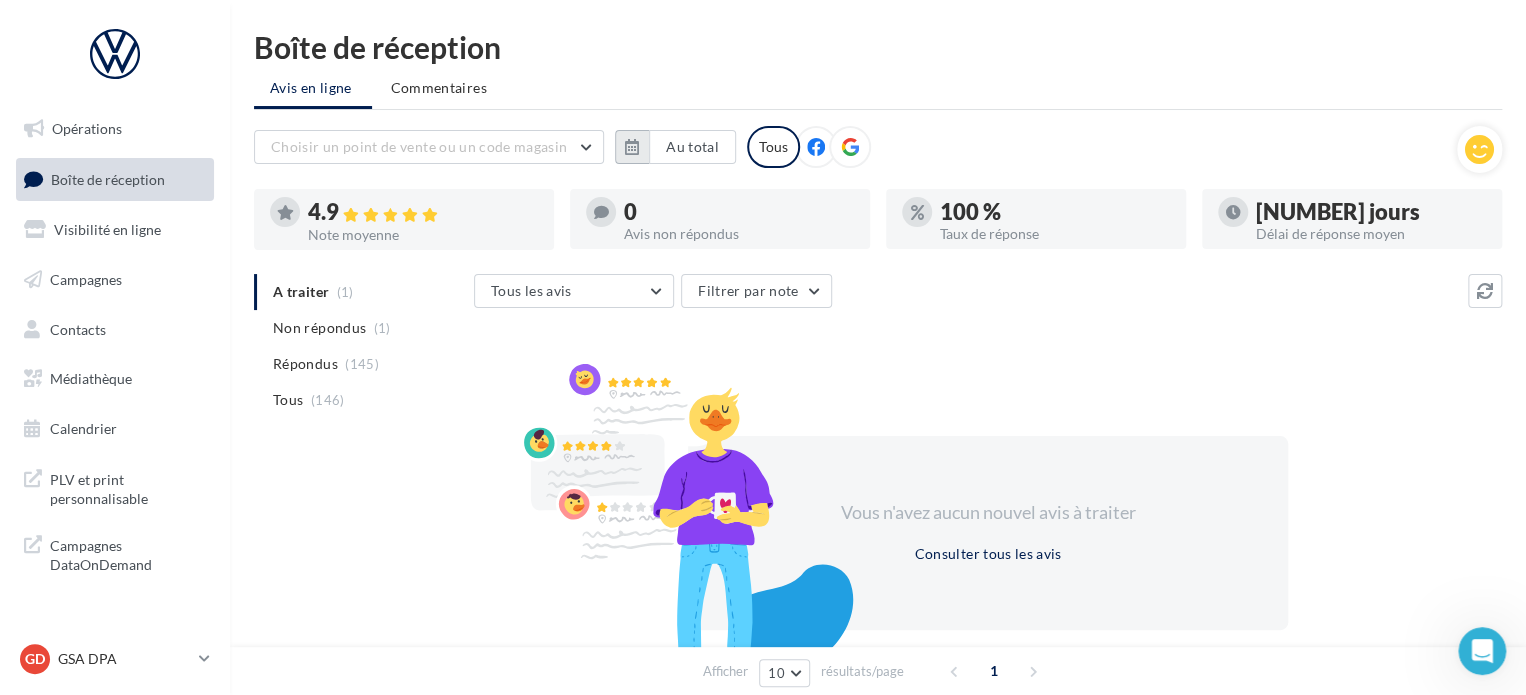 click at bounding box center (632, 147) 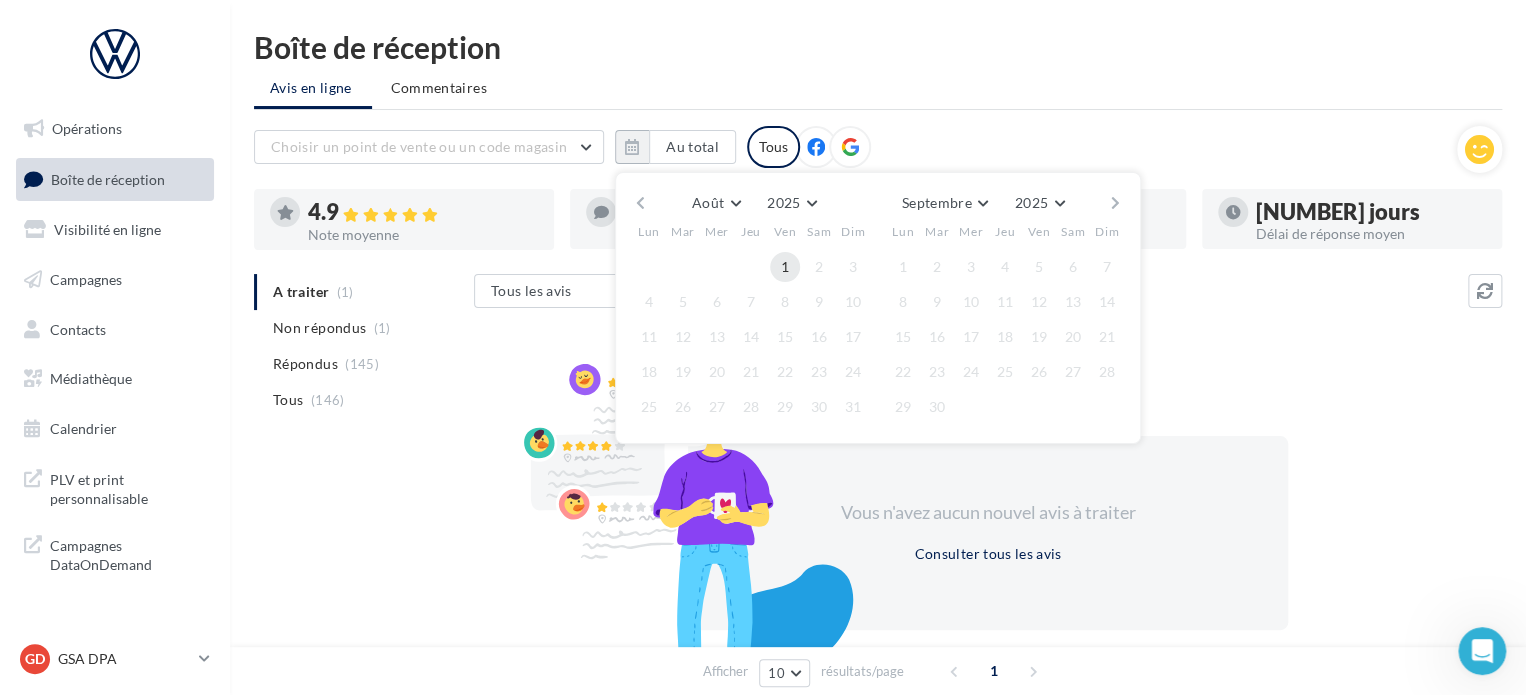 click on "1" at bounding box center [785, 267] 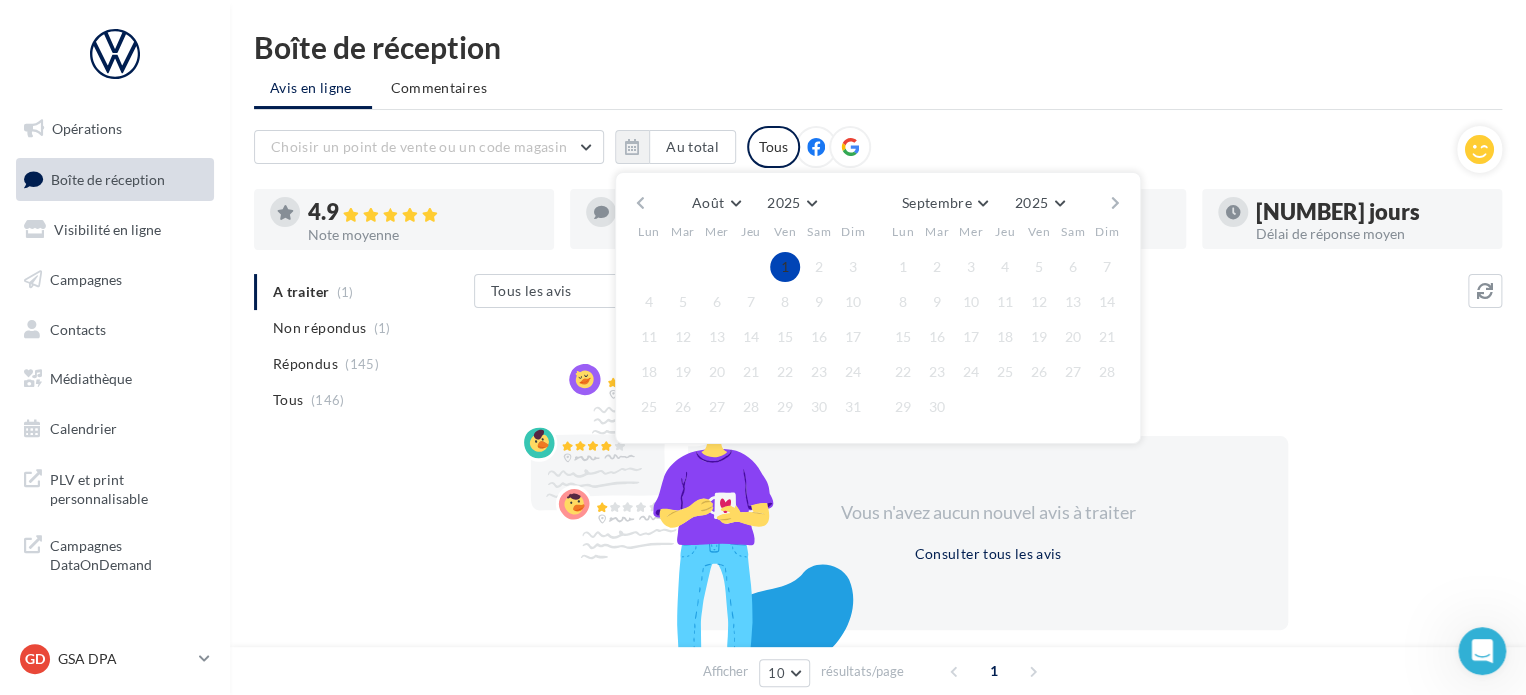 click on "Boîte de réception
Avis en ligne
Commentaires
Choisir un point de vente ou un code magasin         PTOCODE7 - Volkswagen | Baillif
Au total
Août         Janvier     Février     Mars     Avril     Mai     Juin     Juillet     Août     Septembre     Octobre     Novembre     Décembre         2025         2018     2019     2020     2021     2022     2023     2024     2025         Septembre         Janvier     Février     Mars     Avril     Mai     Juin     Juillet     Août     Septembre     Octobre     Novembre     Décembre         2025         2018     2019     2020     2021     2022     2023     2024     2025           Lun Mar Mer Jeu Ven Sam Dim
1
2
3
4" at bounding box center [878, 391] 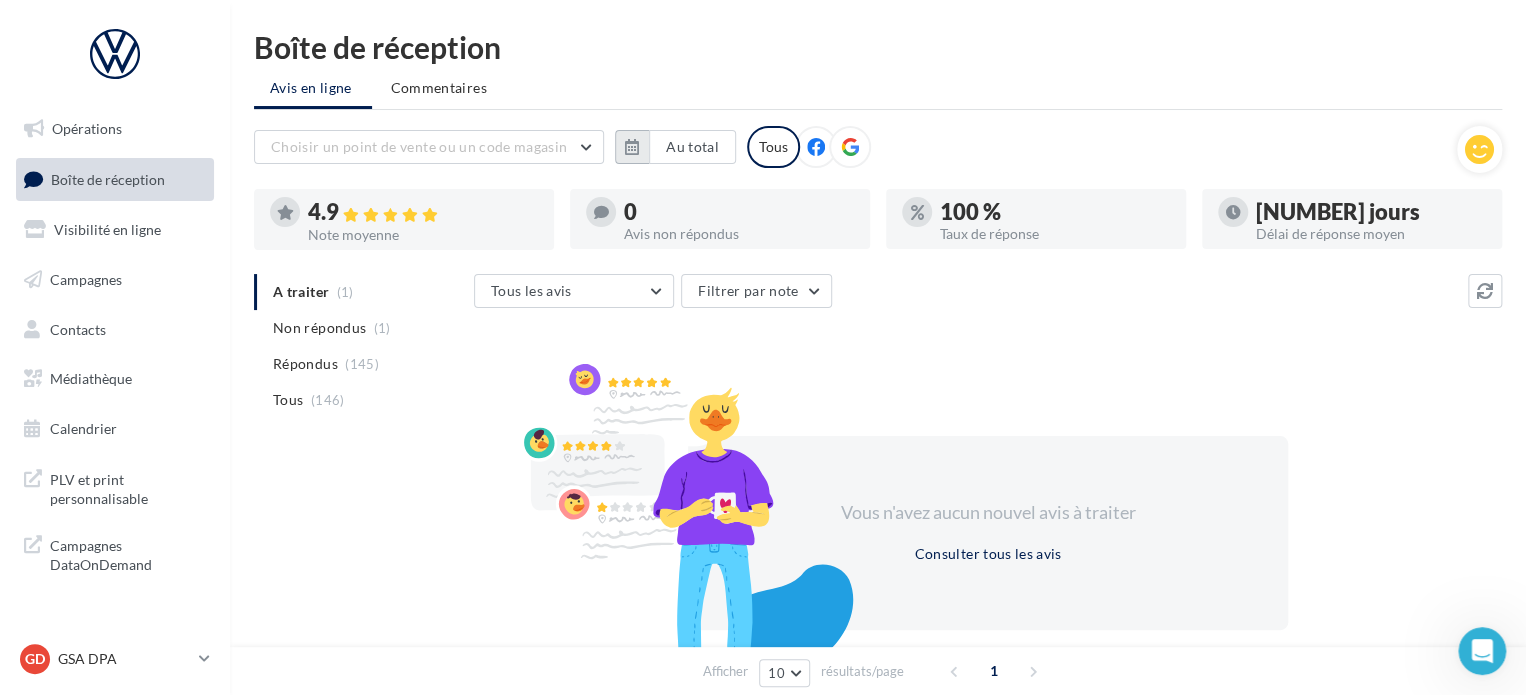 click at bounding box center (632, 147) 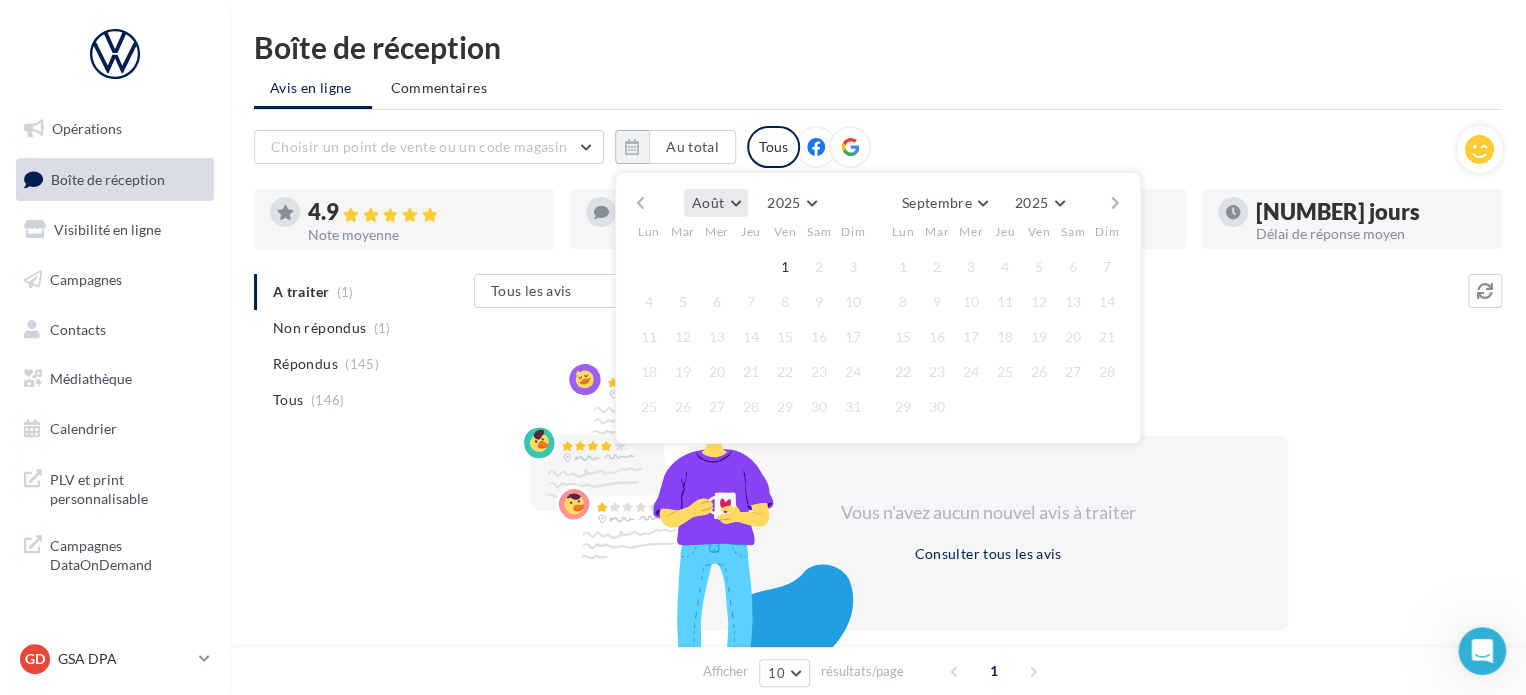 click on "Août" at bounding box center [716, 203] 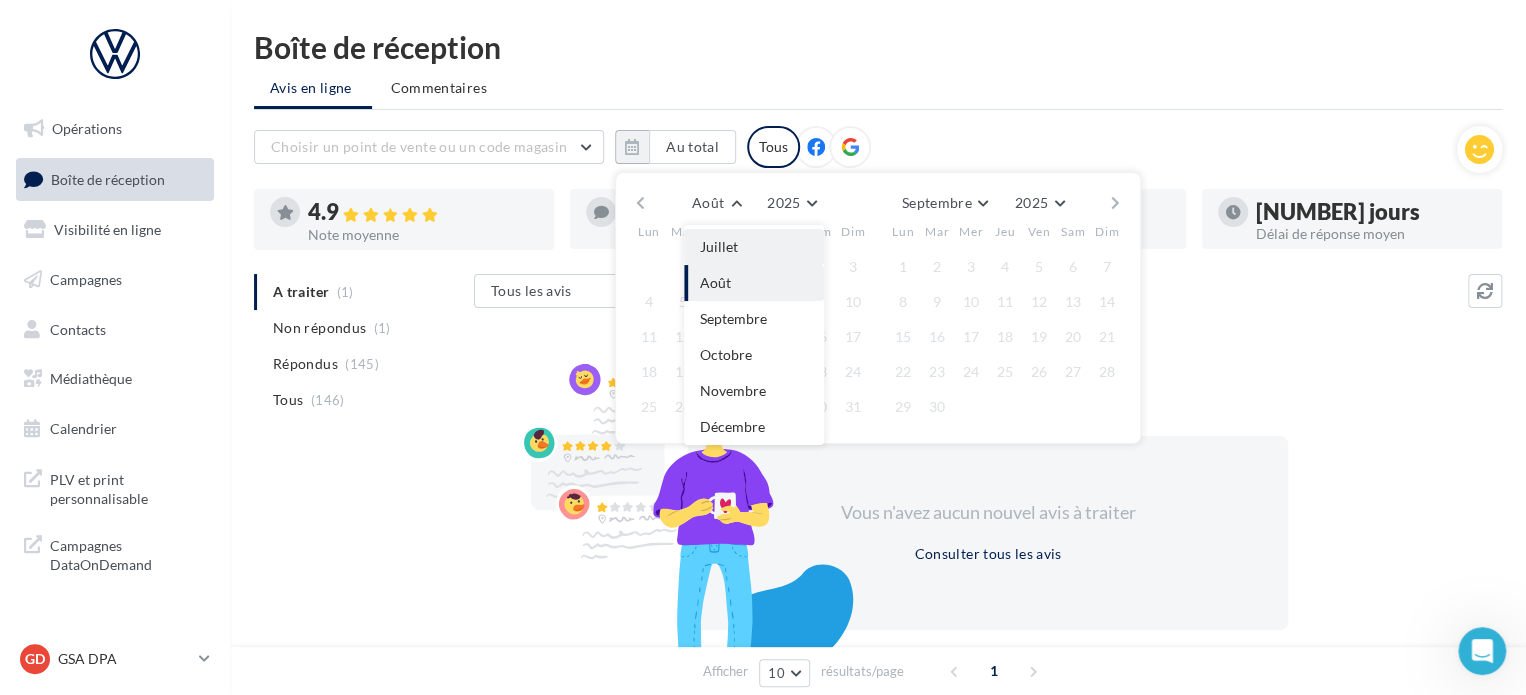 click on "Juillet" at bounding box center (719, 246) 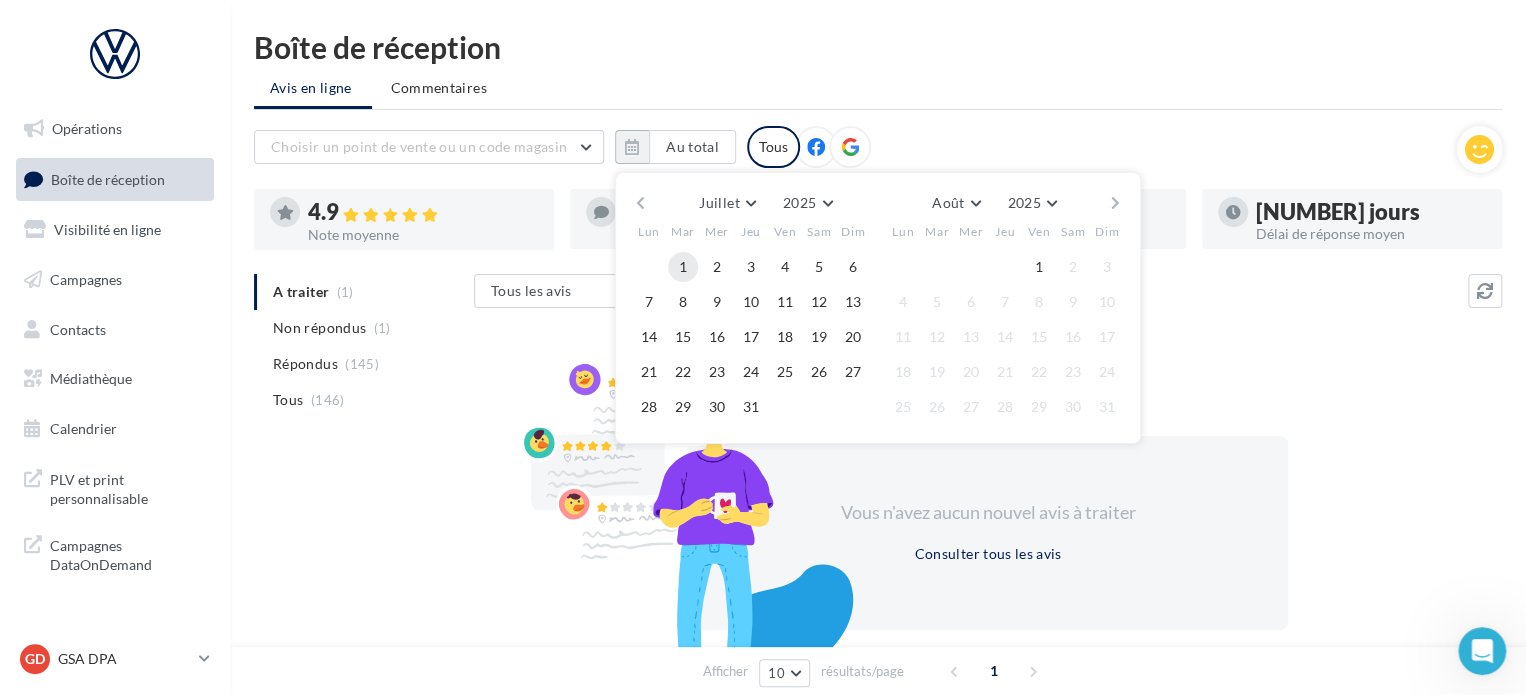 click on "1" at bounding box center [683, 267] 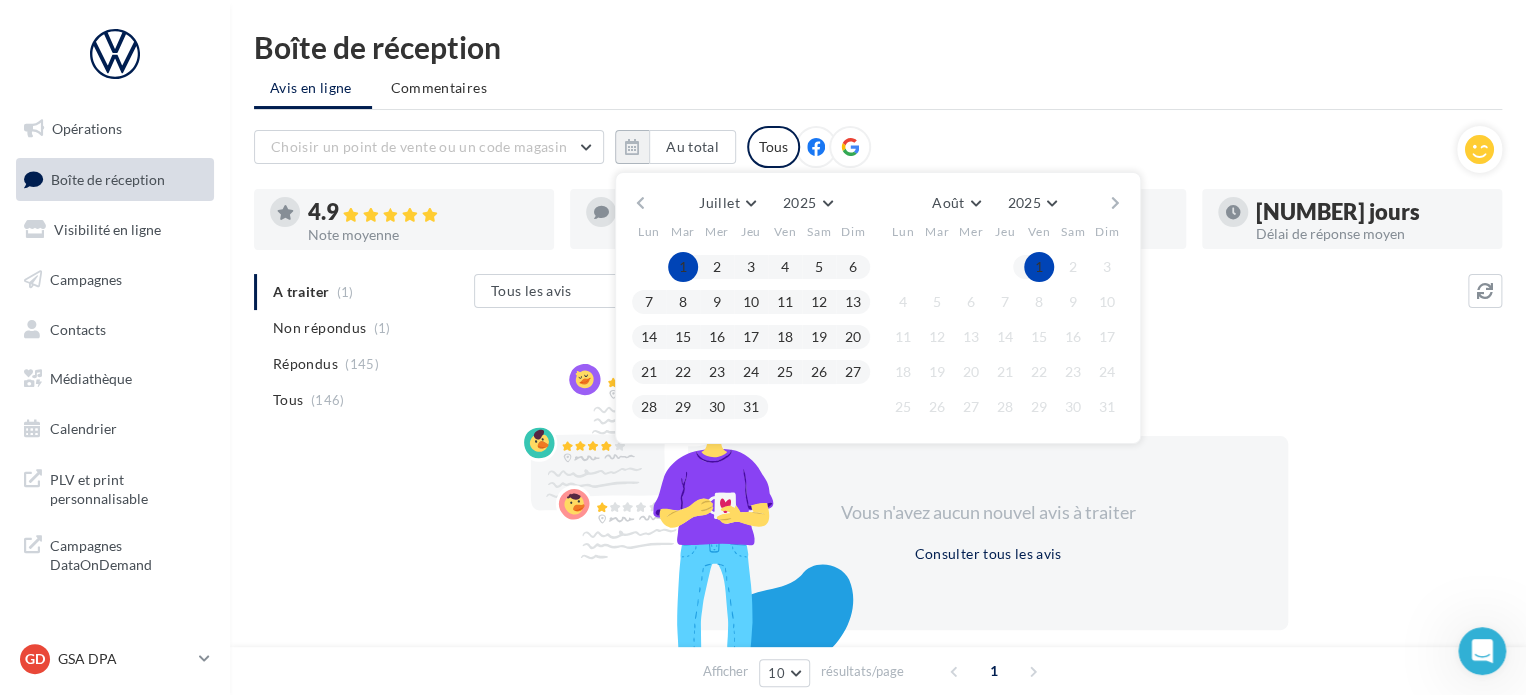 click on "1" at bounding box center [1039, 267] 